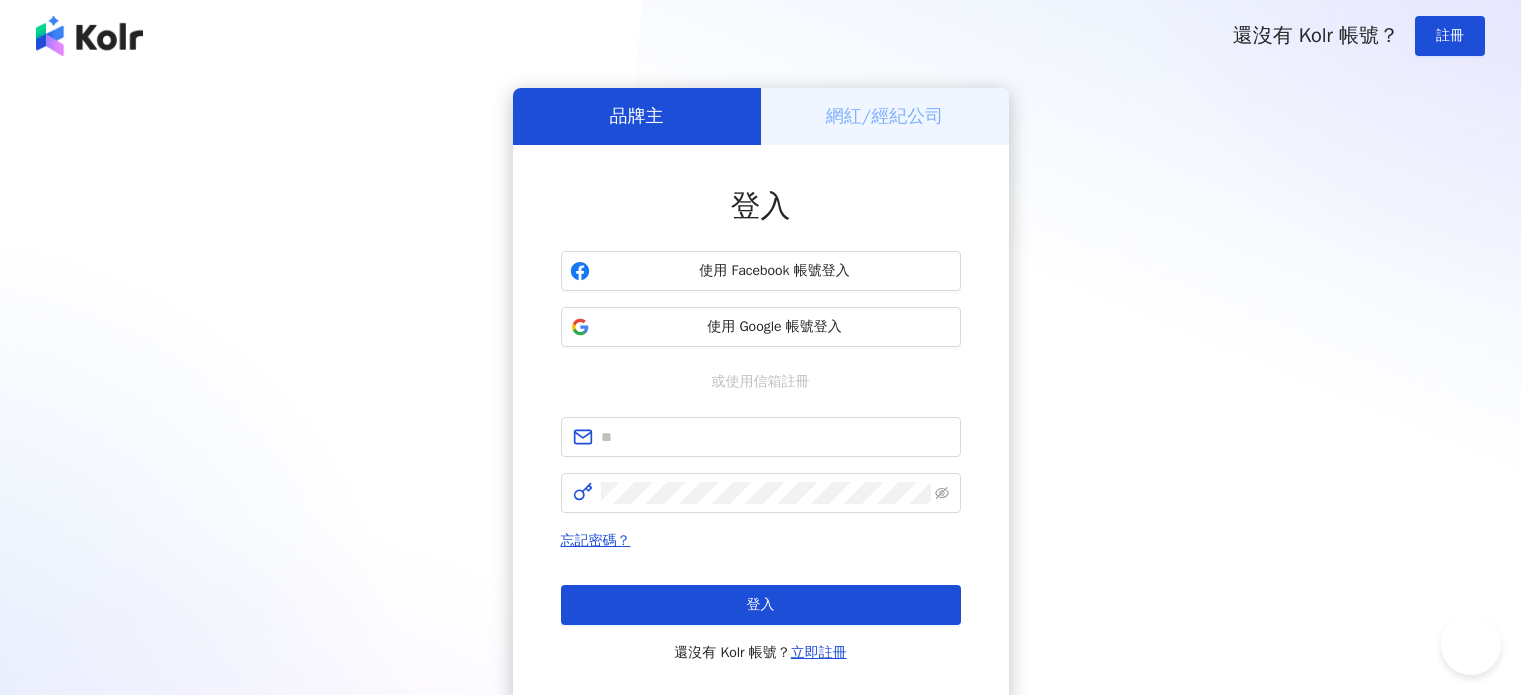 scroll, scrollTop: 0, scrollLeft: 0, axis: both 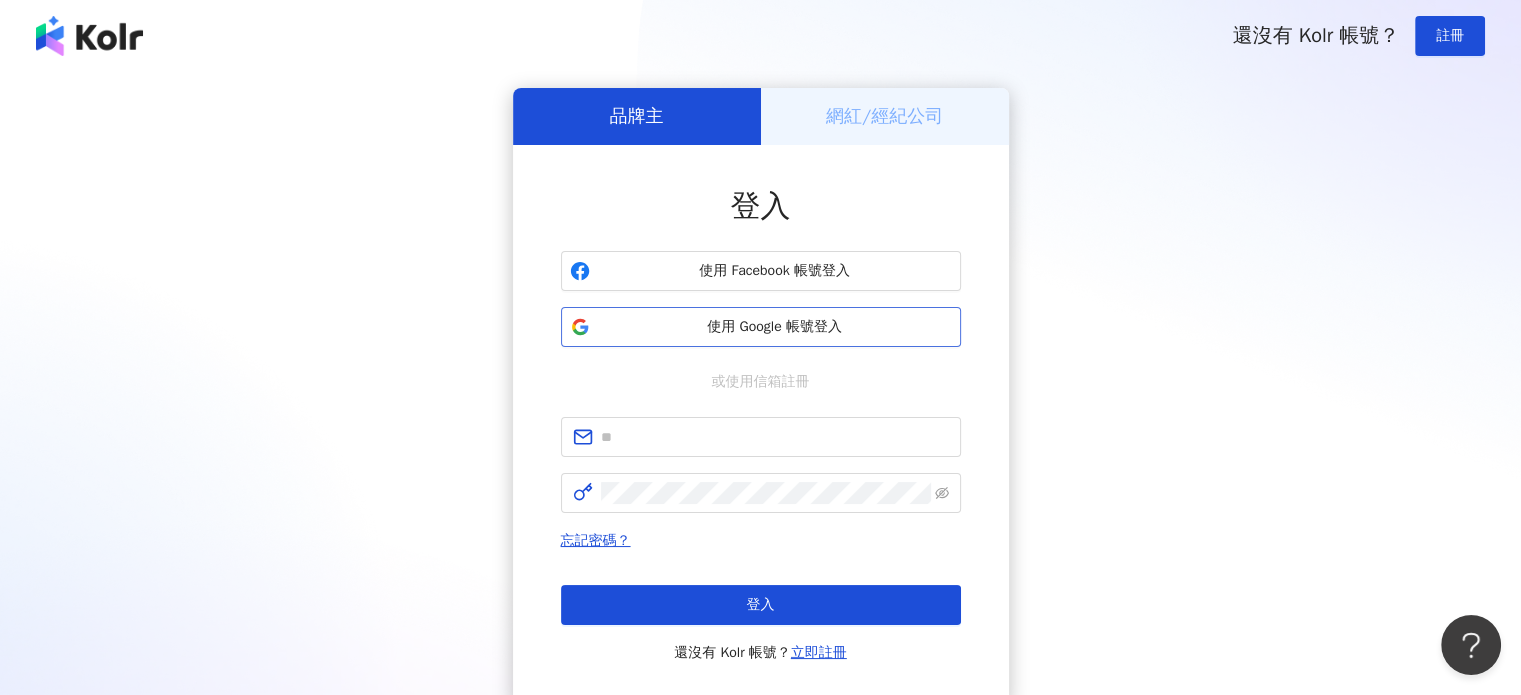 click on "使用 Google 帳號登入" at bounding box center (775, 327) 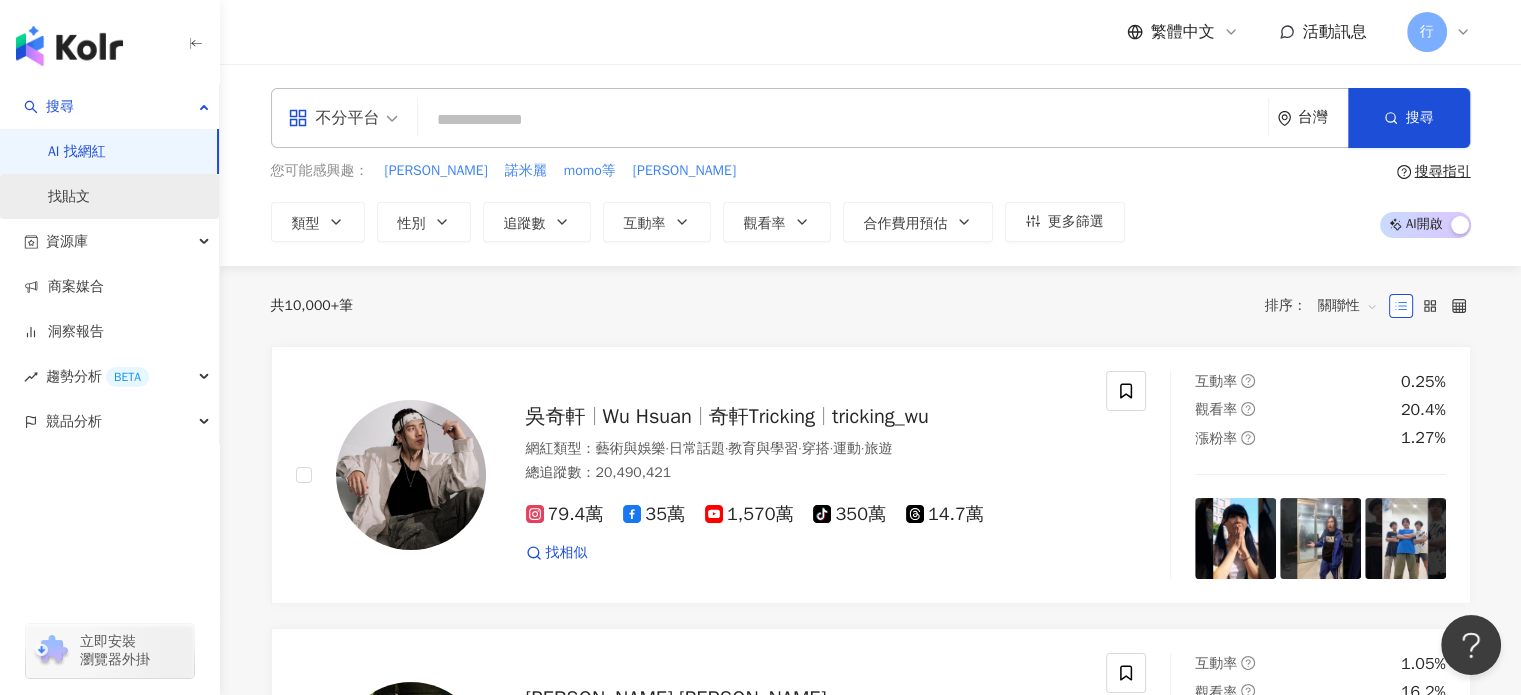 click on "找貼文" at bounding box center [69, 197] 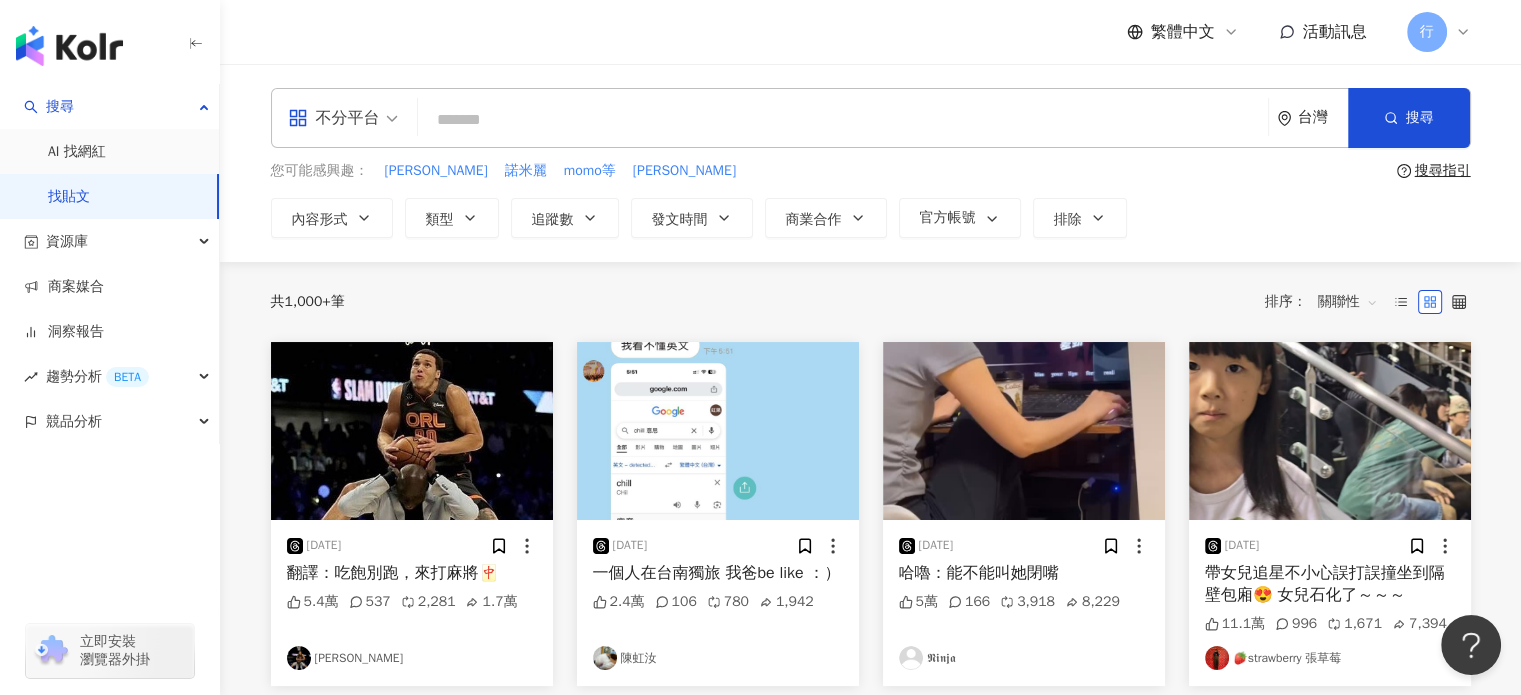 click at bounding box center [843, 119] 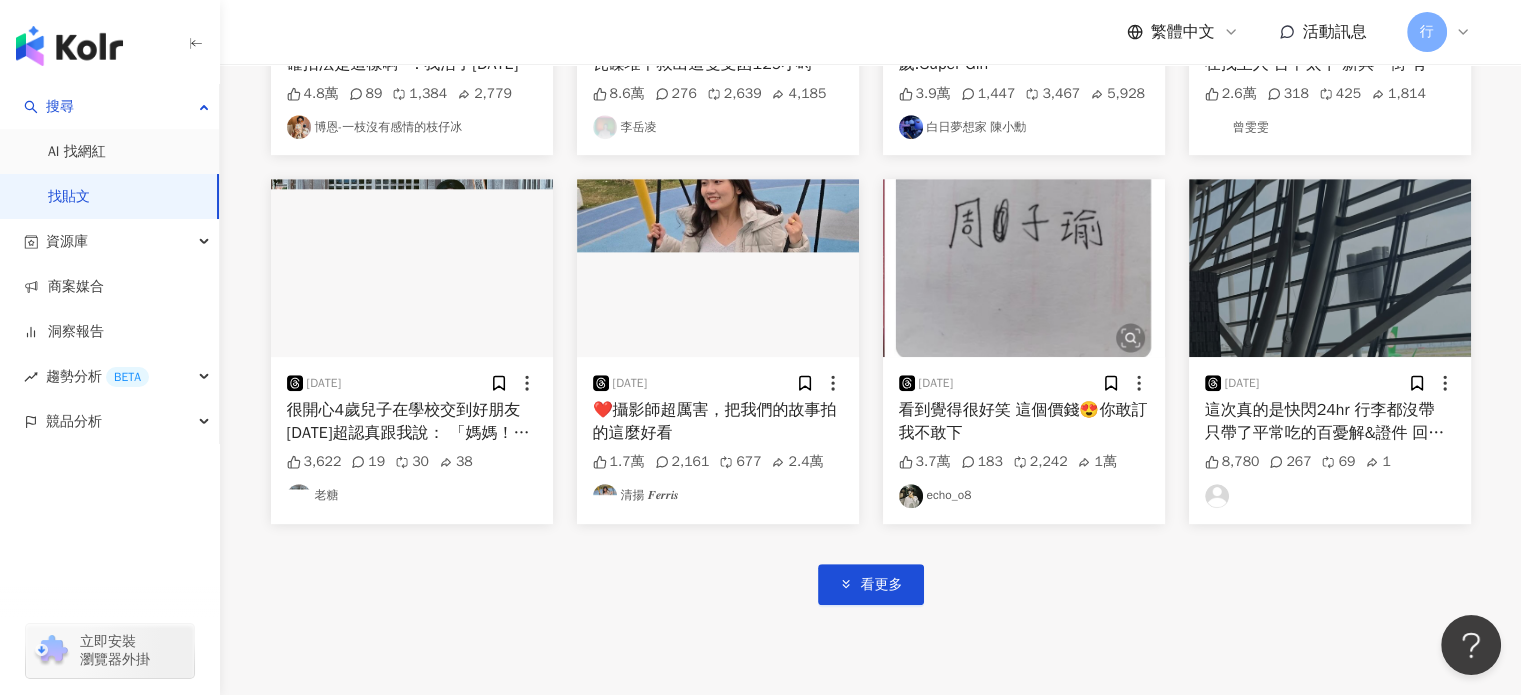 scroll, scrollTop: 900, scrollLeft: 0, axis: vertical 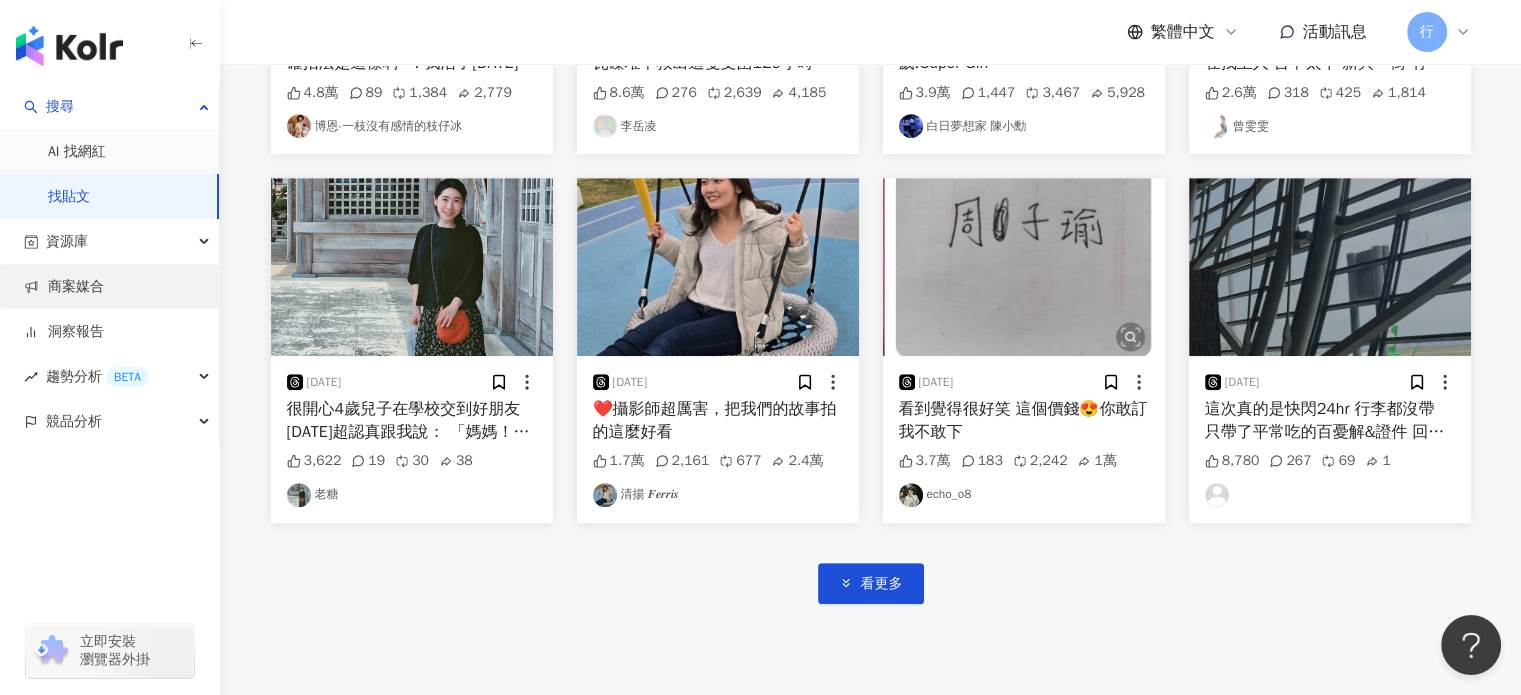 click on "商案媒合" at bounding box center [64, 287] 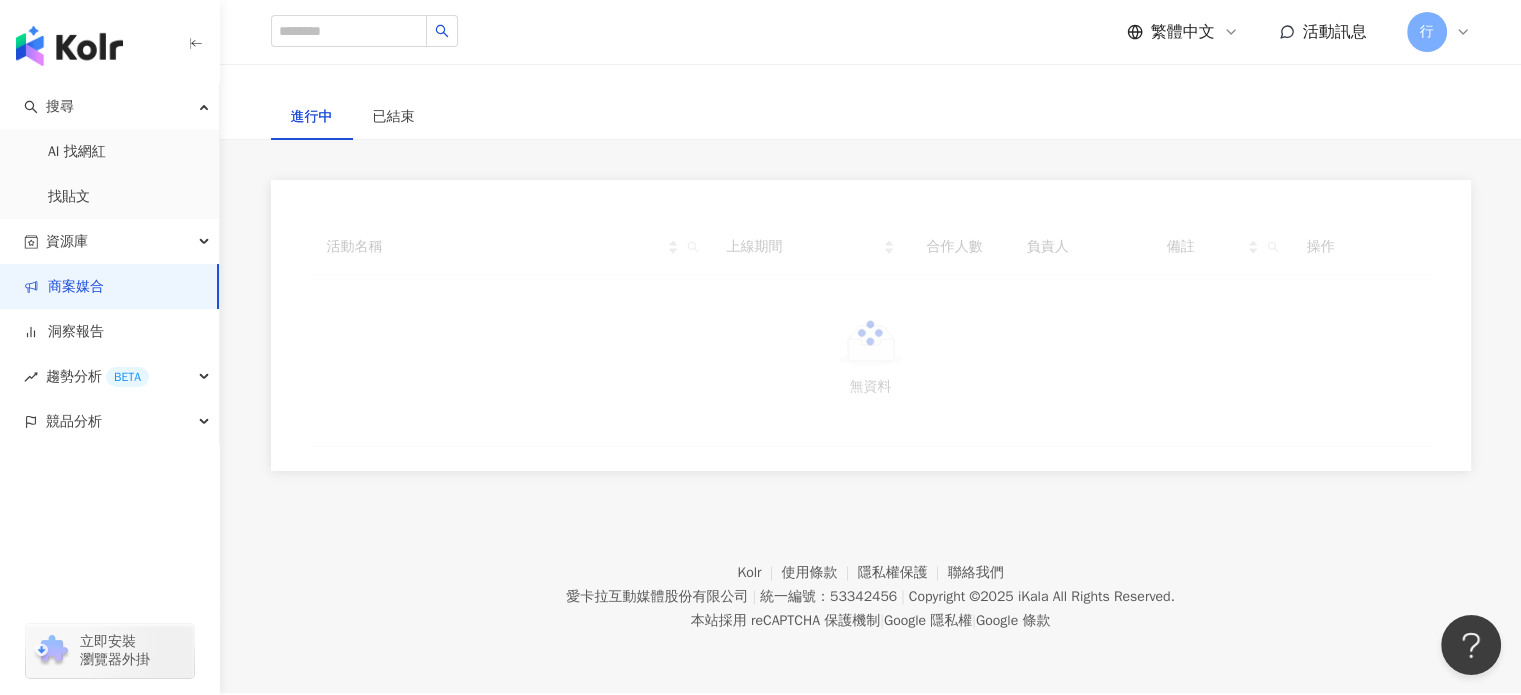 scroll, scrollTop: 0, scrollLeft: 0, axis: both 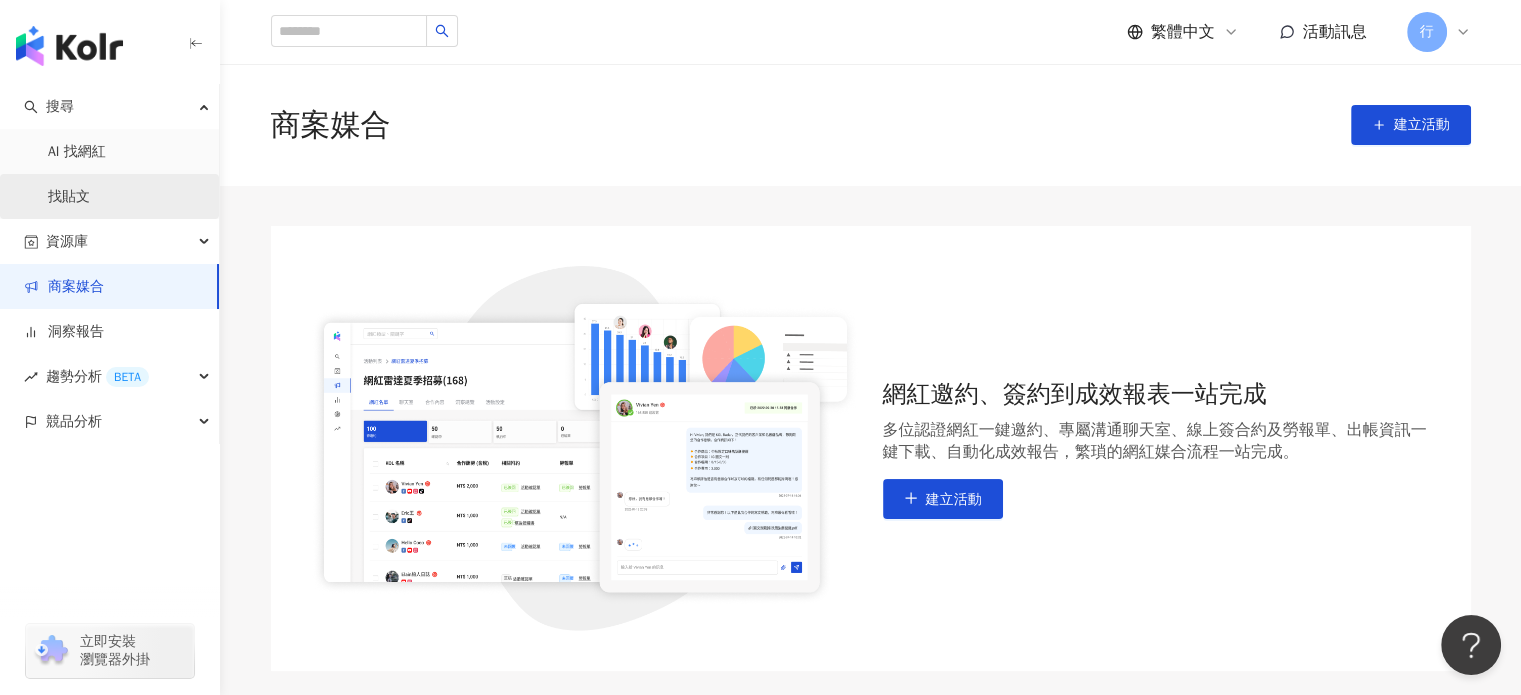 click on "找貼文" at bounding box center [69, 197] 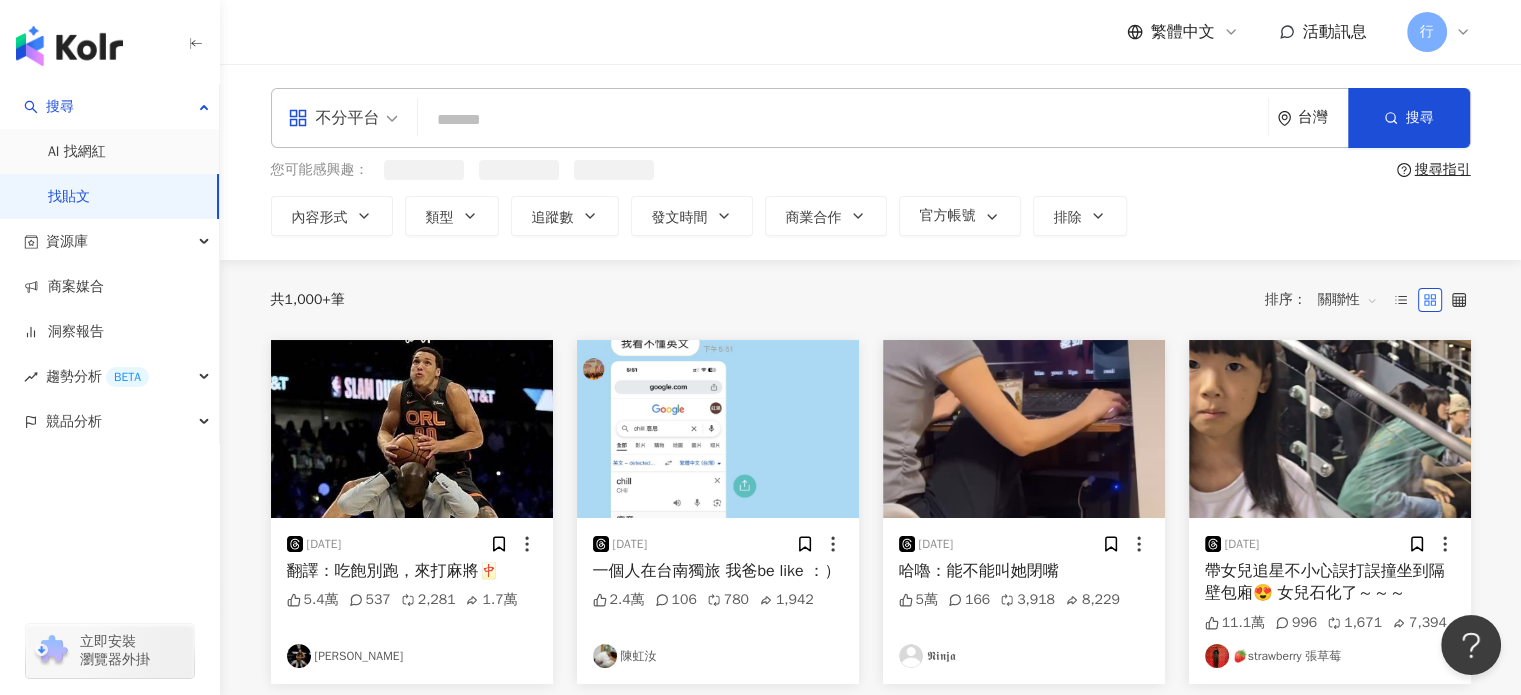 click at bounding box center (843, 119) 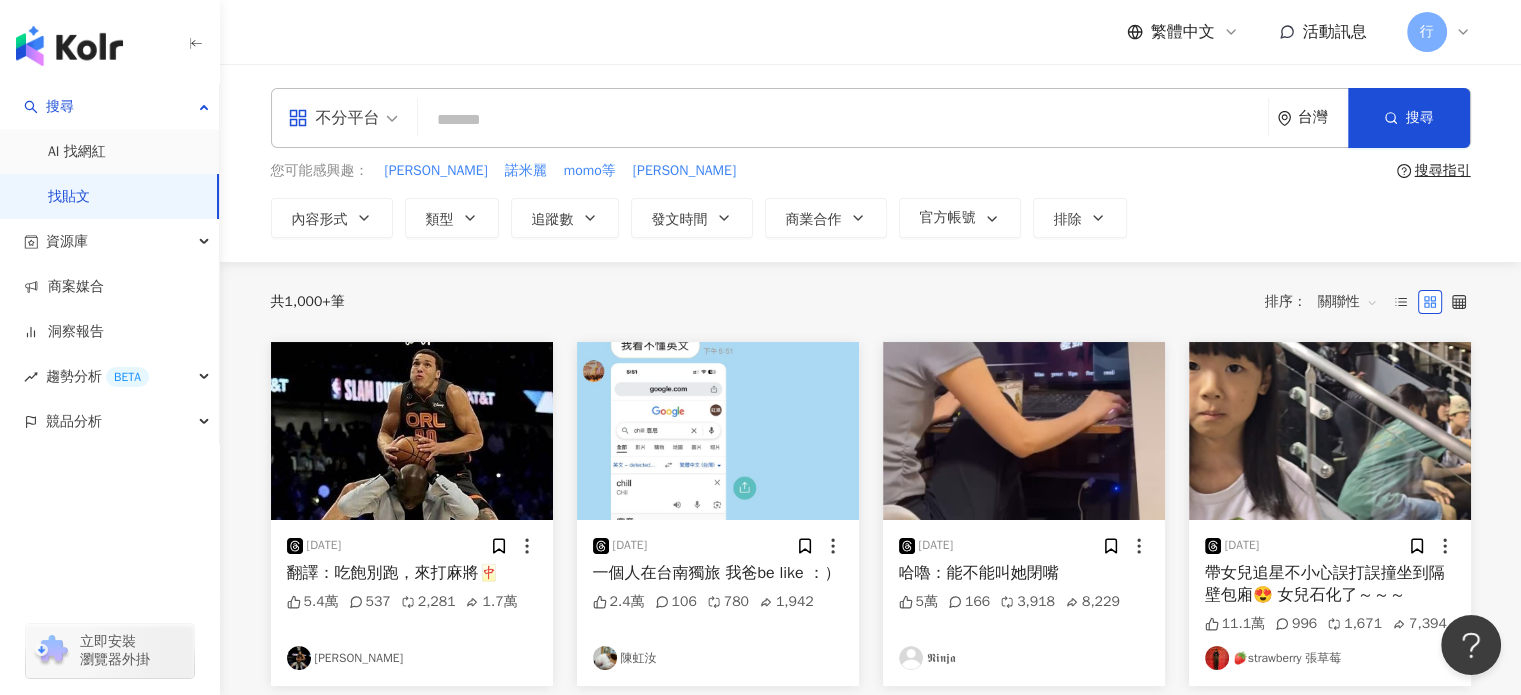 click on "不分平台" at bounding box center (334, 118) 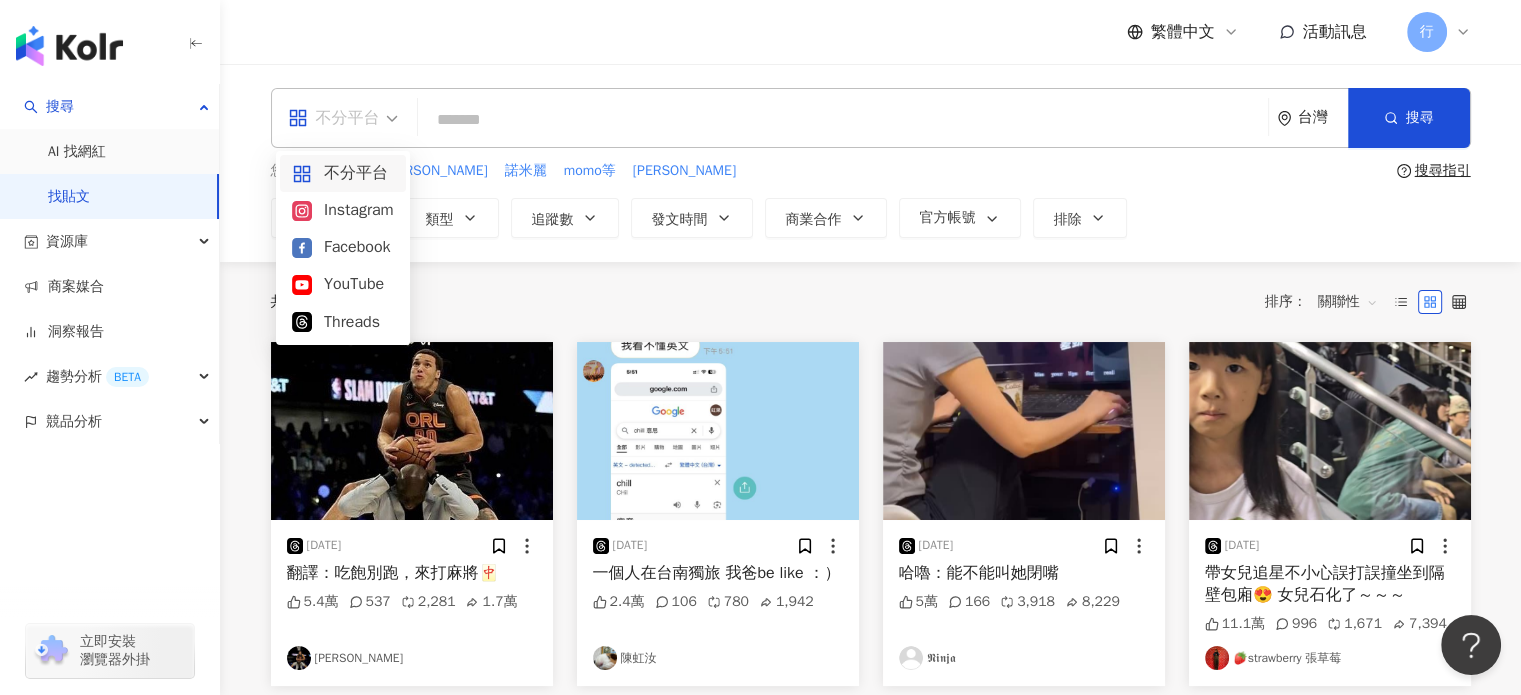 click at bounding box center [843, 119] 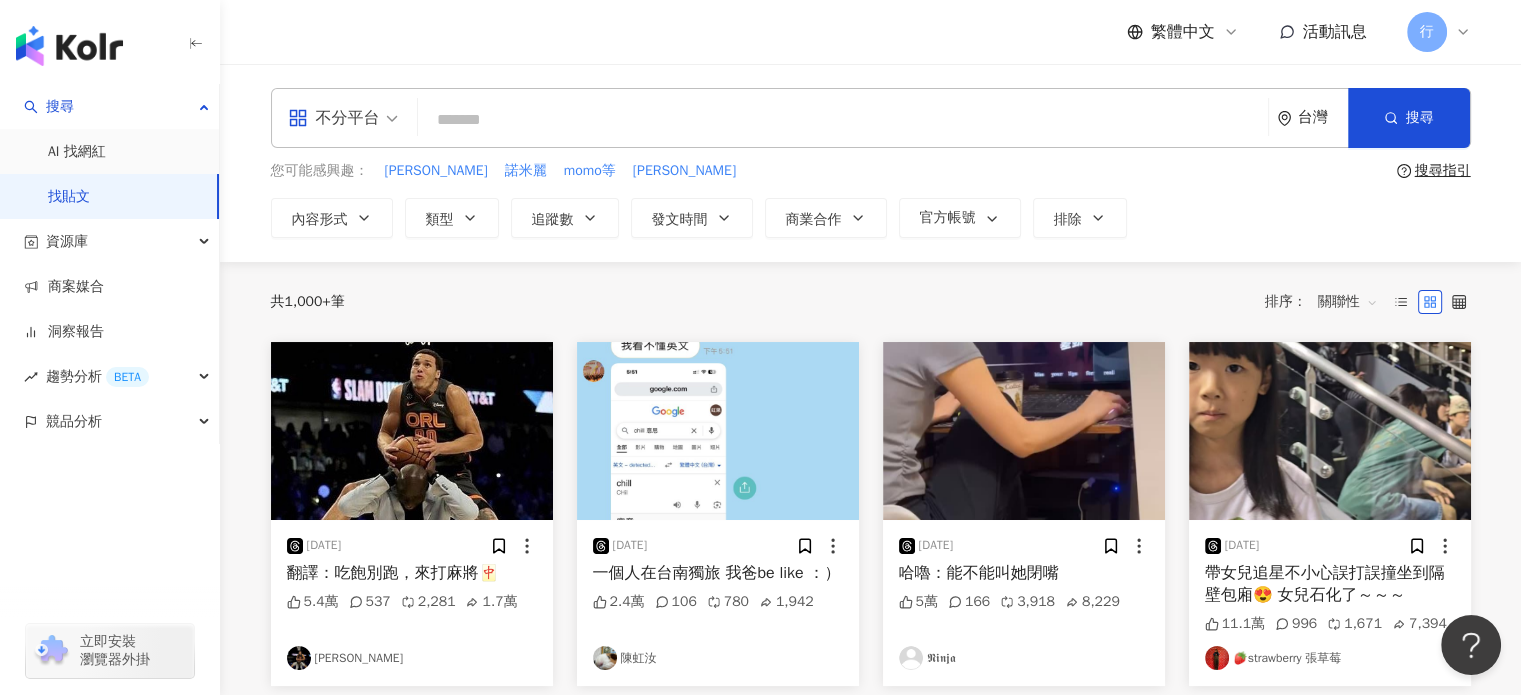 click at bounding box center [843, 119] 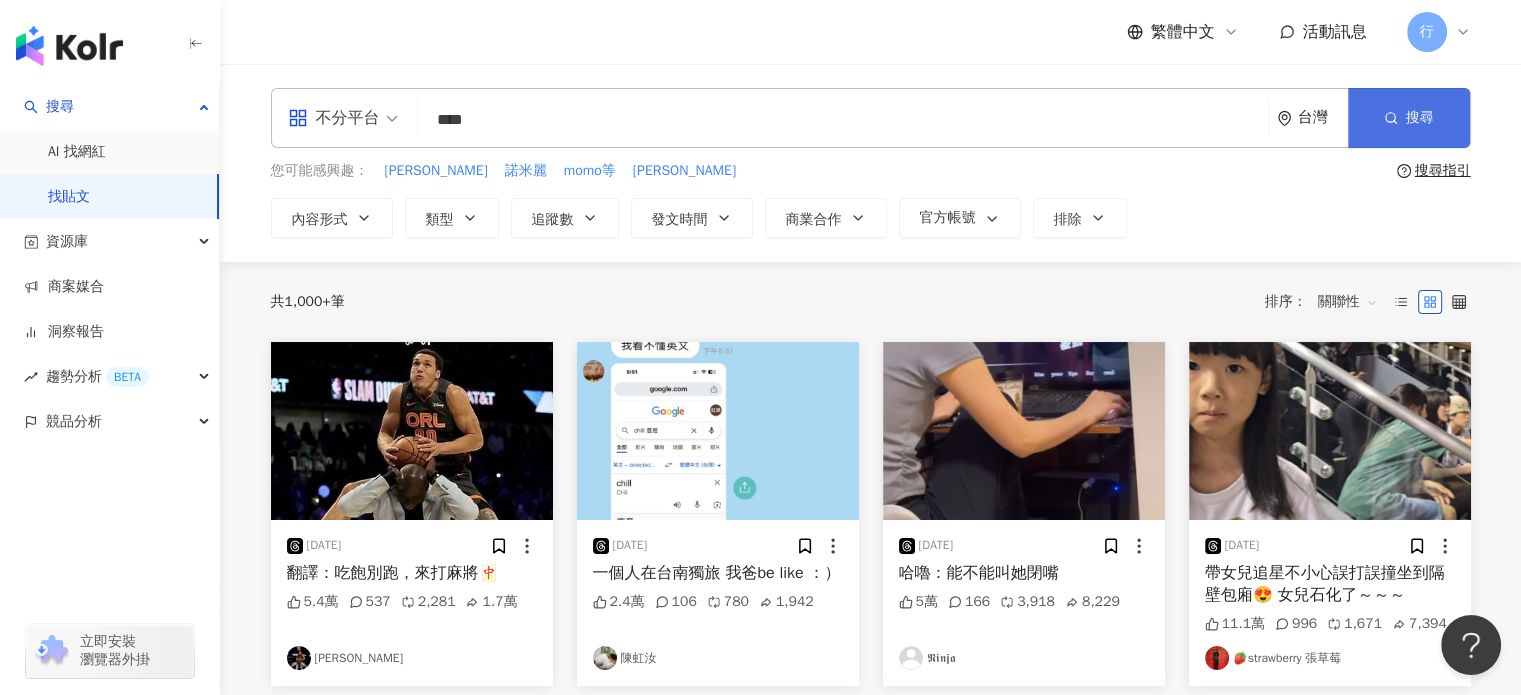click on "搜尋" at bounding box center [1409, 118] 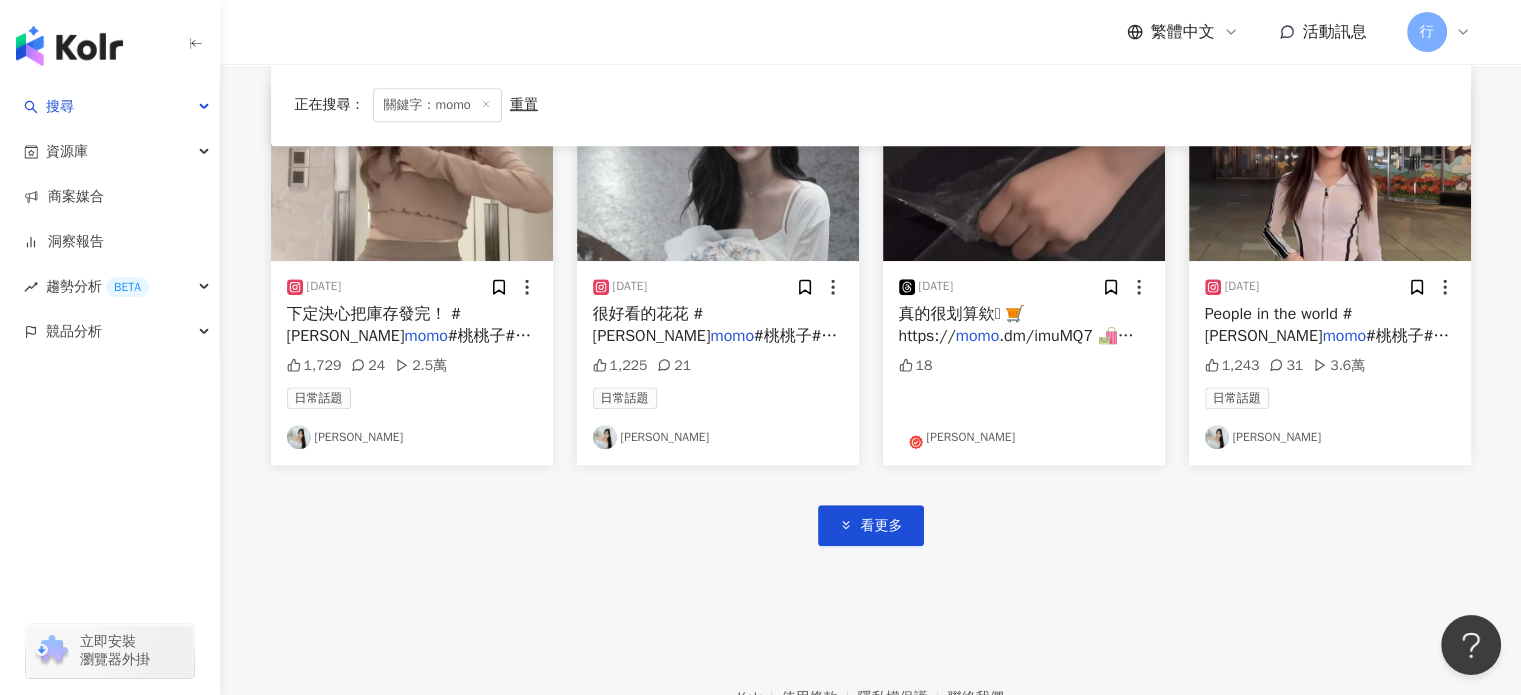 scroll, scrollTop: 1188, scrollLeft: 0, axis: vertical 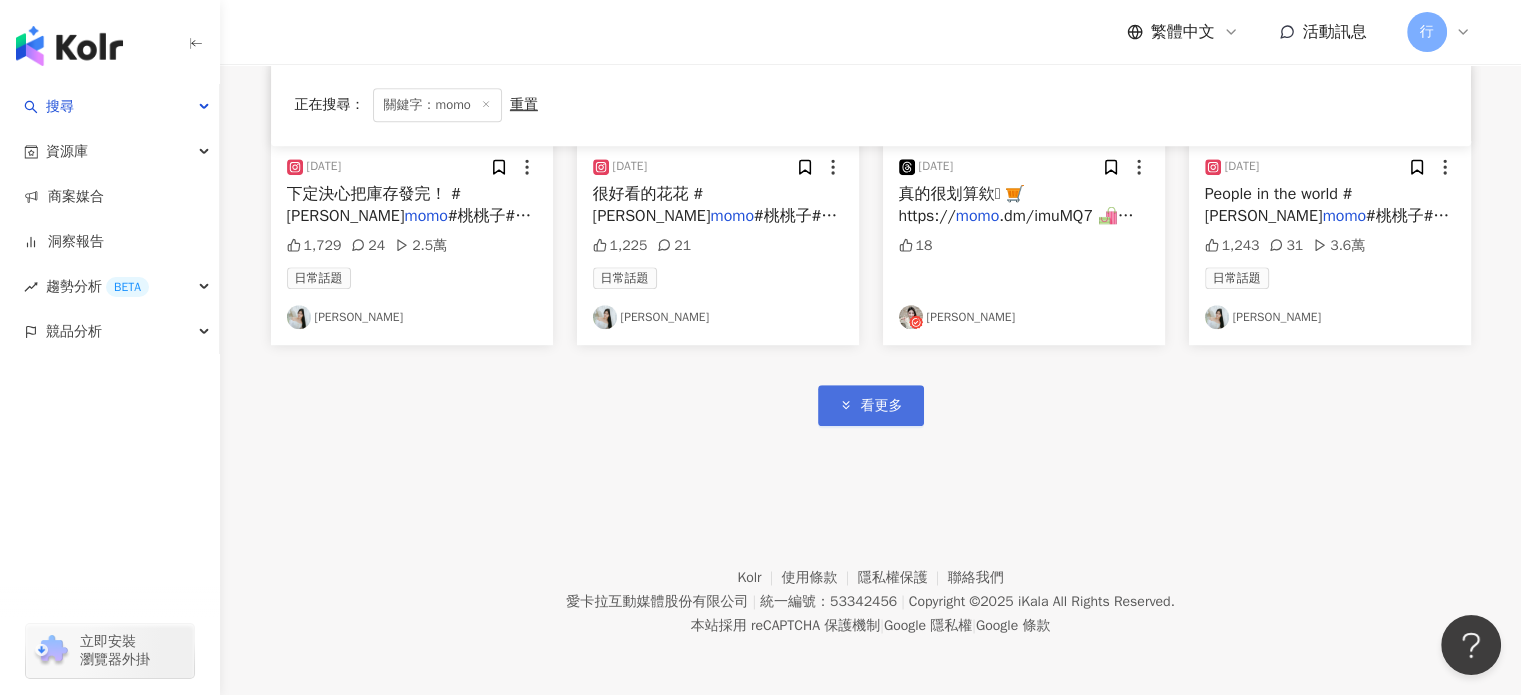 click on "看更多" at bounding box center (882, 406) 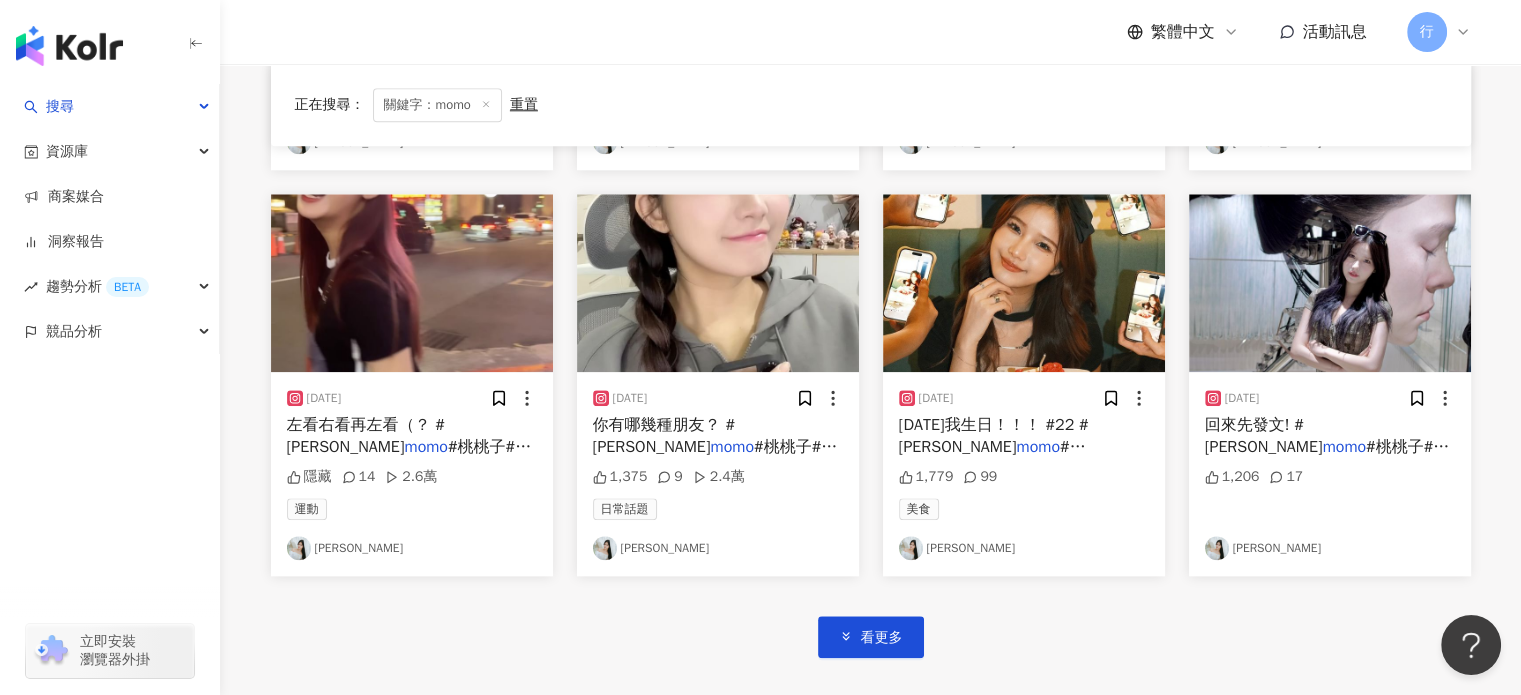 scroll, scrollTop: 2388, scrollLeft: 0, axis: vertical 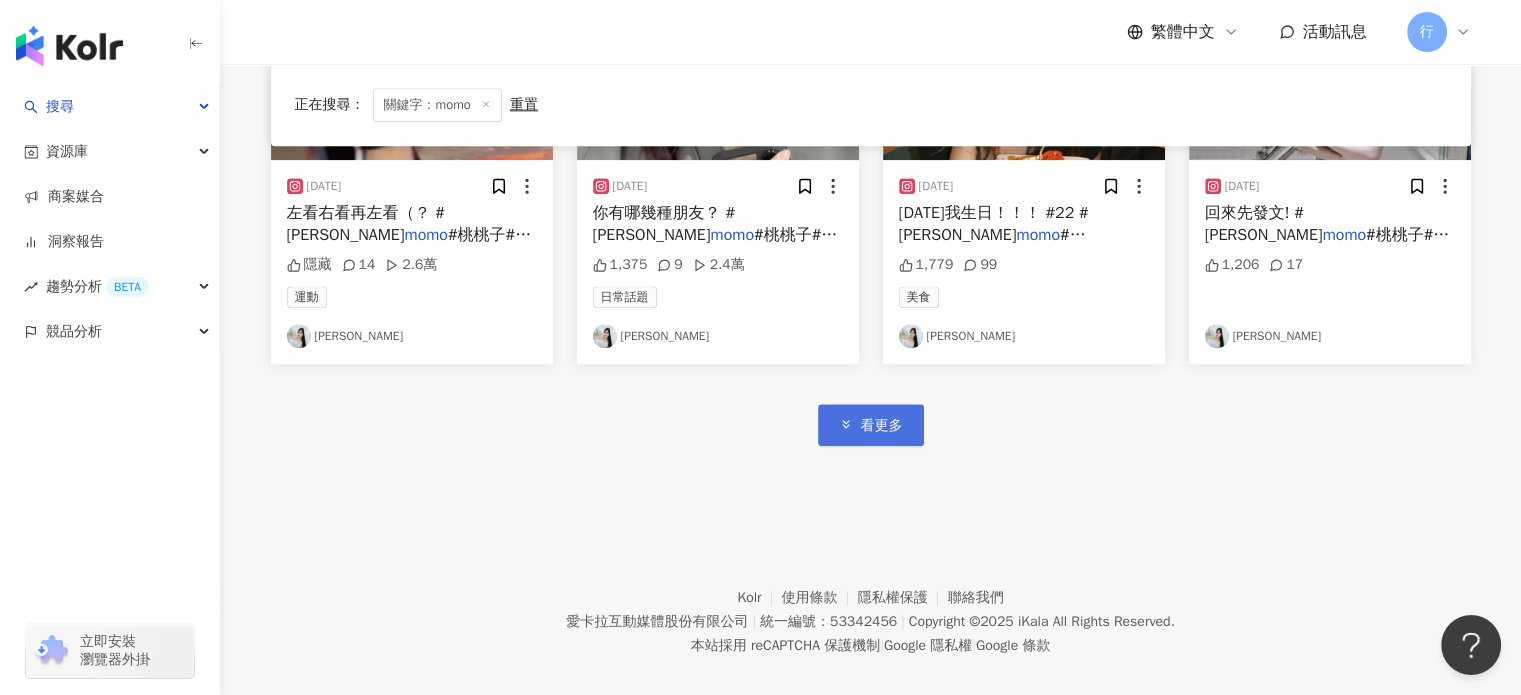 click on "看更多" at bounding box center [871, 424] 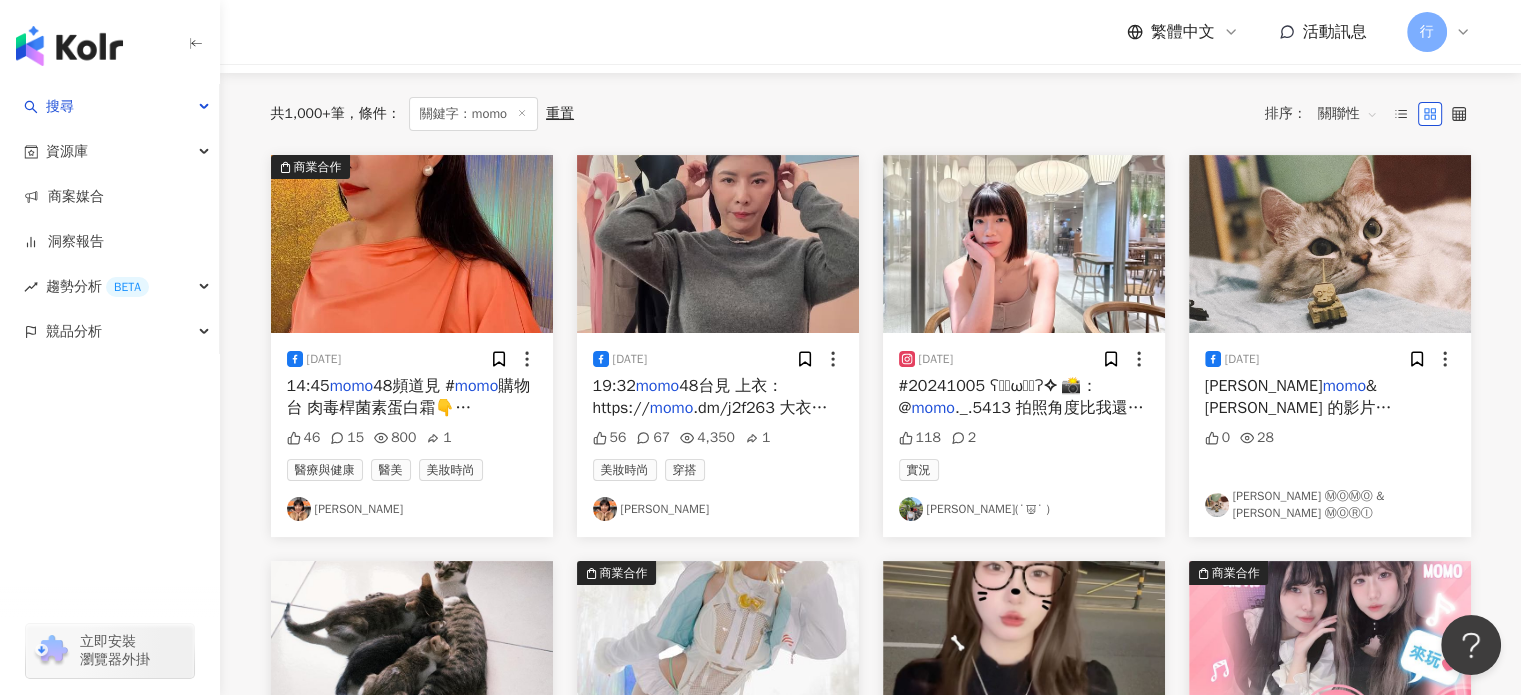 scroll, scrollTop: 0, scrollLeft: 0, axis: both 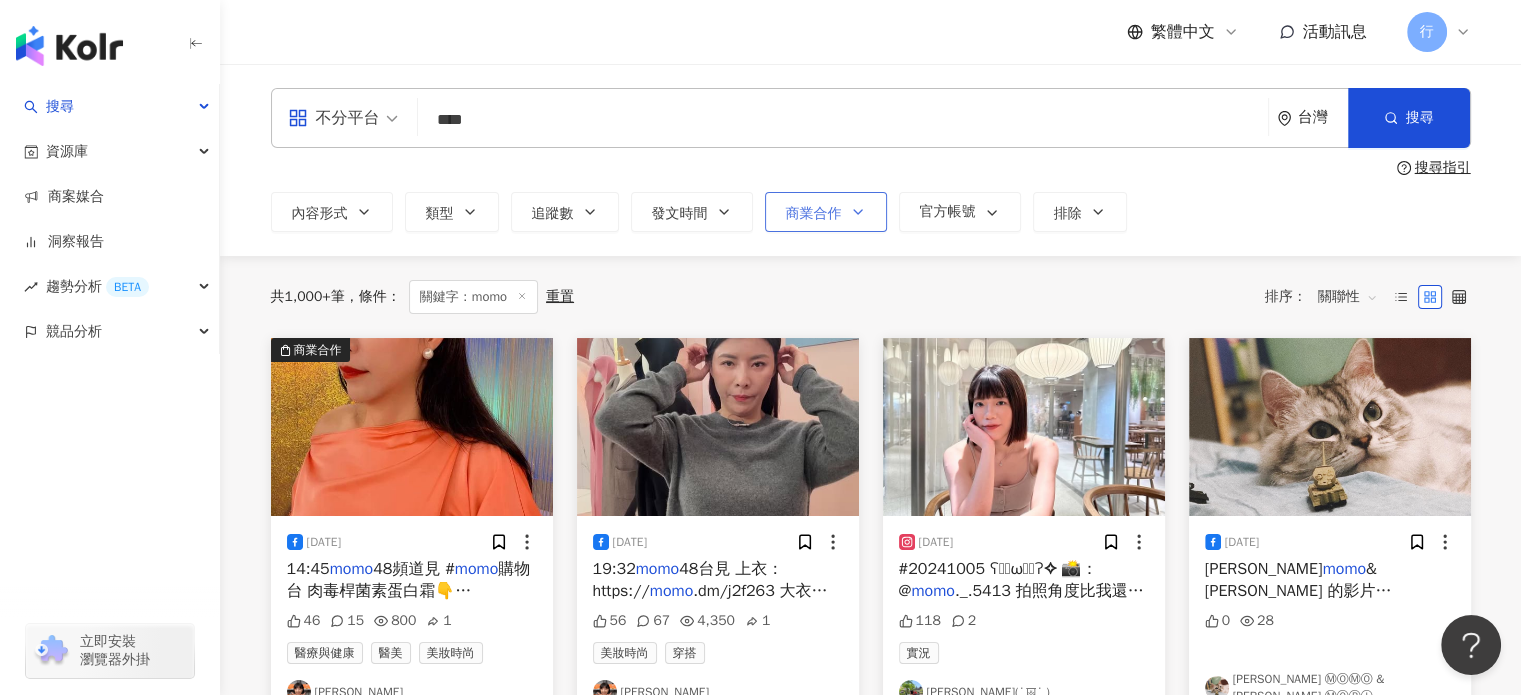 click on "商業合作" at bounding box center [826, 212] 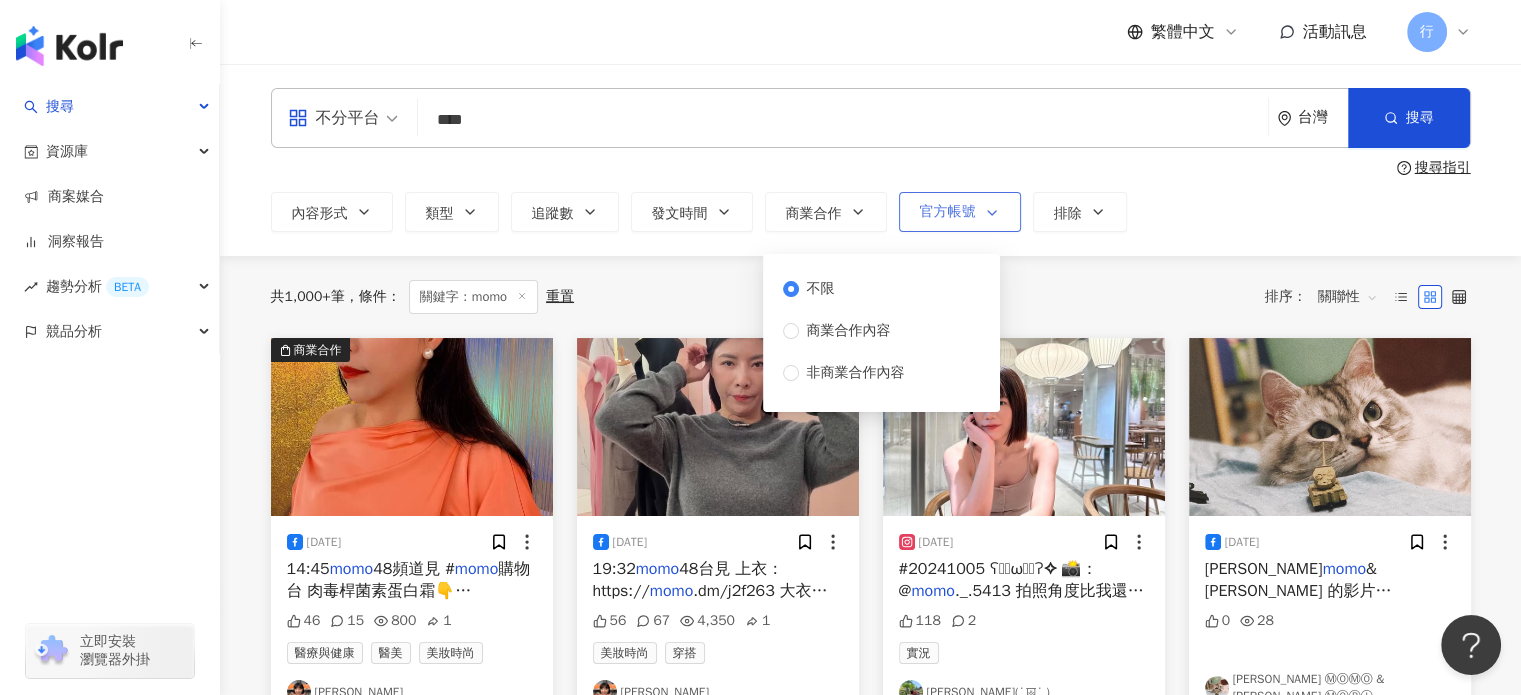 click on "官方帳號" at bounding box center [960, 212] 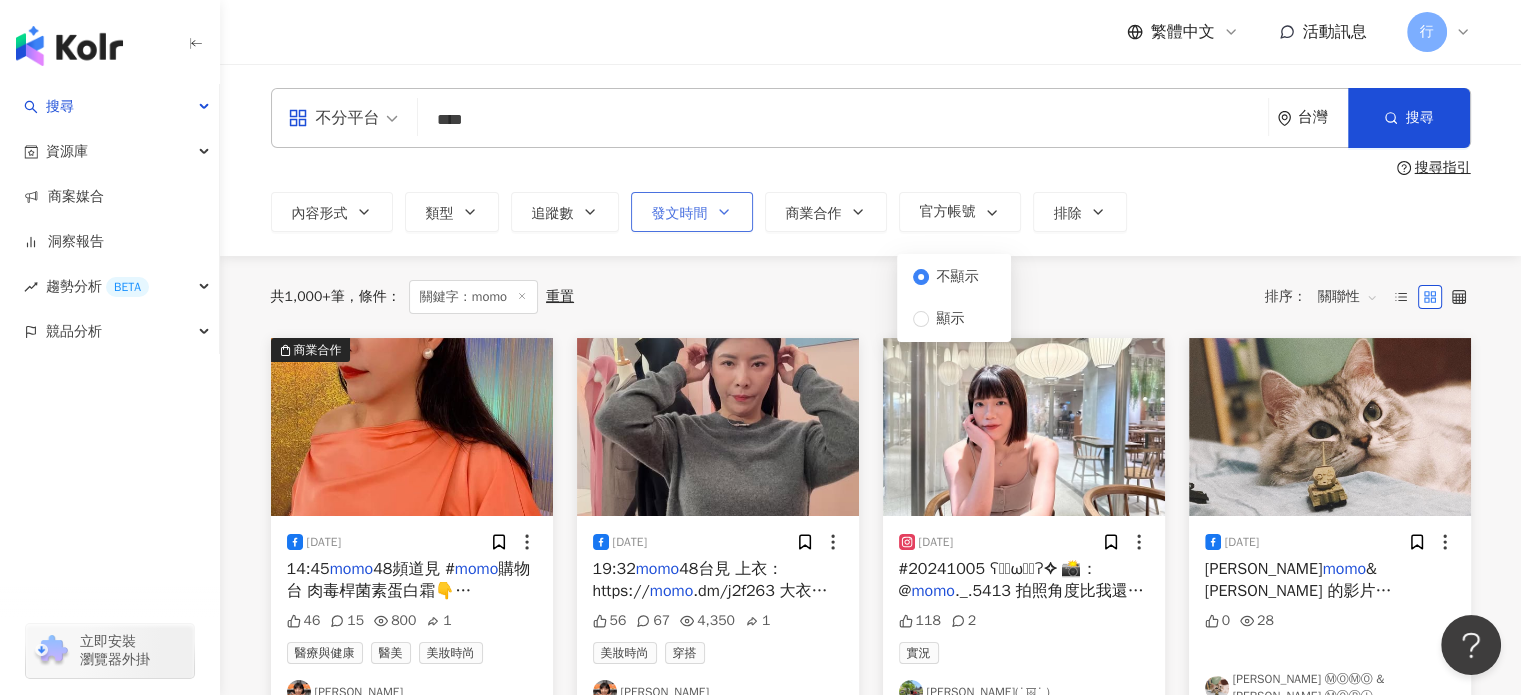 click on "發文時間" at bounding box center (680, 214) 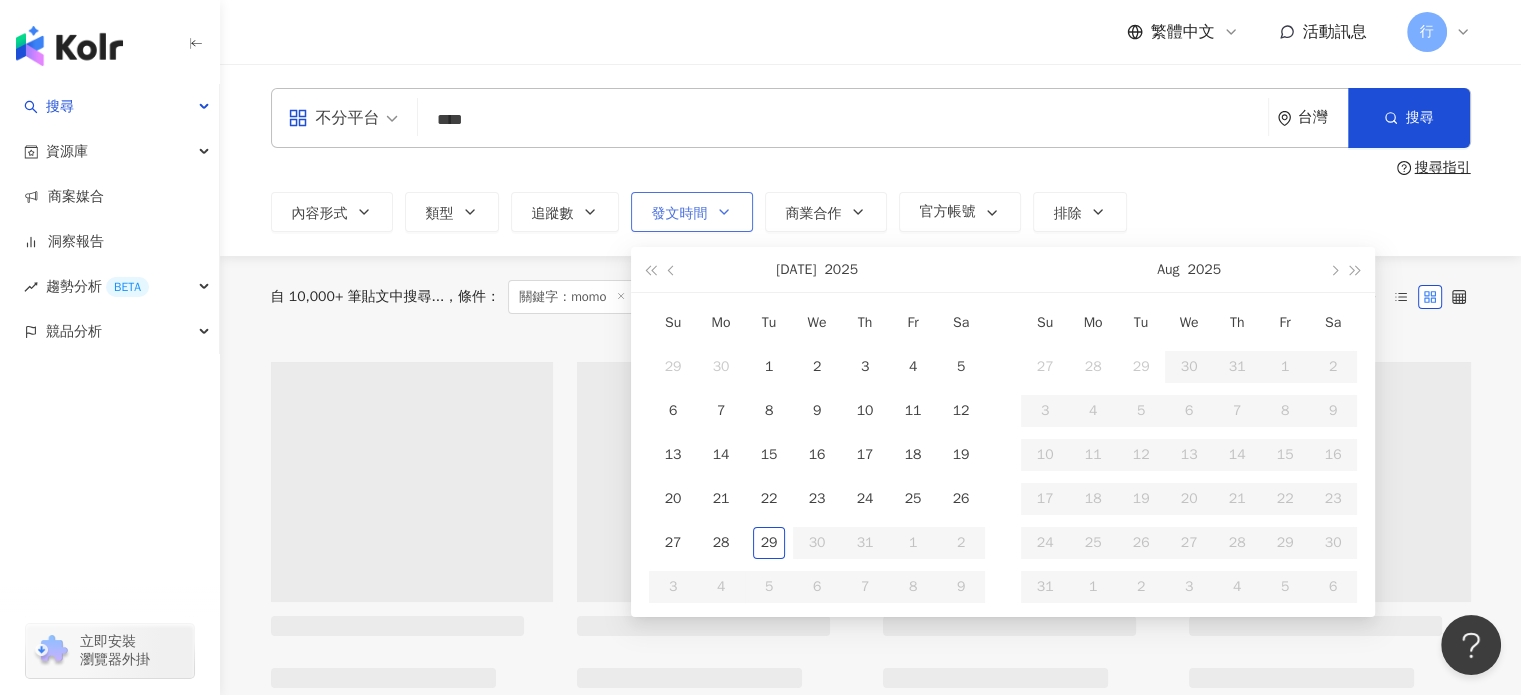 click on "發文時間" at bounding box center (680, 214) 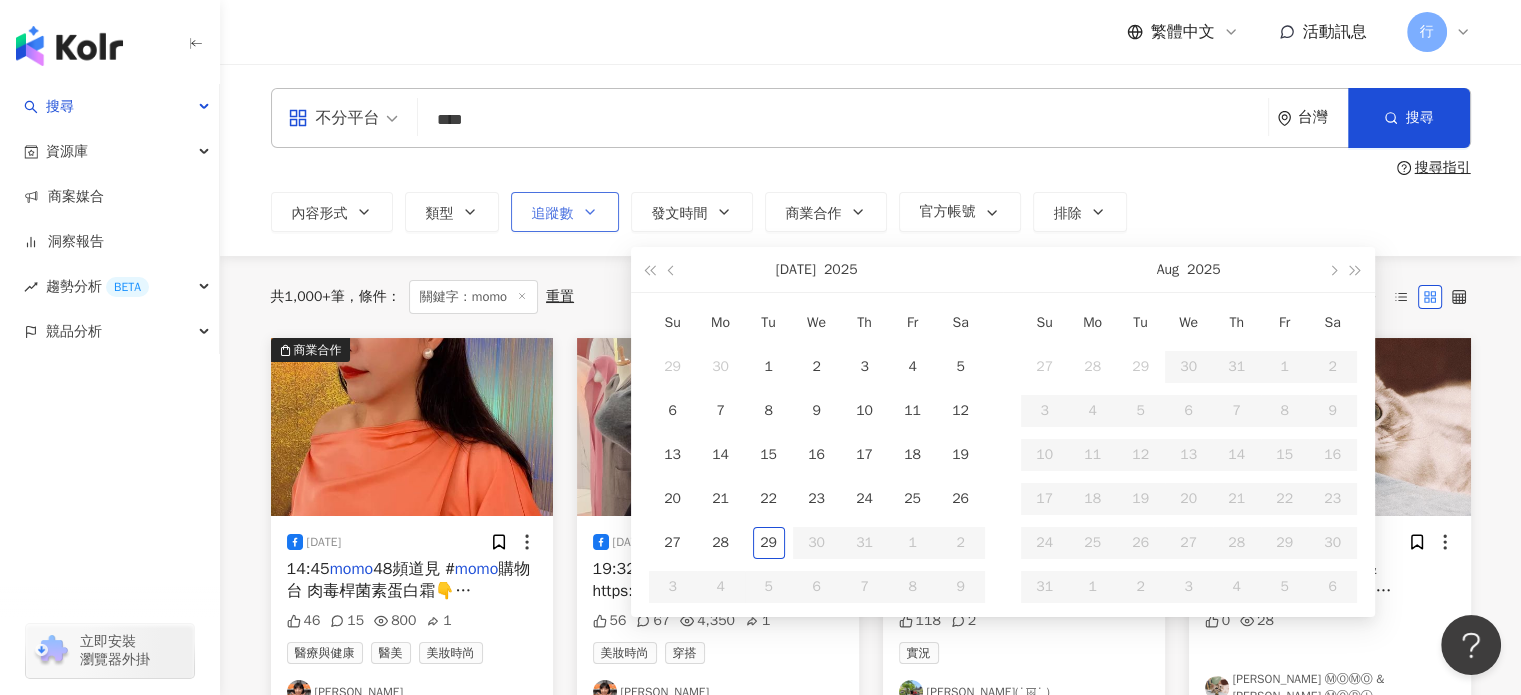 click on "追蹤數" at bounding box center [553, 214] 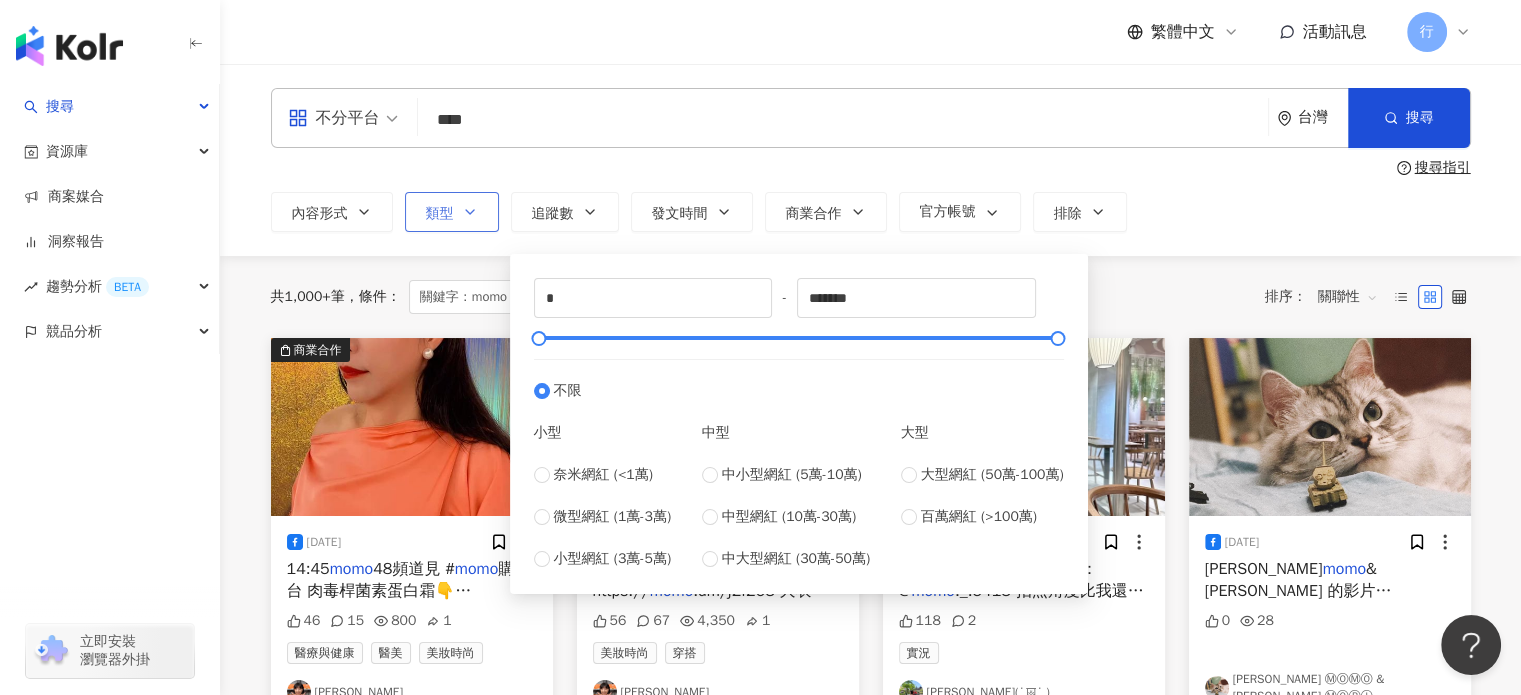 click on "類型" at bounding box center [452, 212] 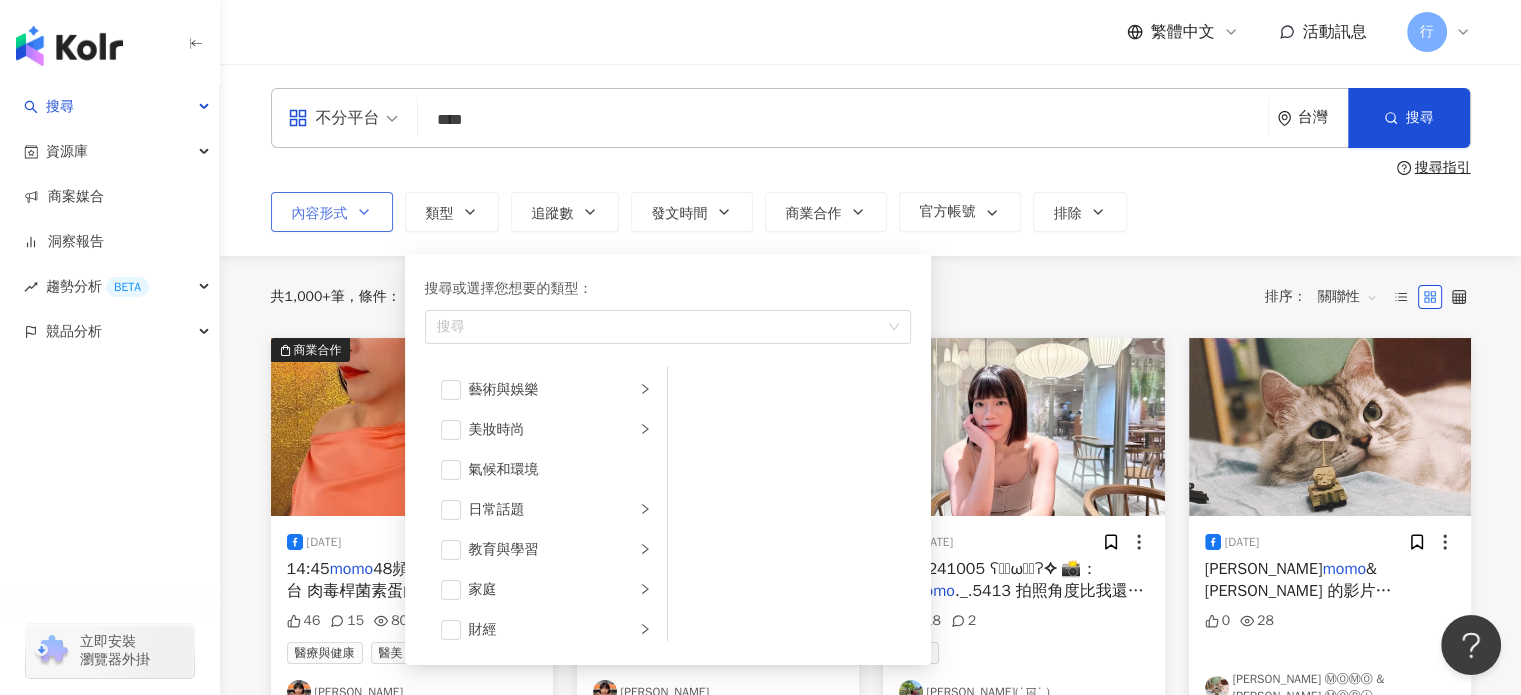 click on "內容形式" at bounding box center [332, 212] 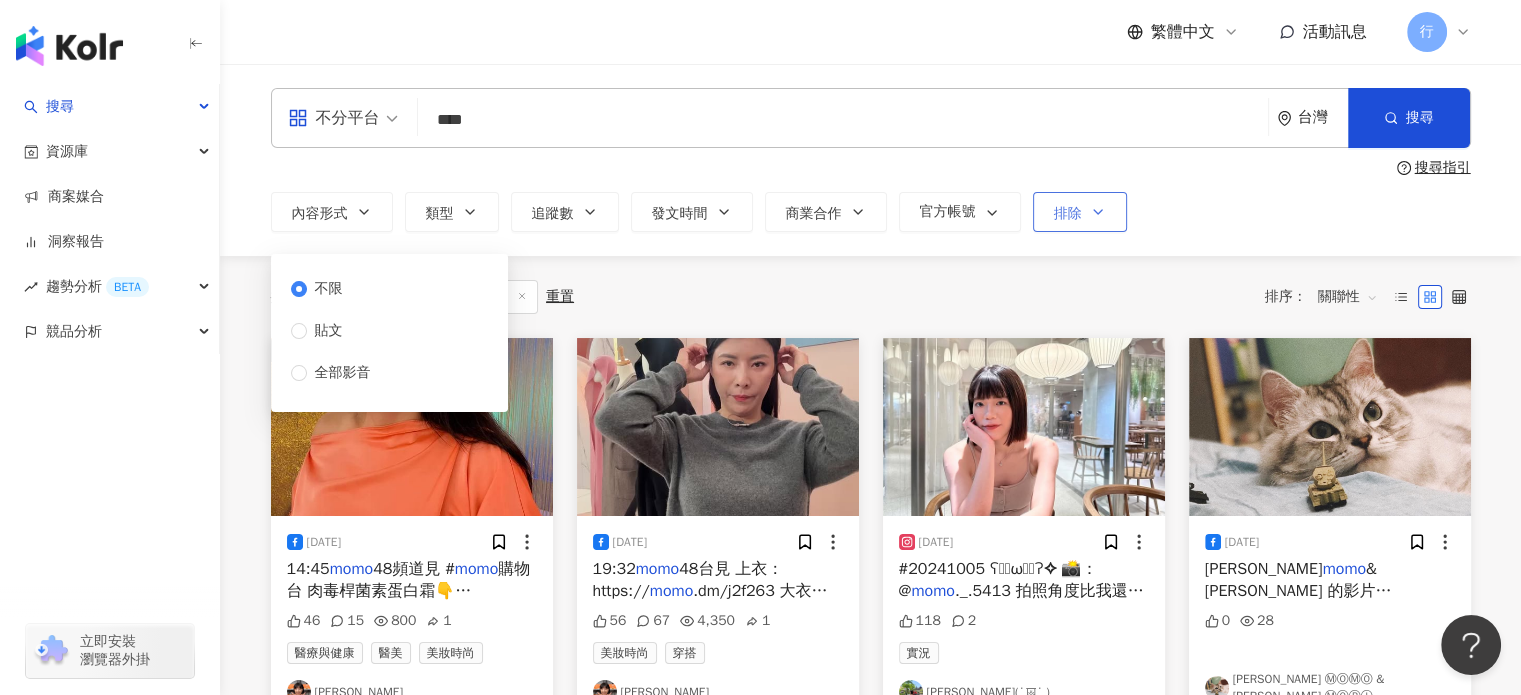 click on "排除" at bounding box center [1080, 212] 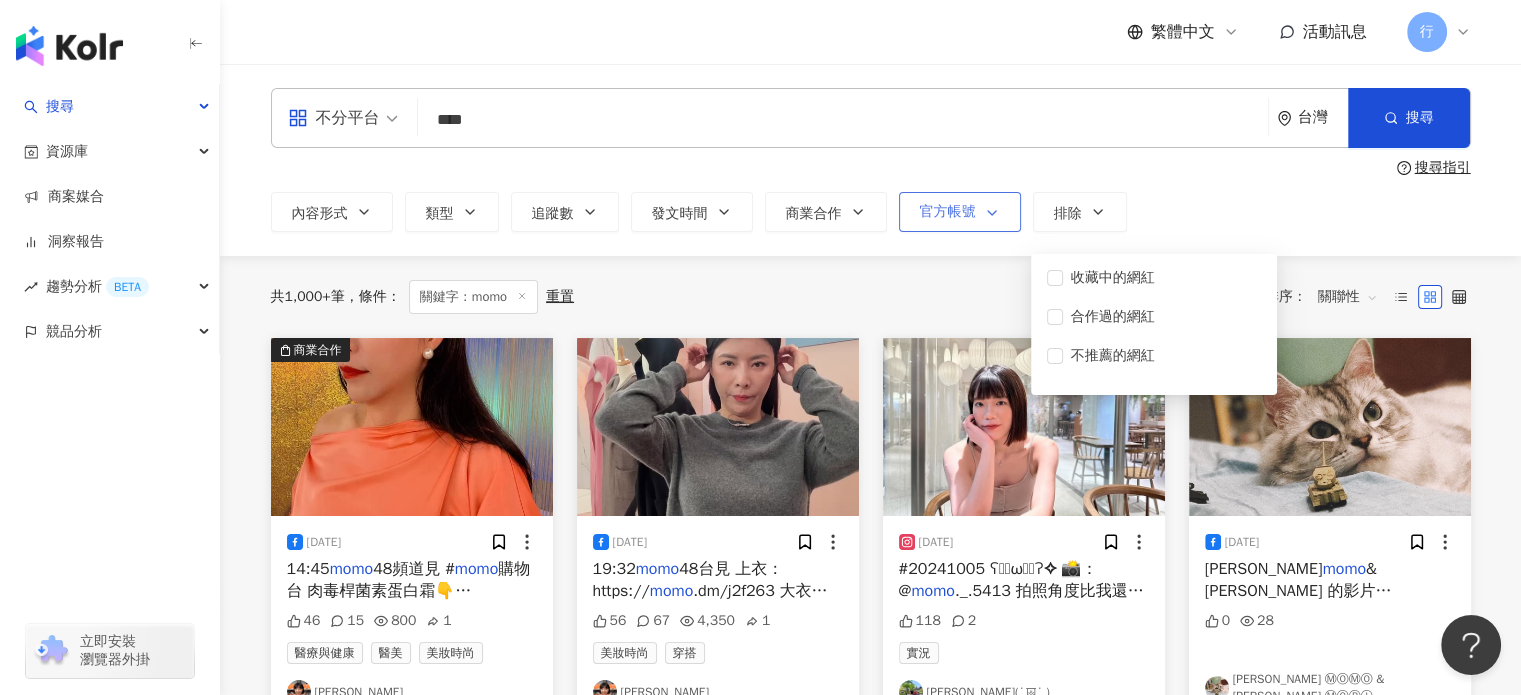 click 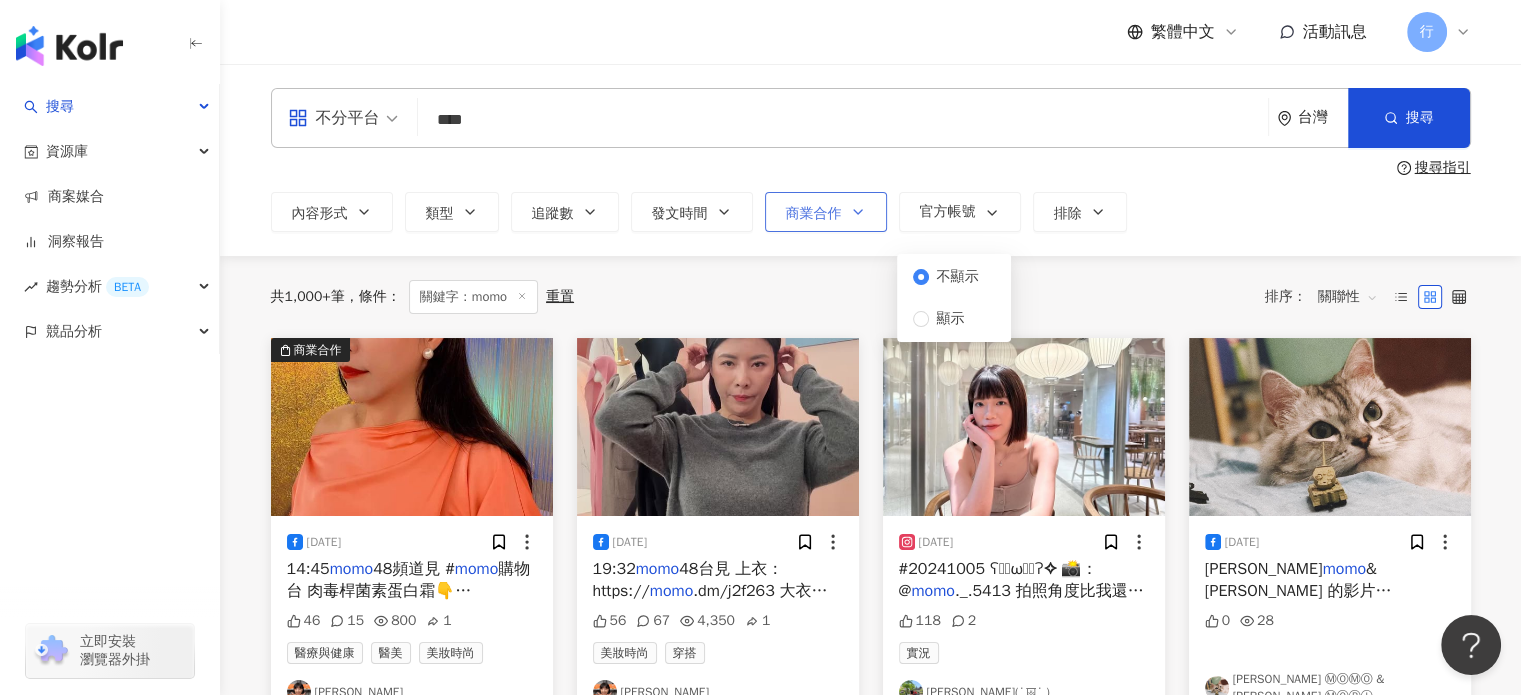 click on "商業合作" at bounding box center (826, 212) 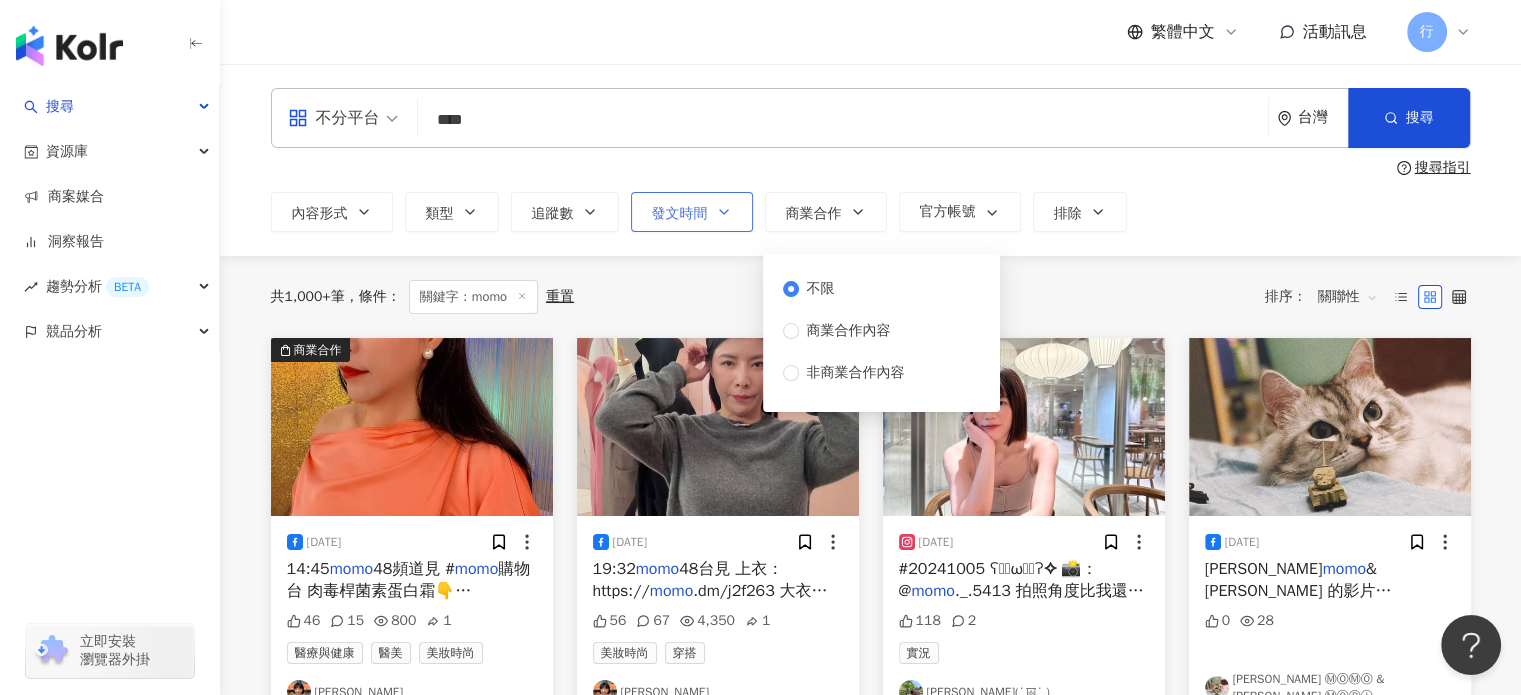 click on "發文時間" at bounding box center (680, 214) 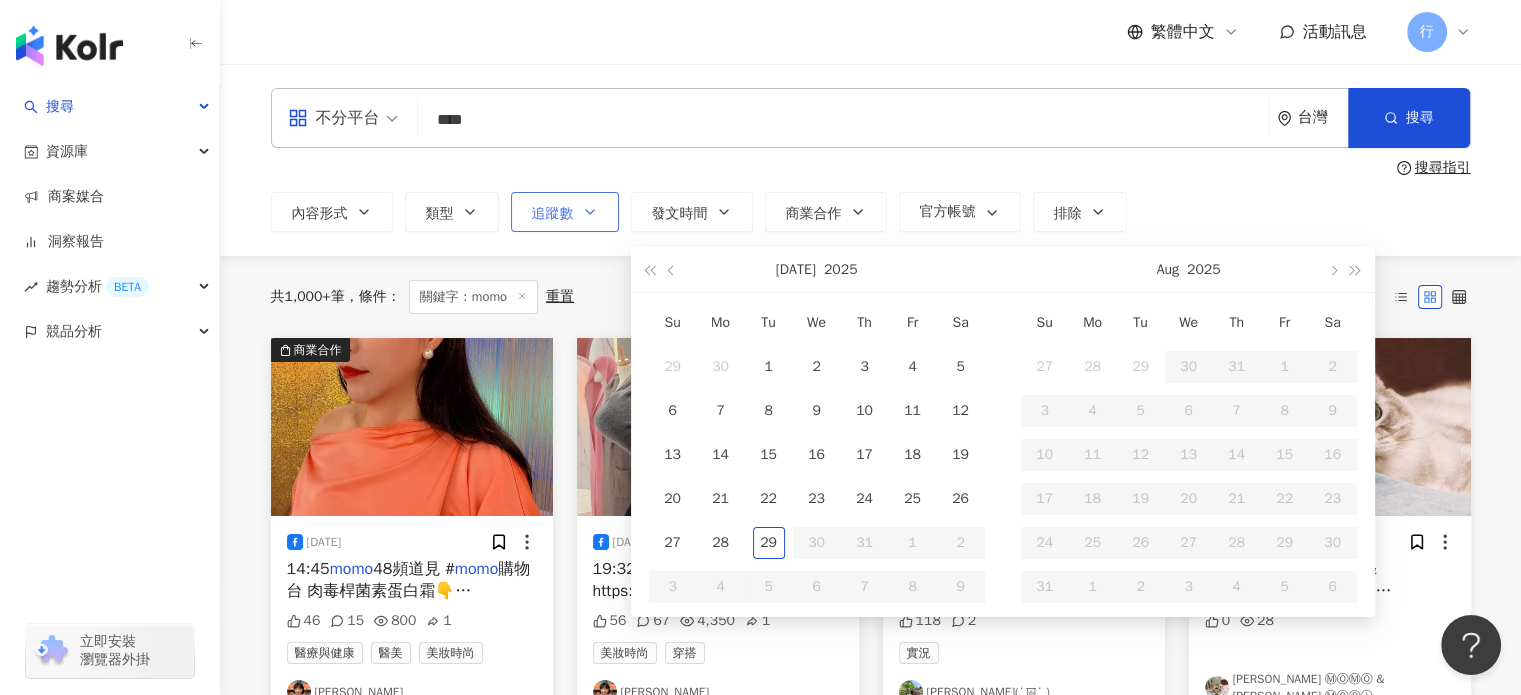 click on "追蹤數" at bounding box center (553, 214) 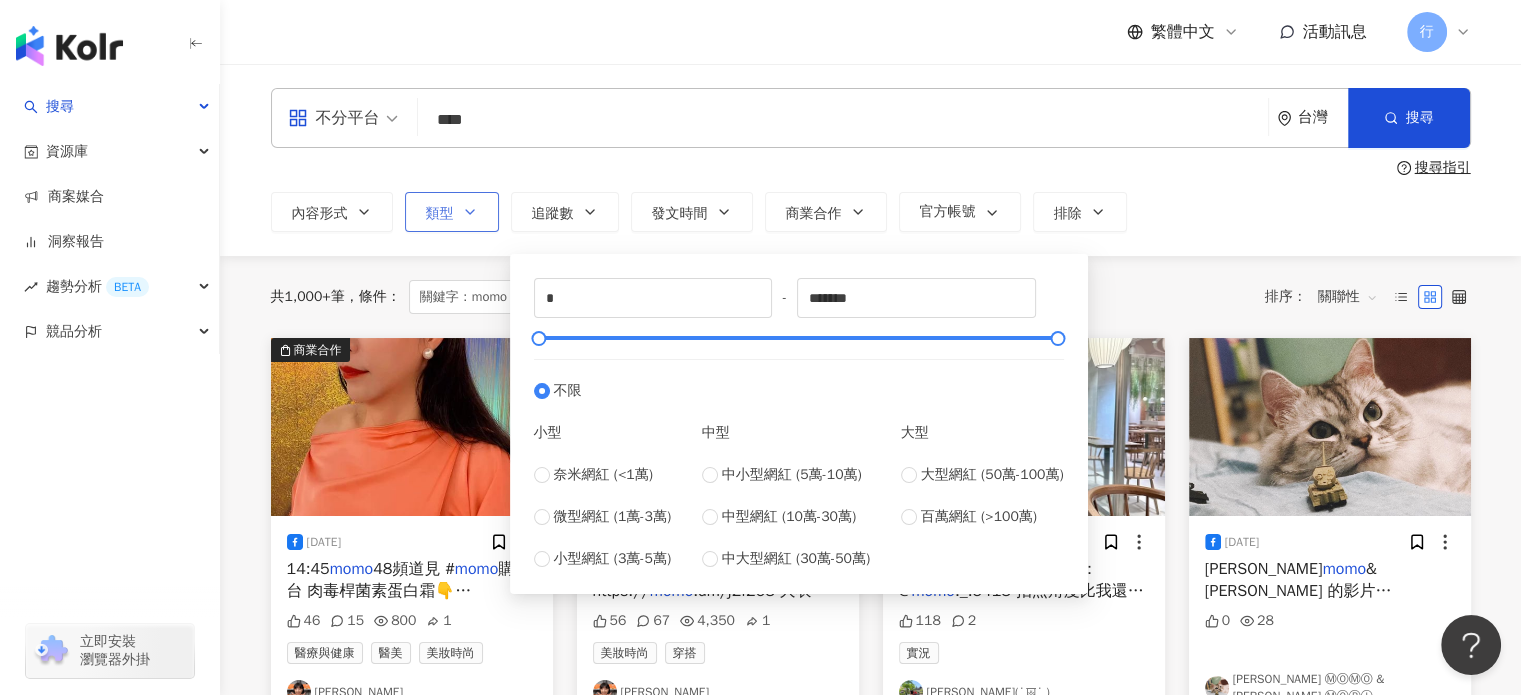 click on "類型" at bounding box center (452, 212) 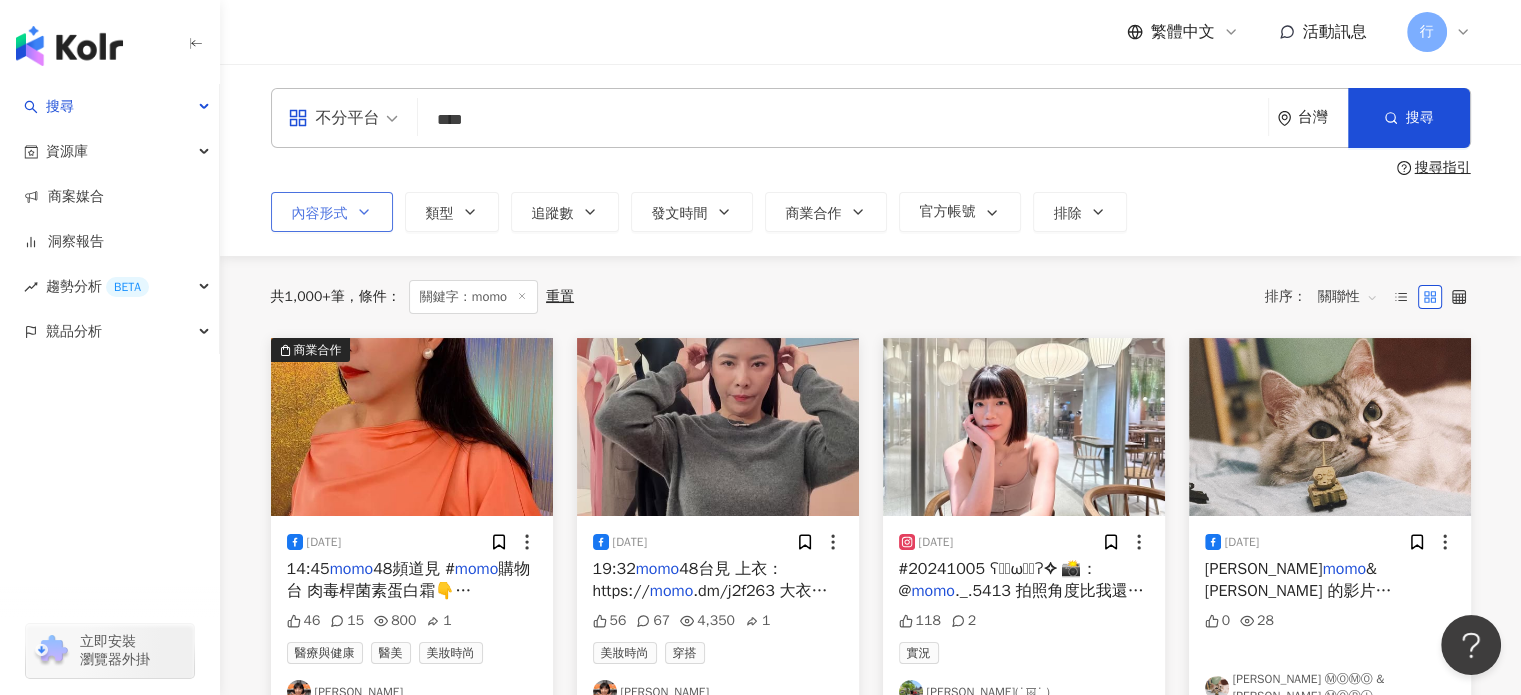 click on "內容形式" at bounding box center [332, 212] 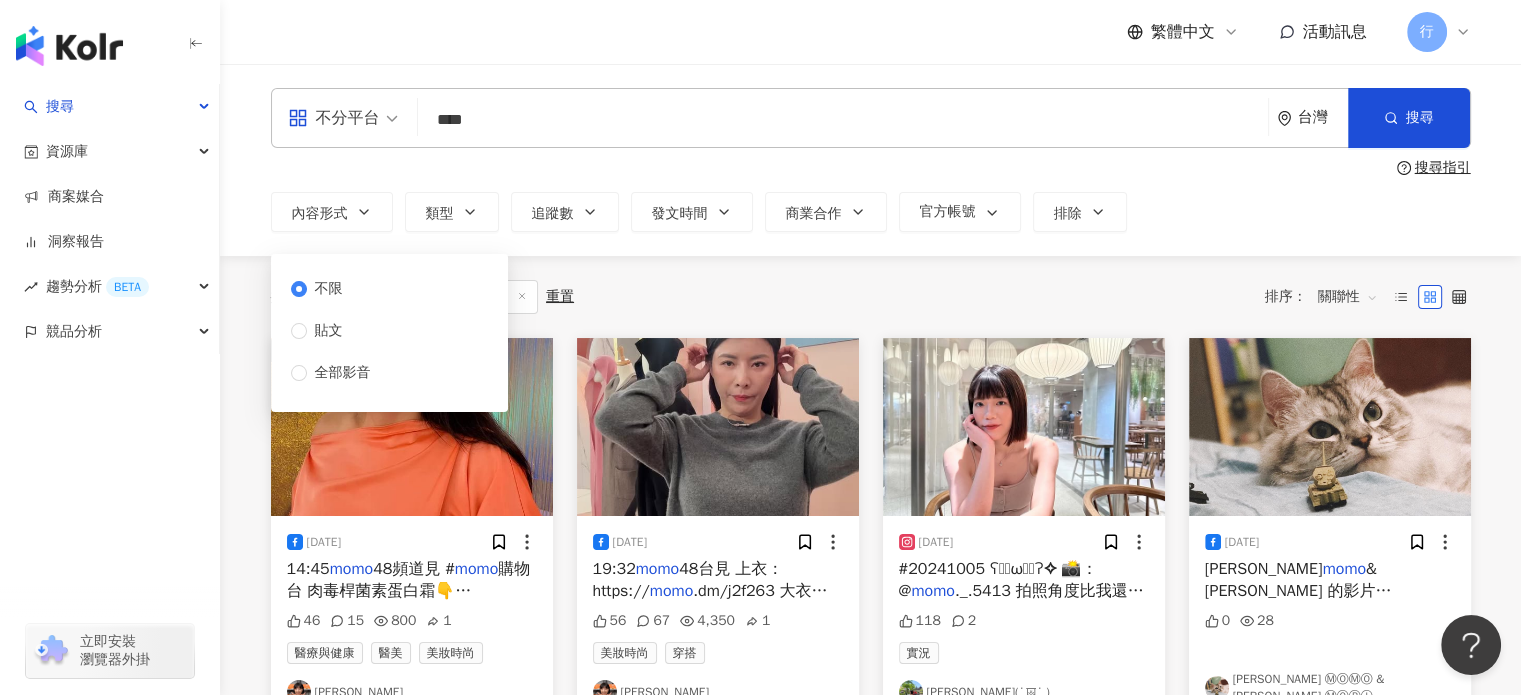 click on "****" at bounding box center [843, 119] 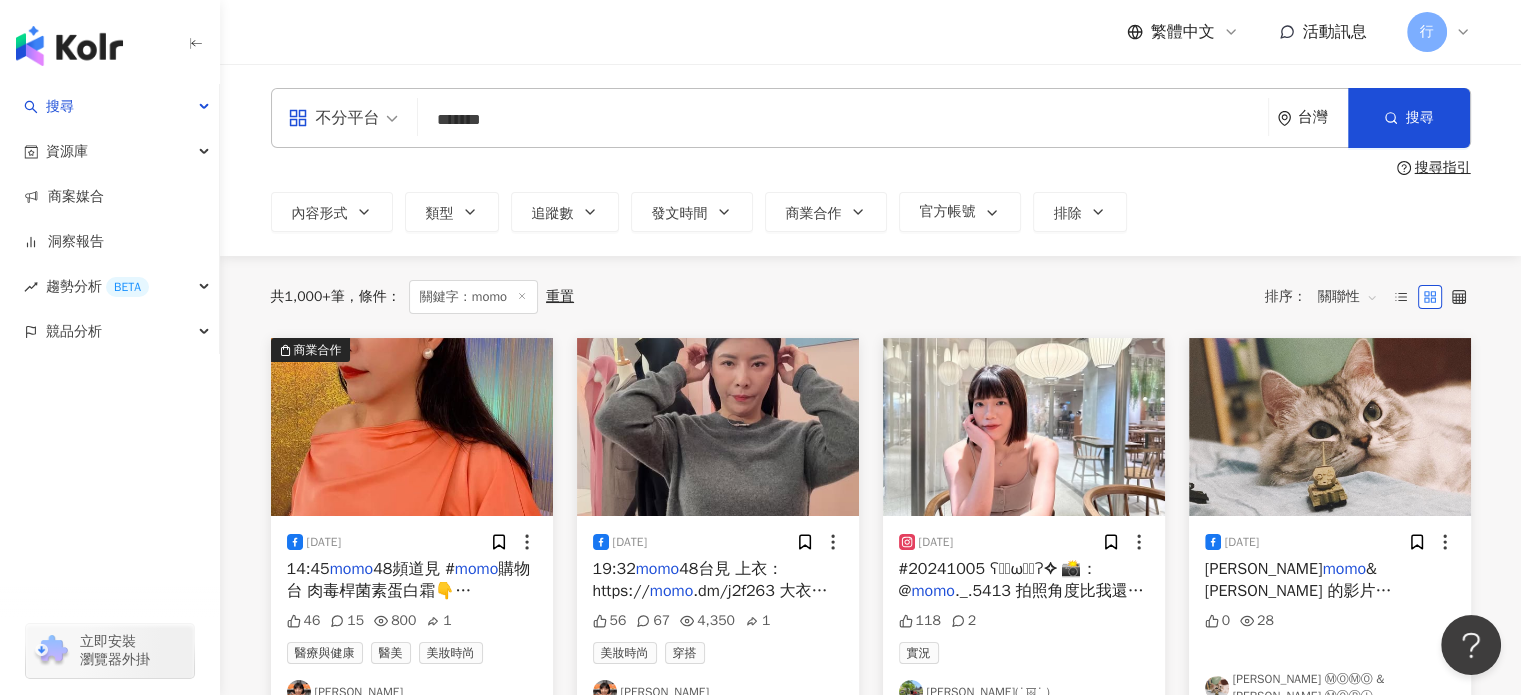 type on "*******" 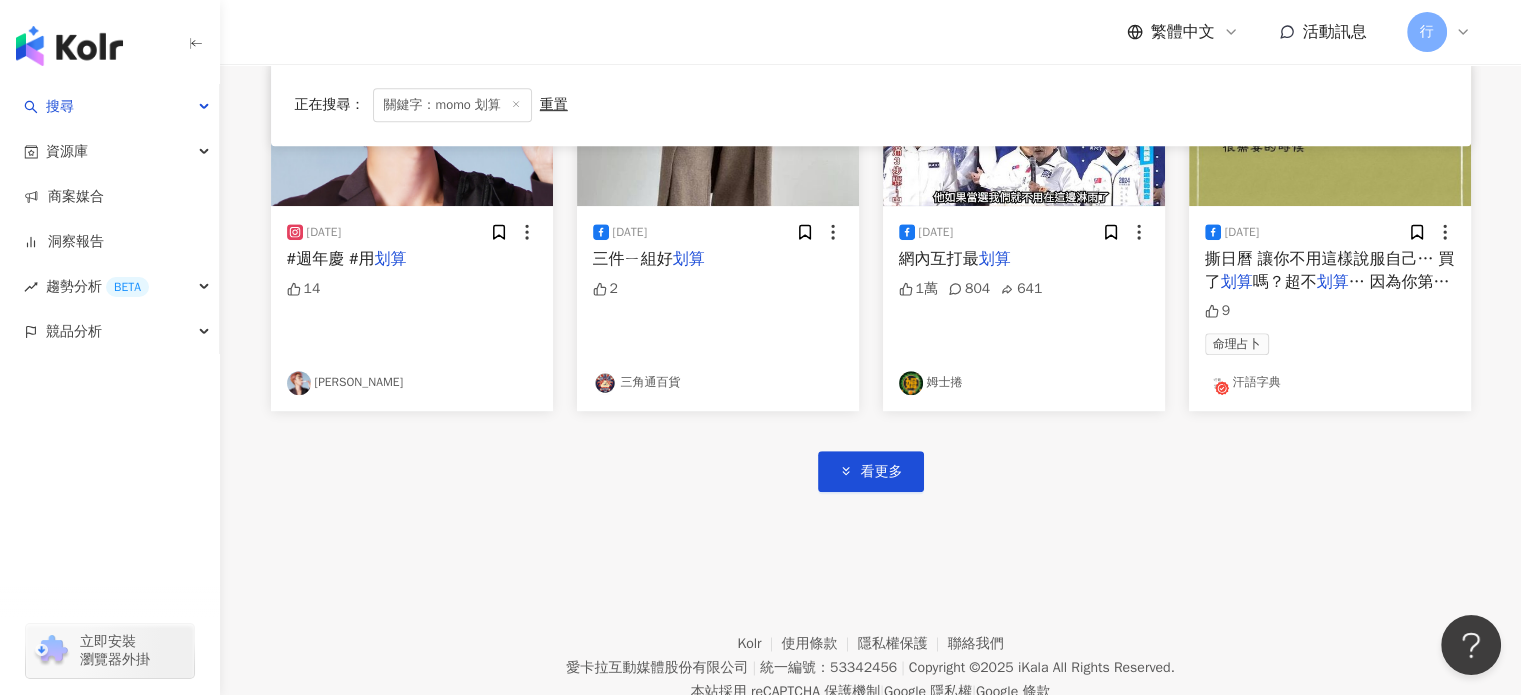 scroll, scrollTop: 993, scrollLeft: 0, axis: vertical 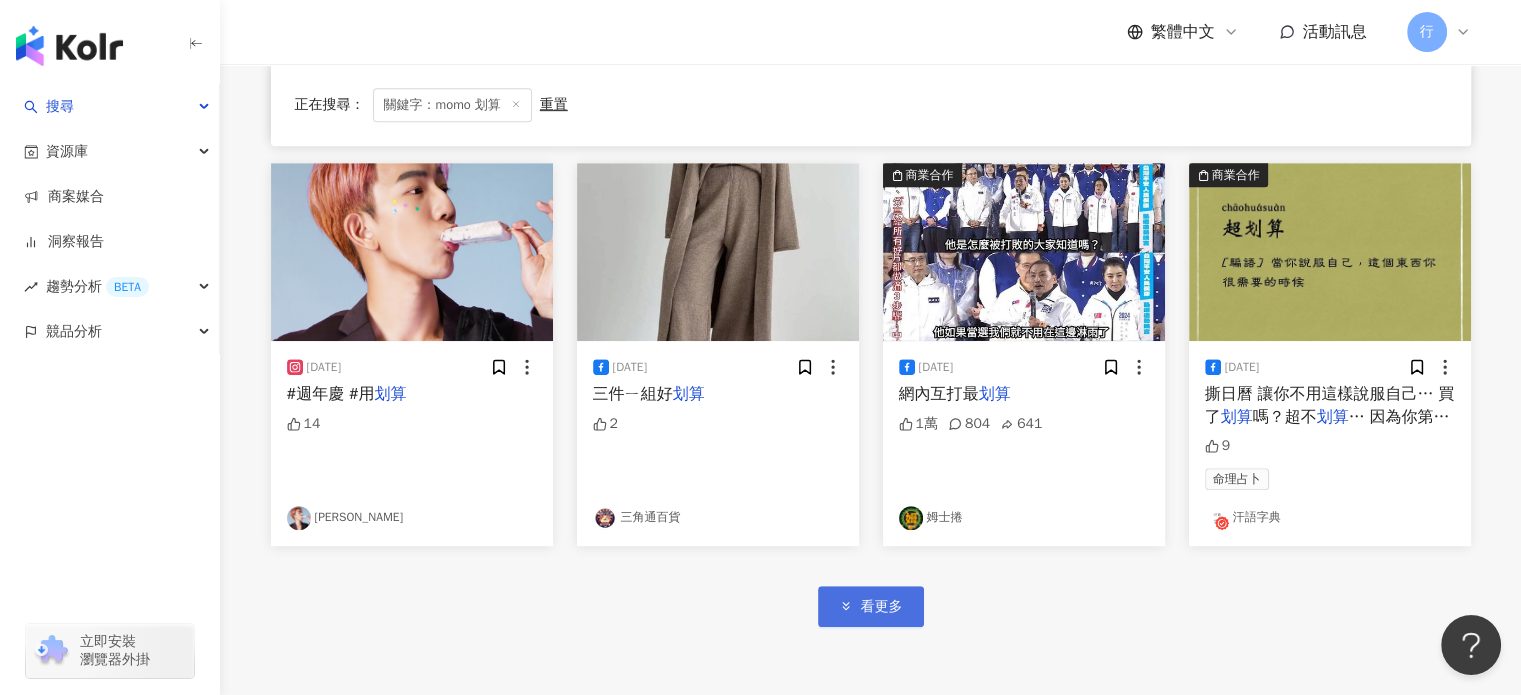 click 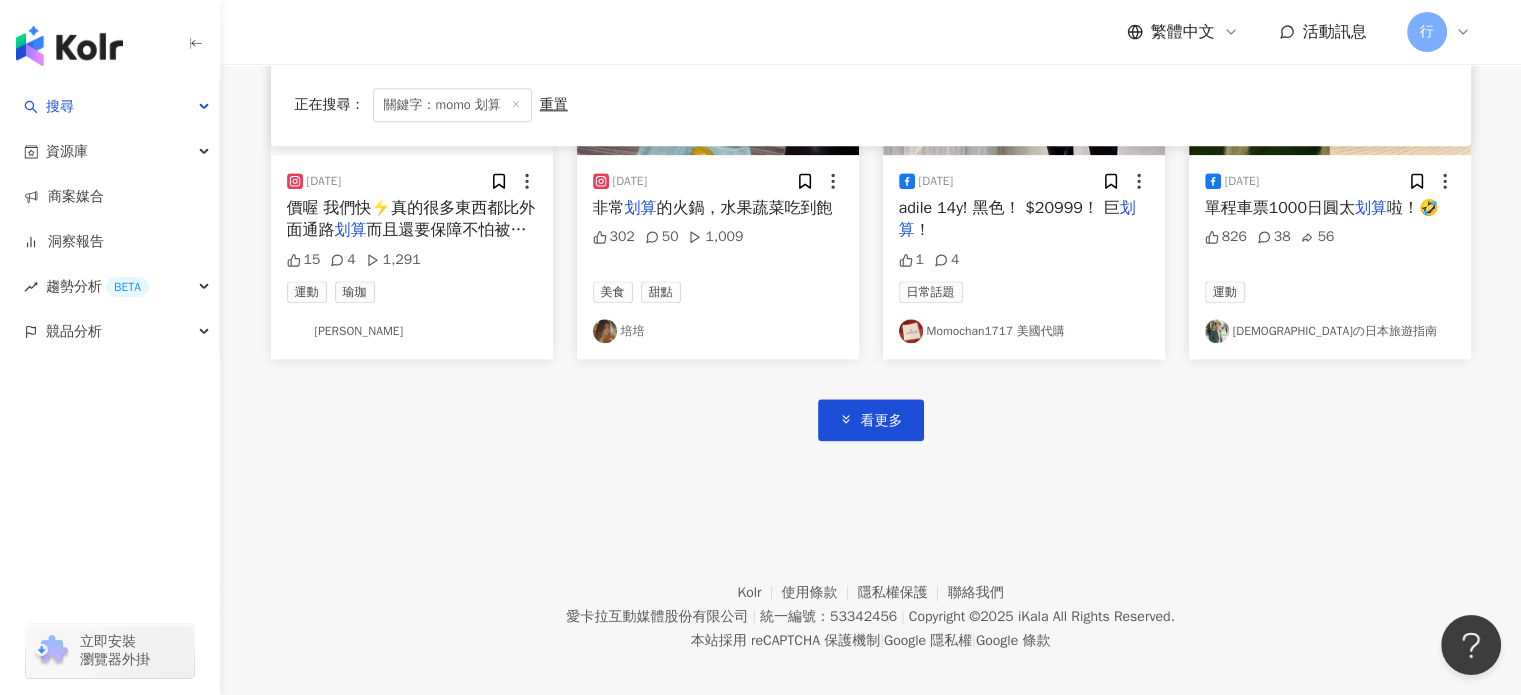 scroll, scrollTop: 2412, scrollLeft: 0, axis: vertical 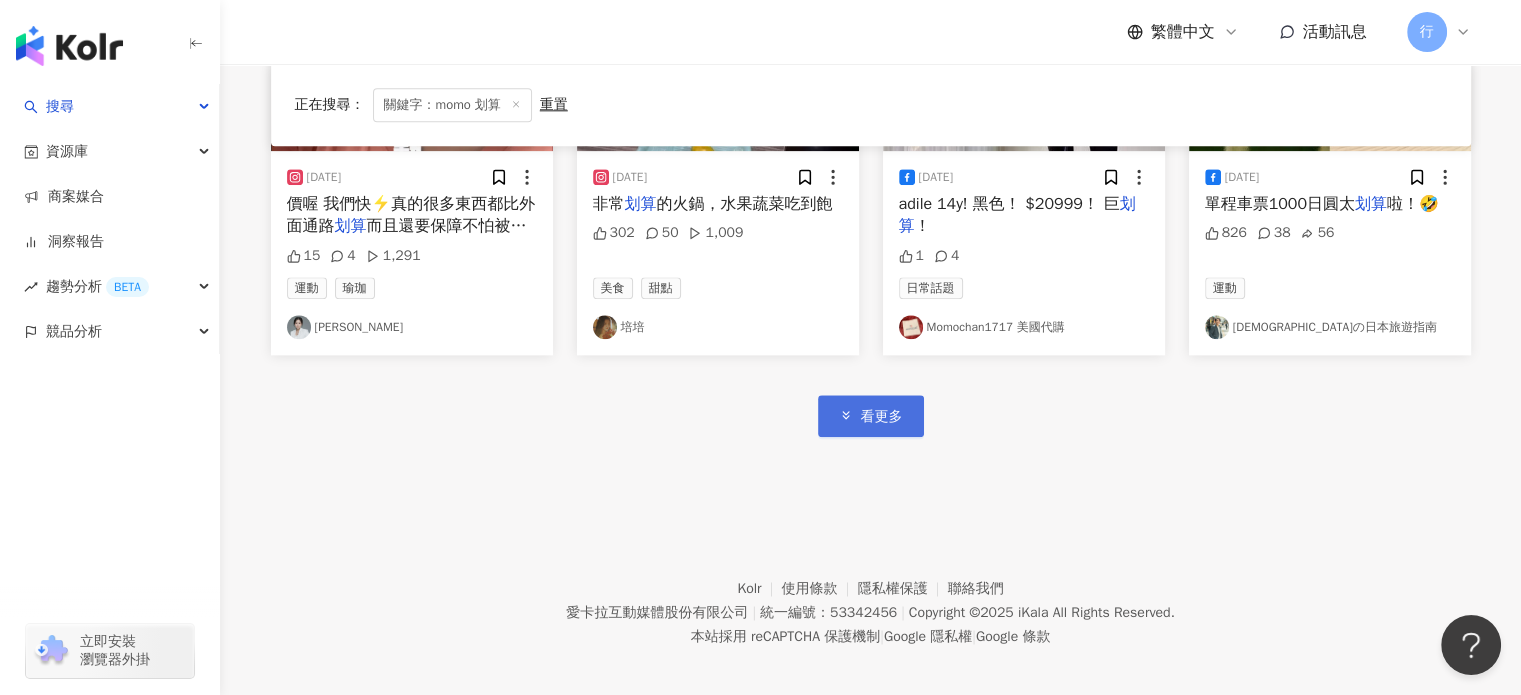 click on "看更多" at bounding box center [882, 417] 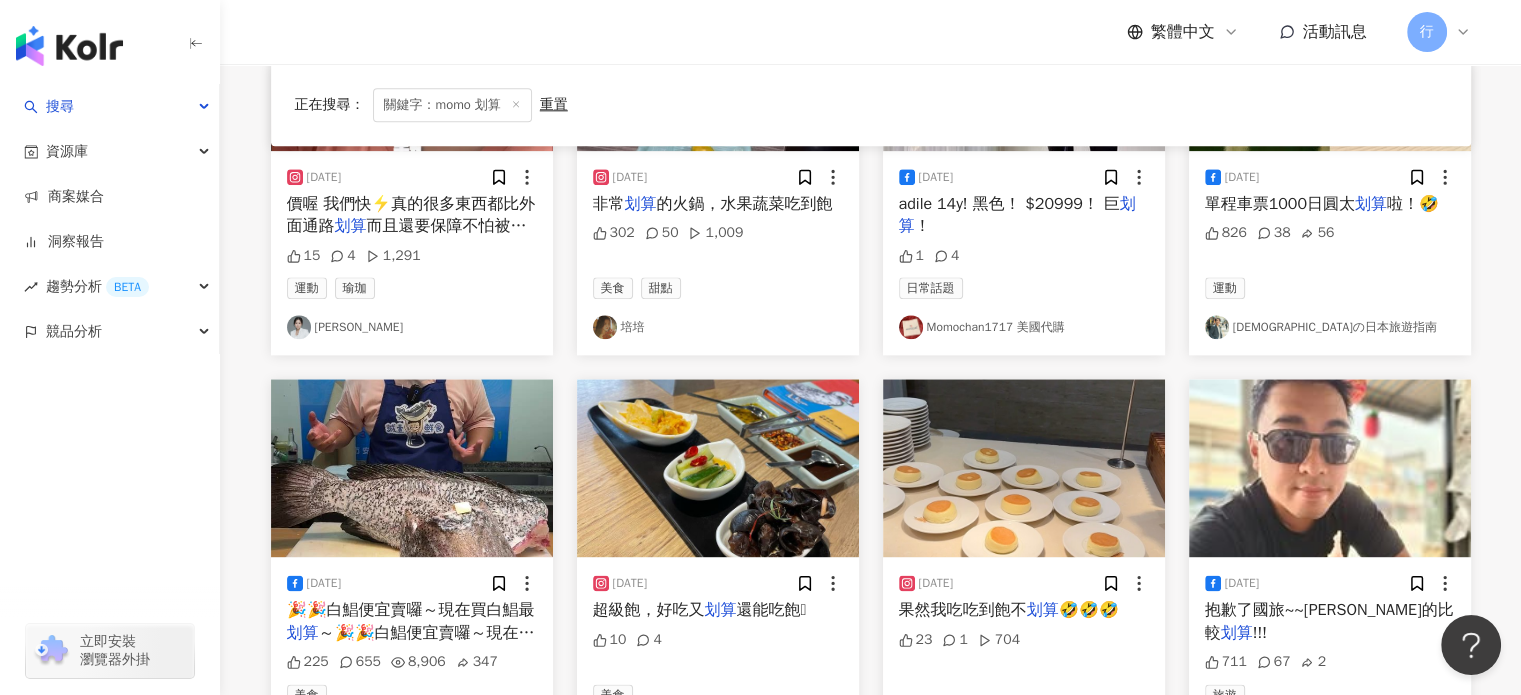type 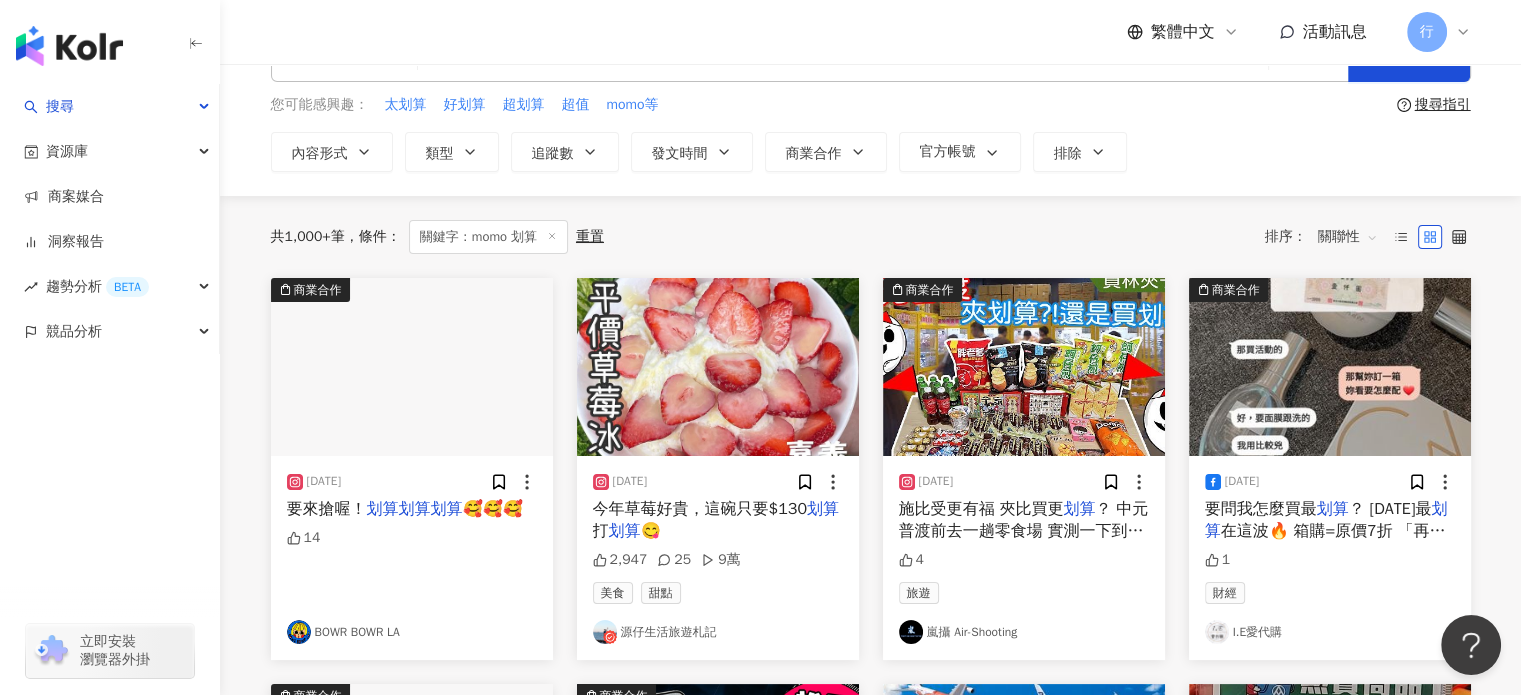 scroll, scrollTop: 0, scrollLeft: 0, axis: both 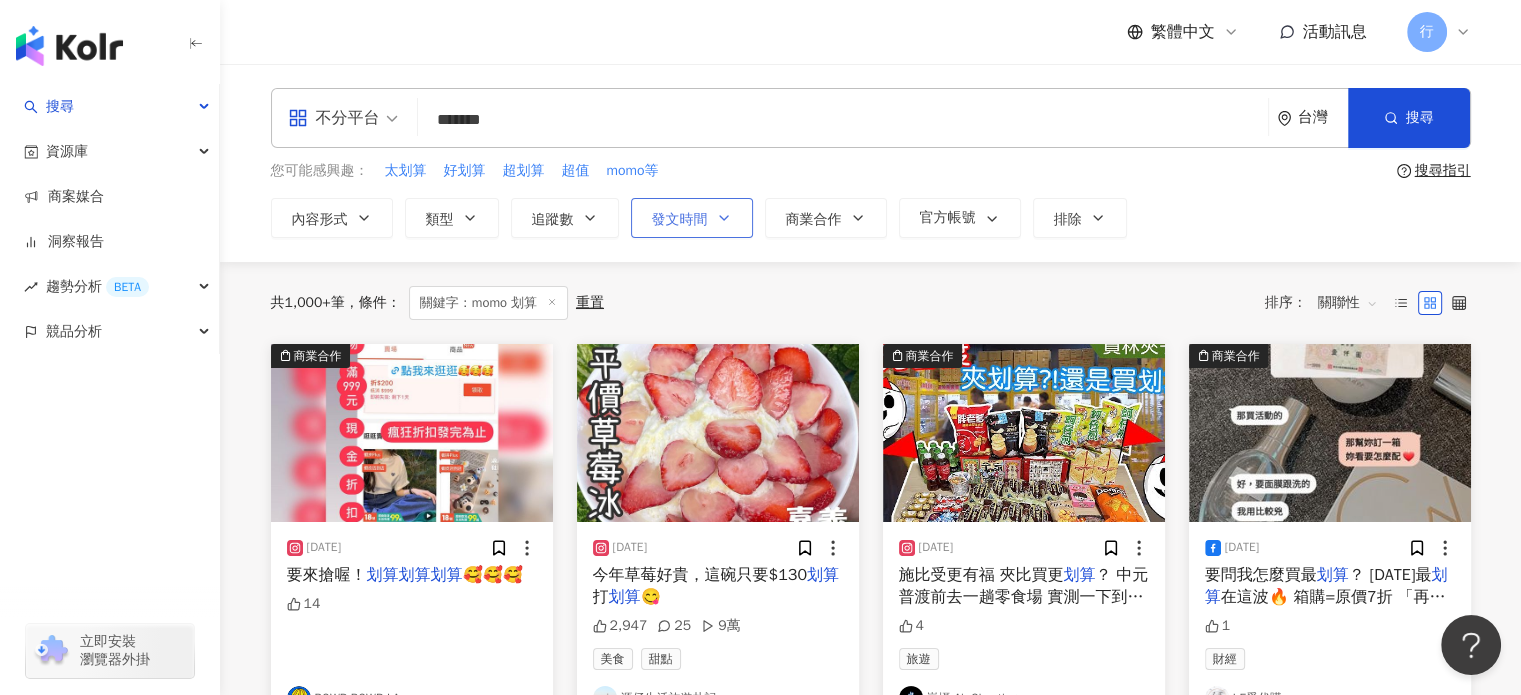 click on "發文時間" at bounding box center (692, 218) 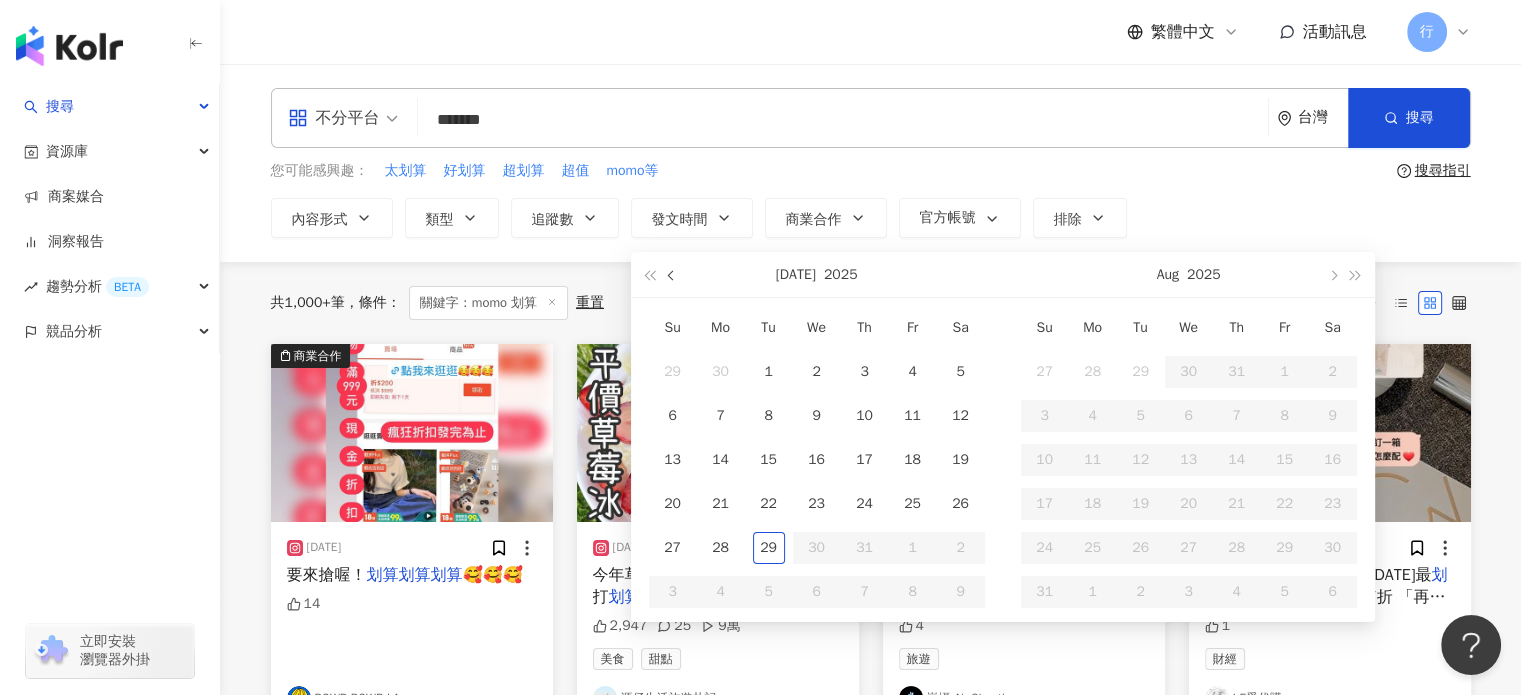click at bounding box center [672, 276] 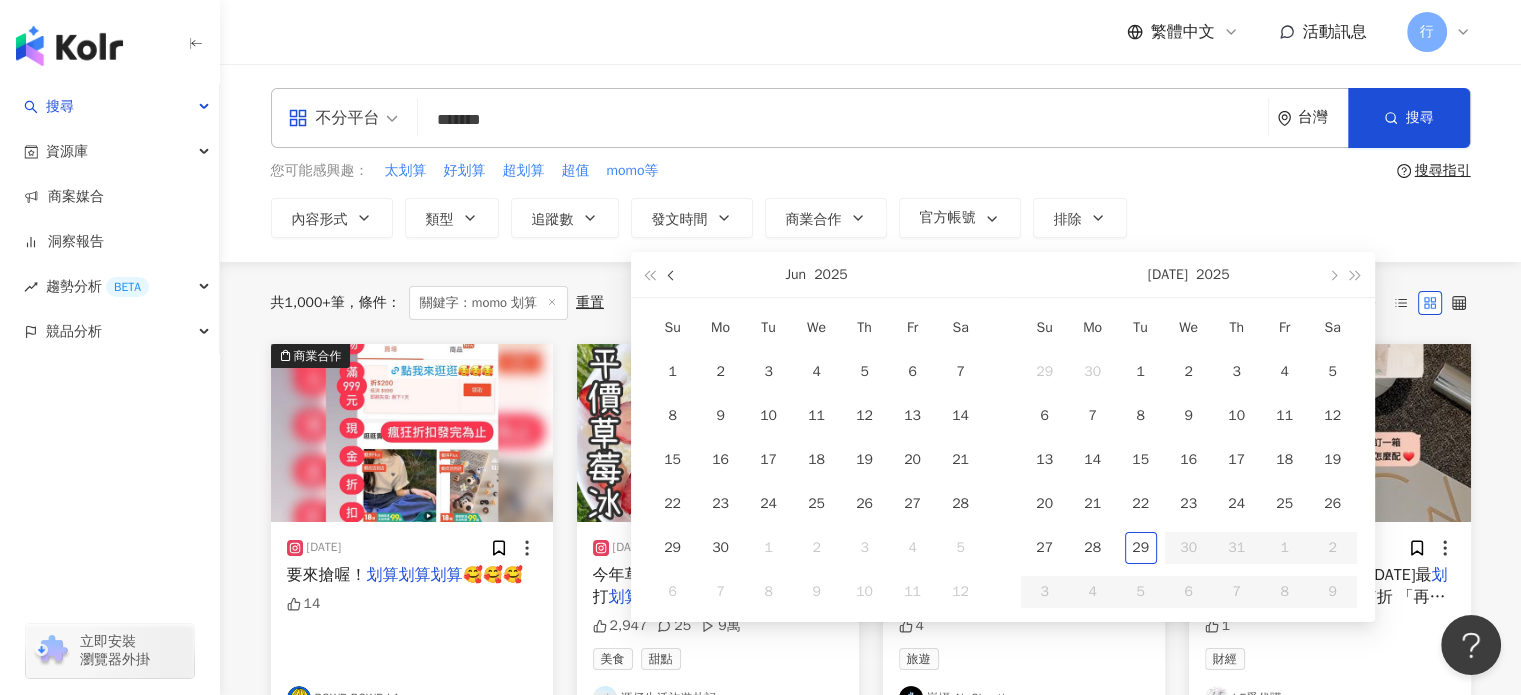 click at bounding box center [672, 276] 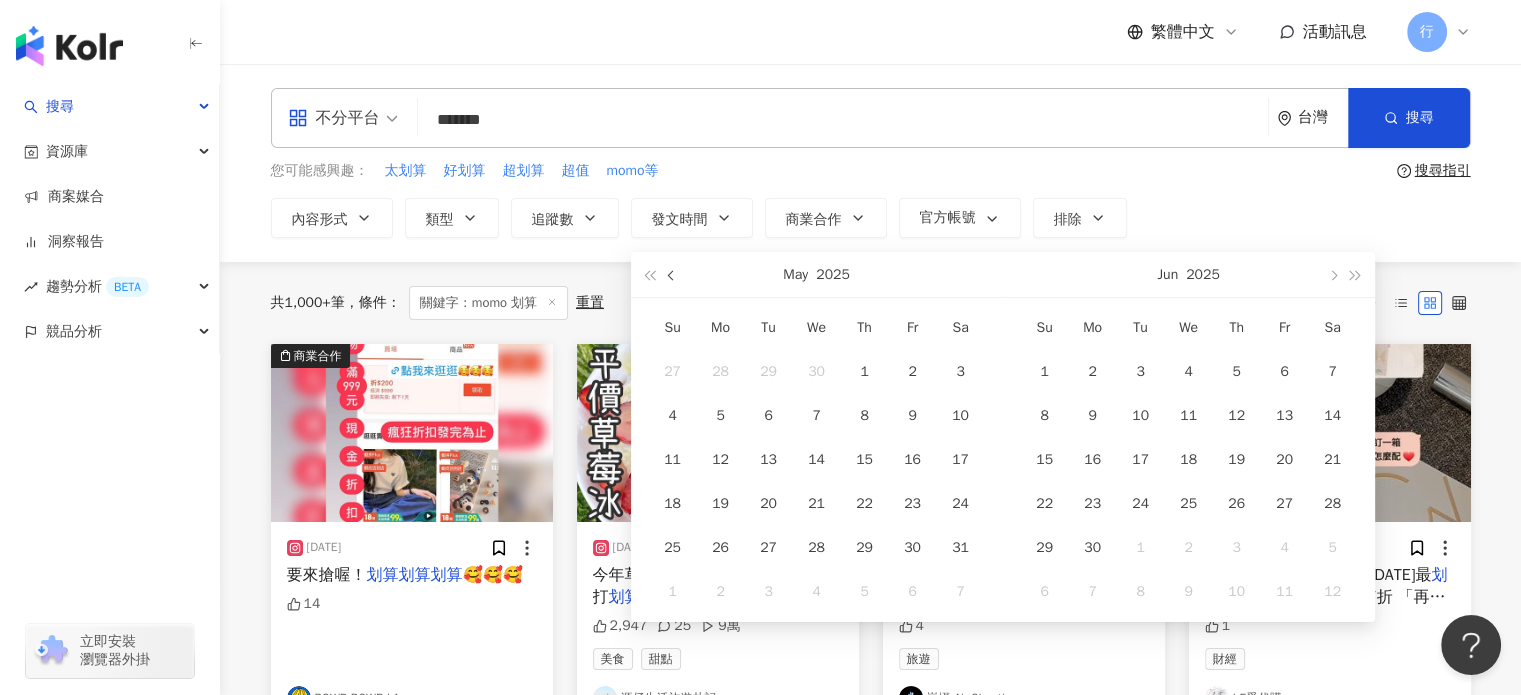 click at bounding box center (672, 276) 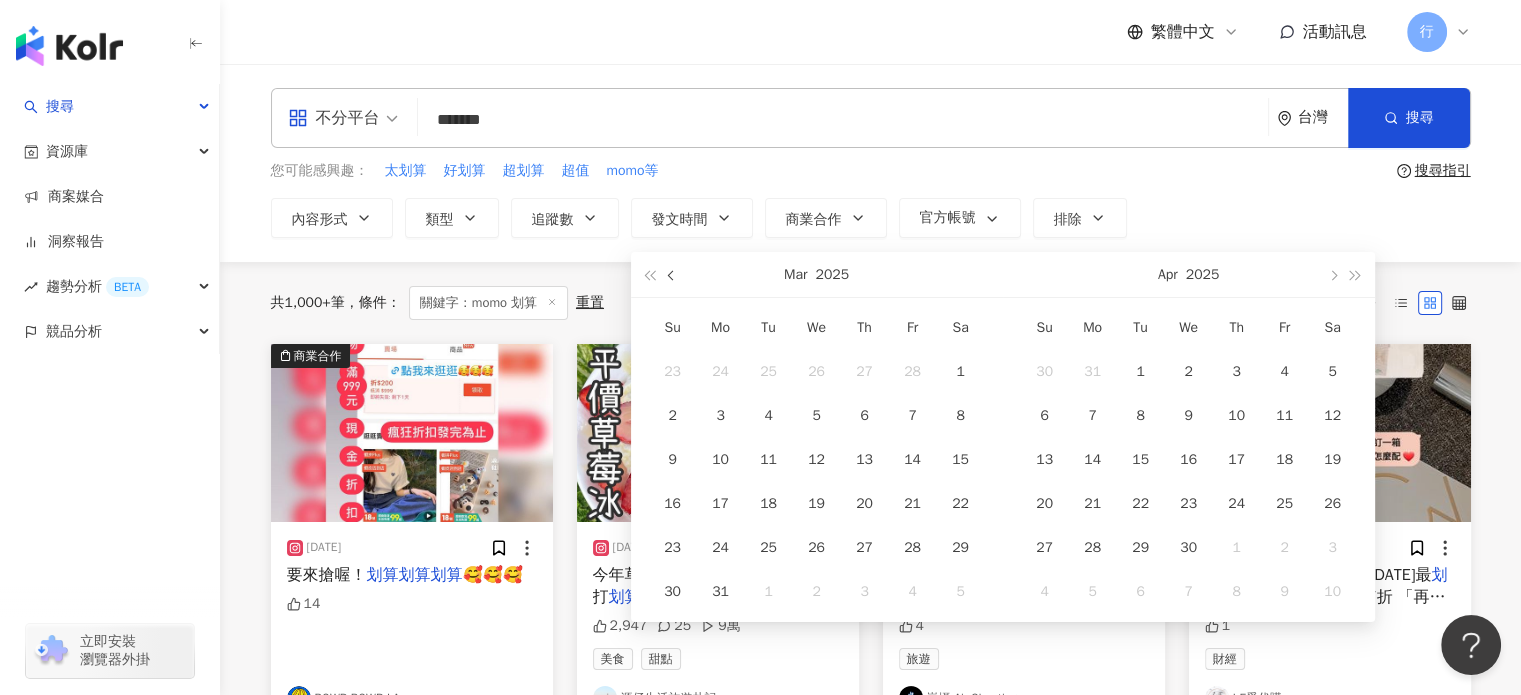 click at bounding box center (672, 276) 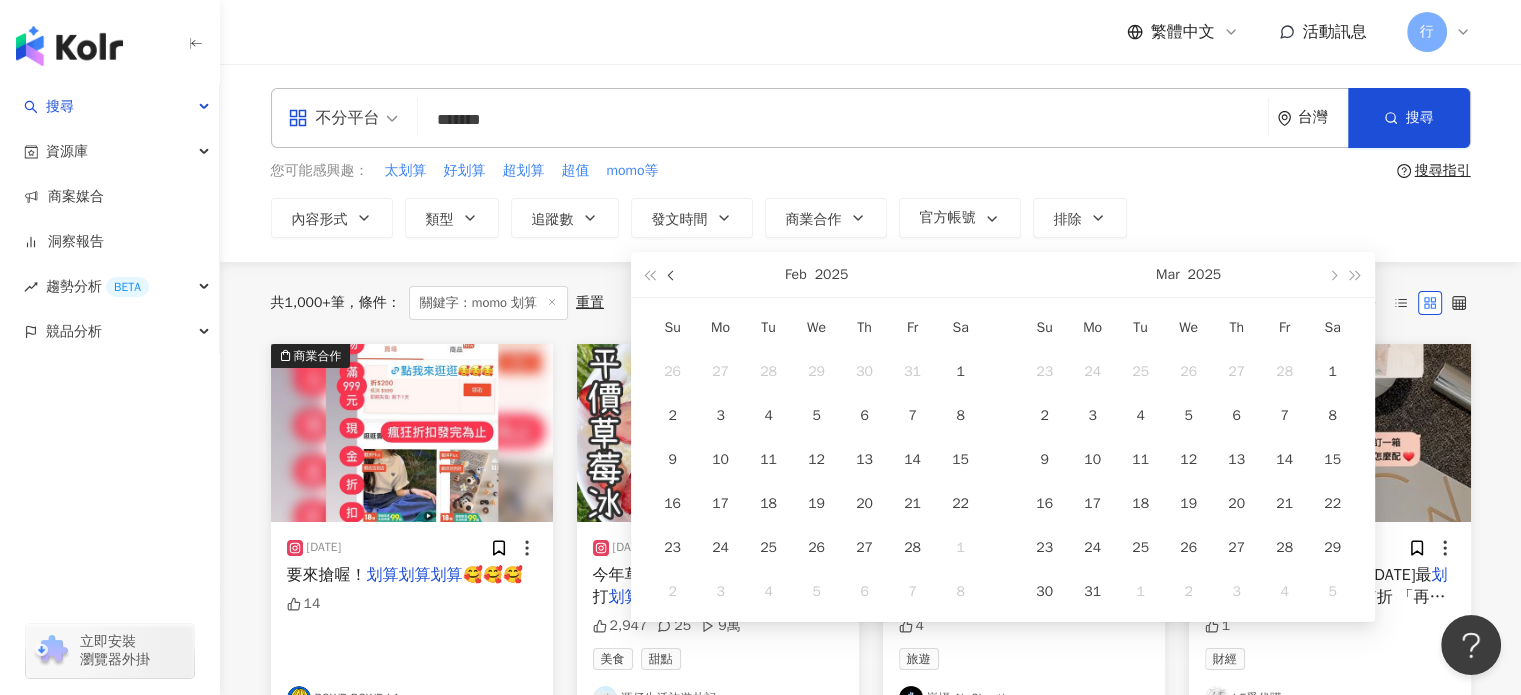 click at bounding box center [672, 276] 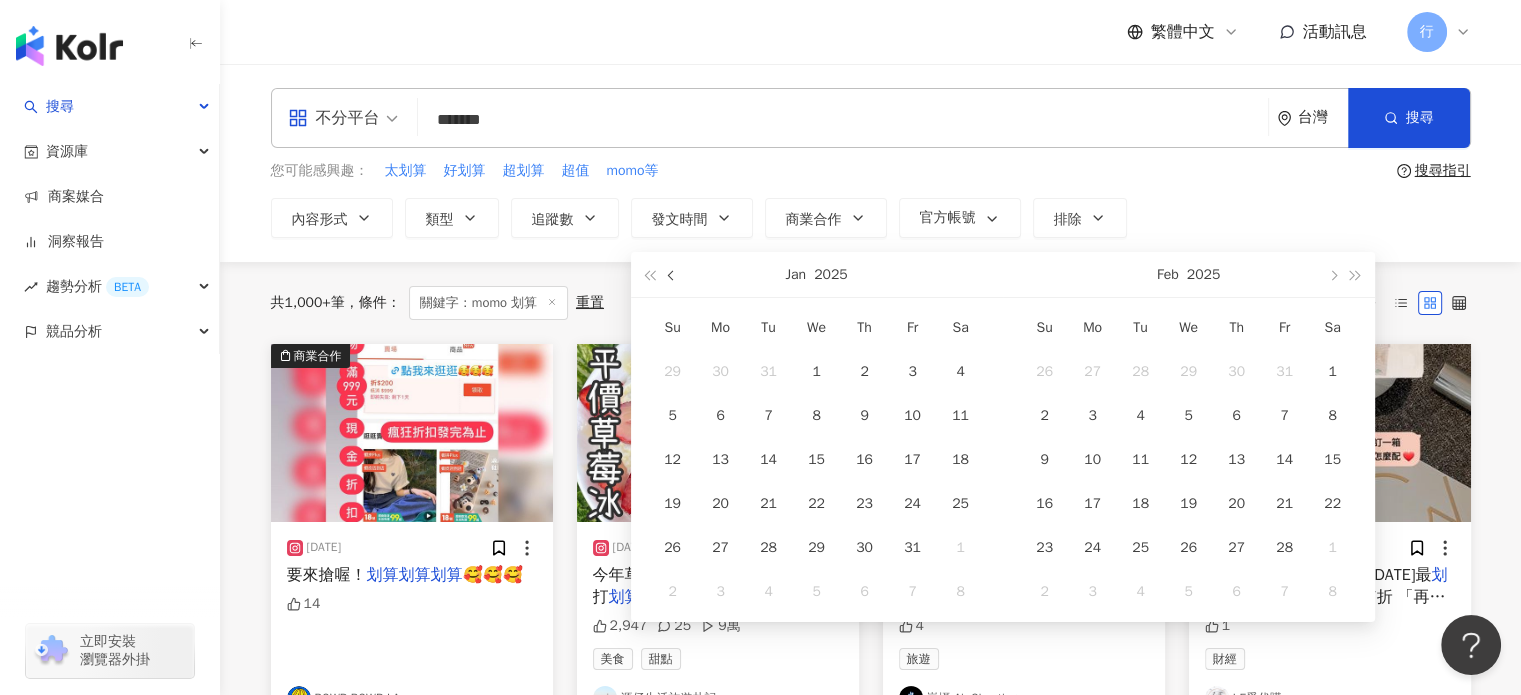 click at bounding box center [672, 276] 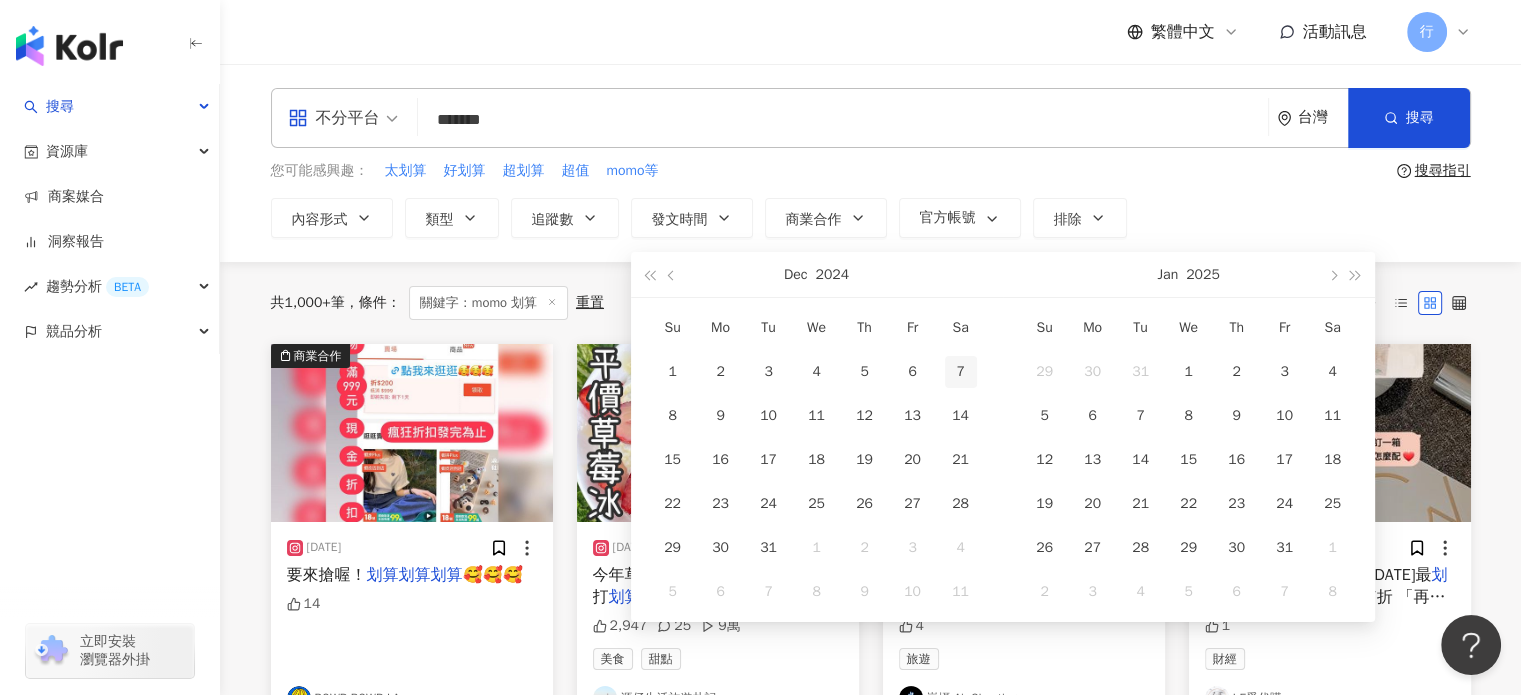 type on "**********" 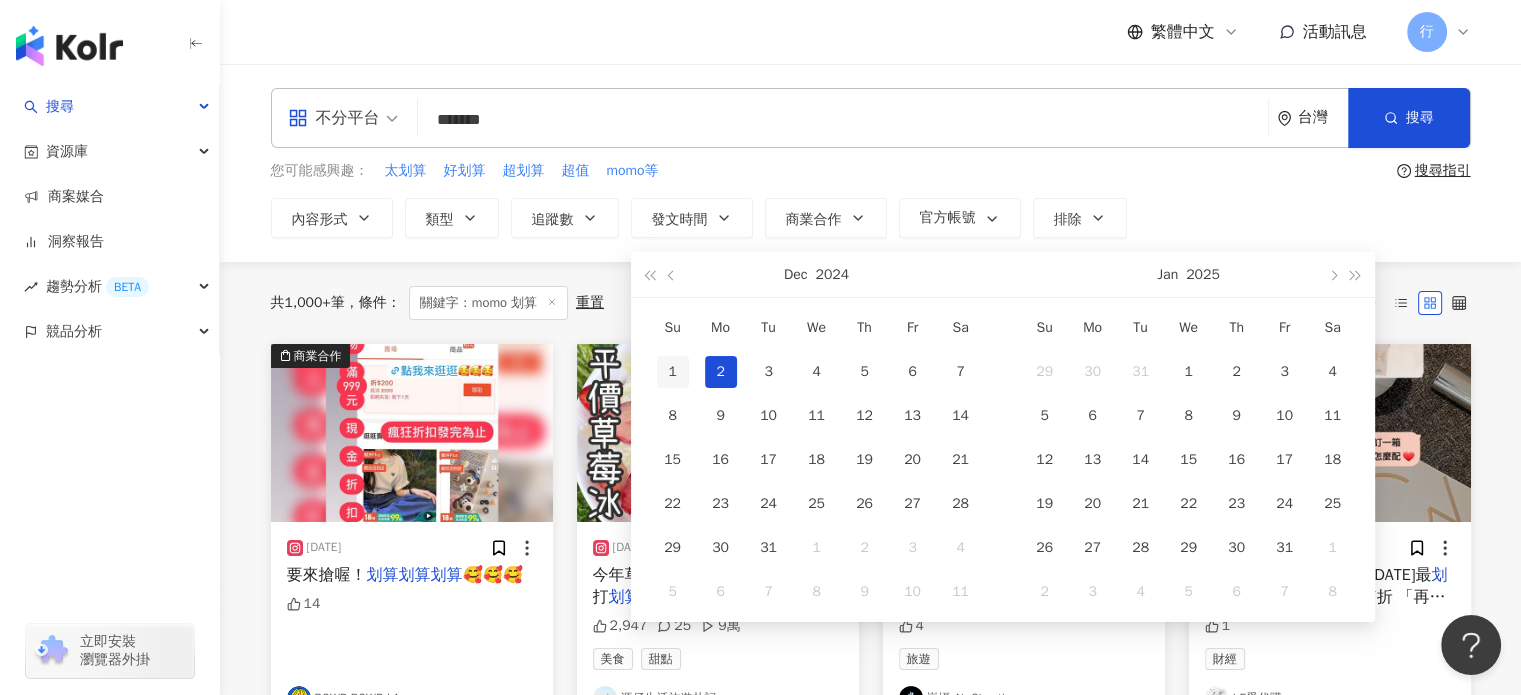 type on "**********" 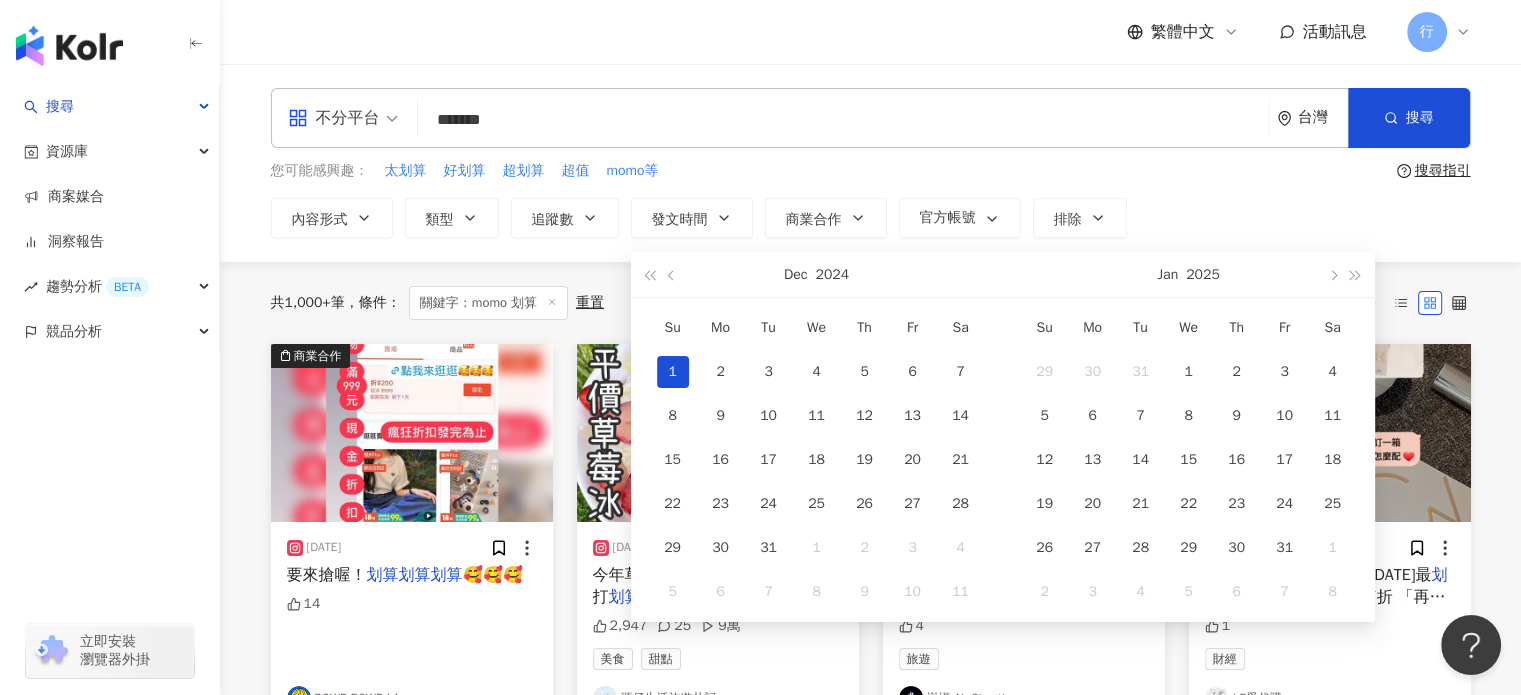 click on "1" at bounding box center [673, 372] 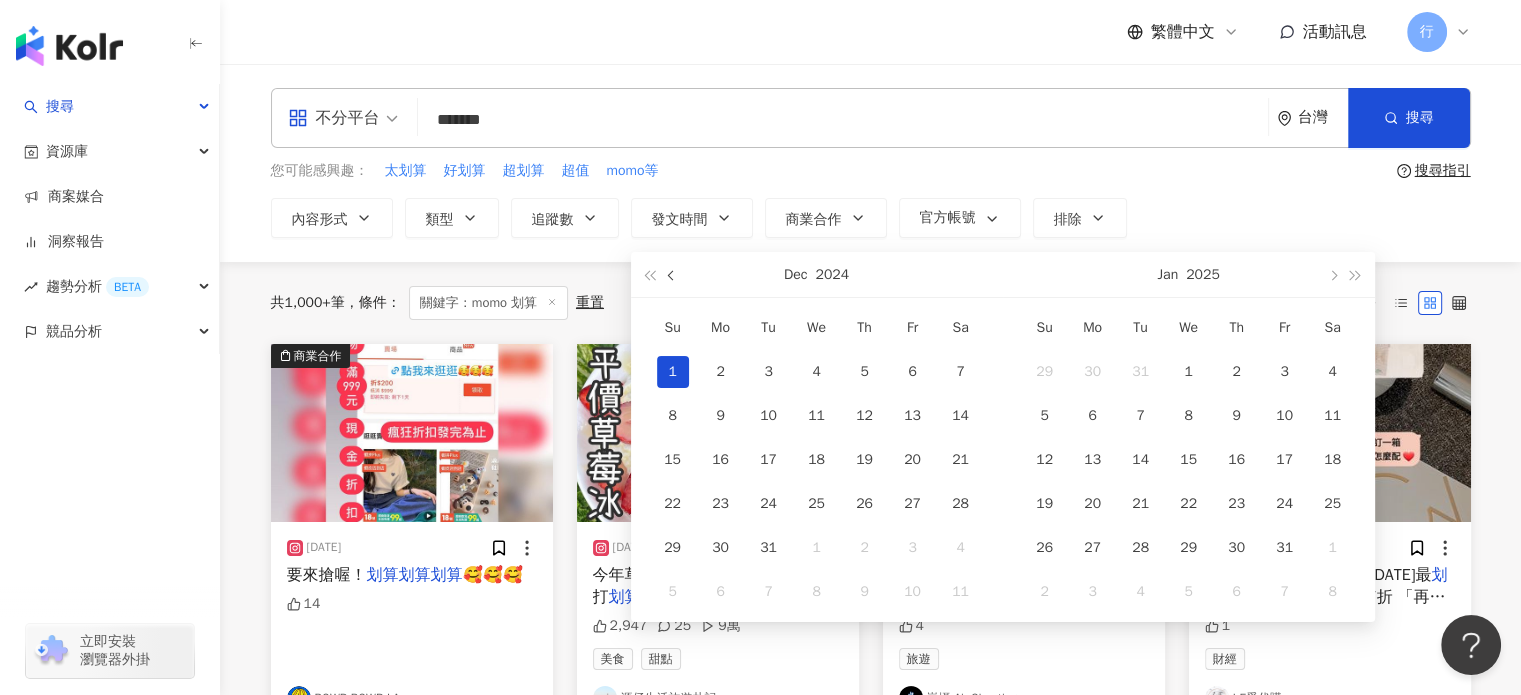 click at bounding box center (672, 274) 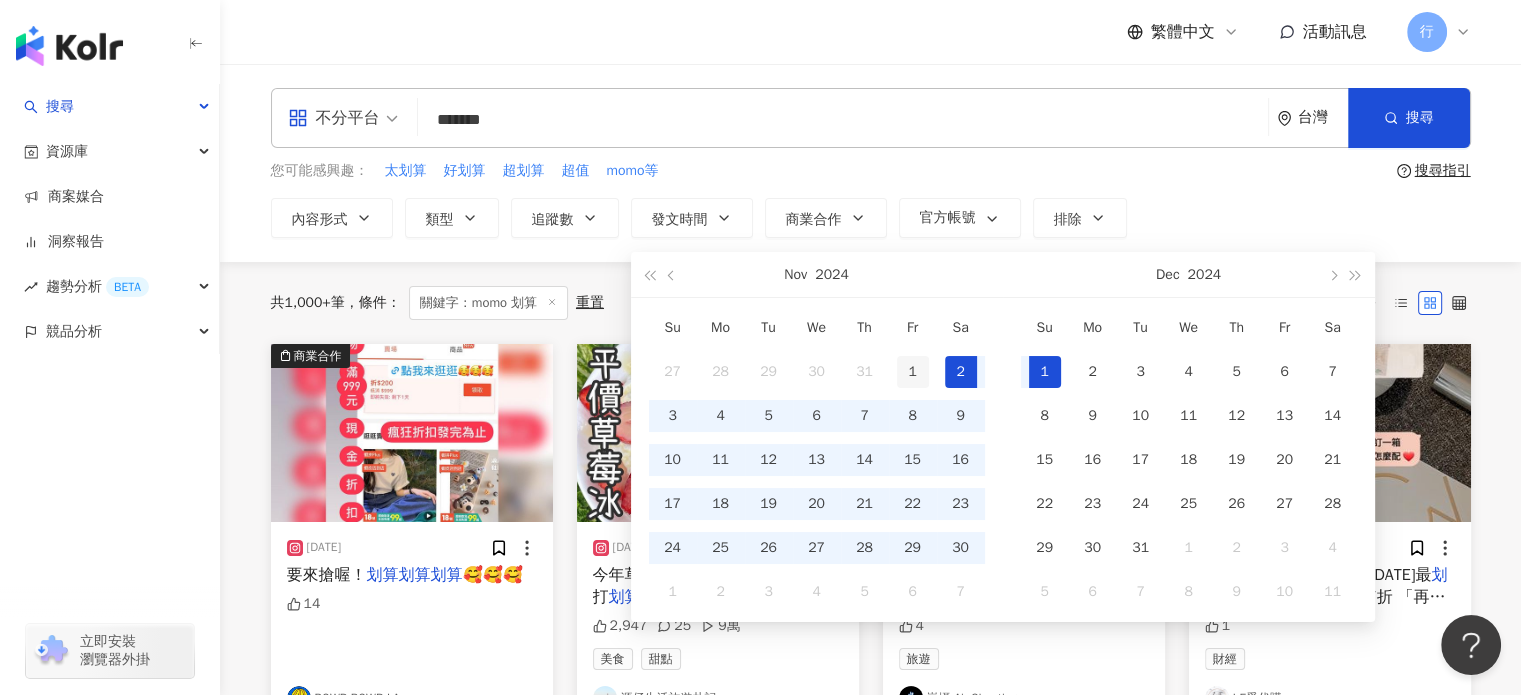 type on "**********" 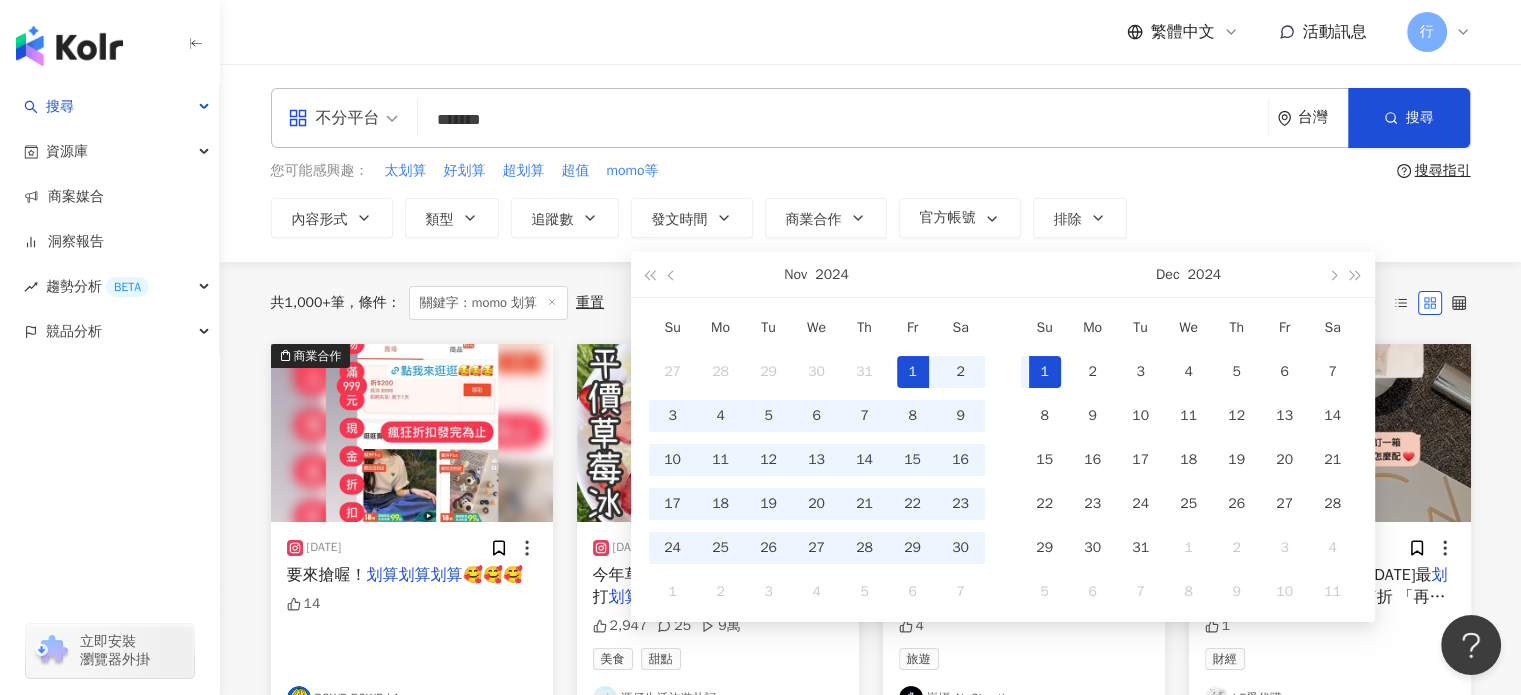 click on "1" at bounding box center [913, 372] 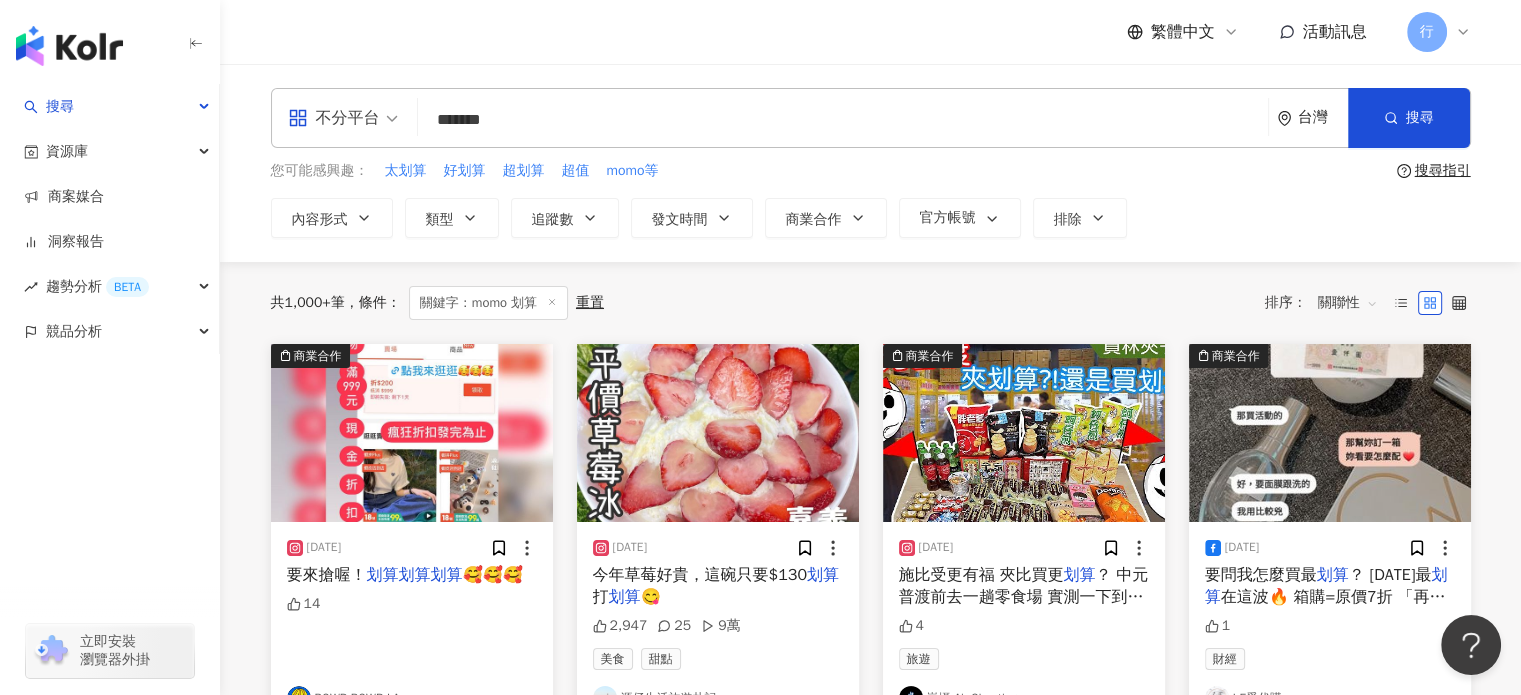 type on "**********" 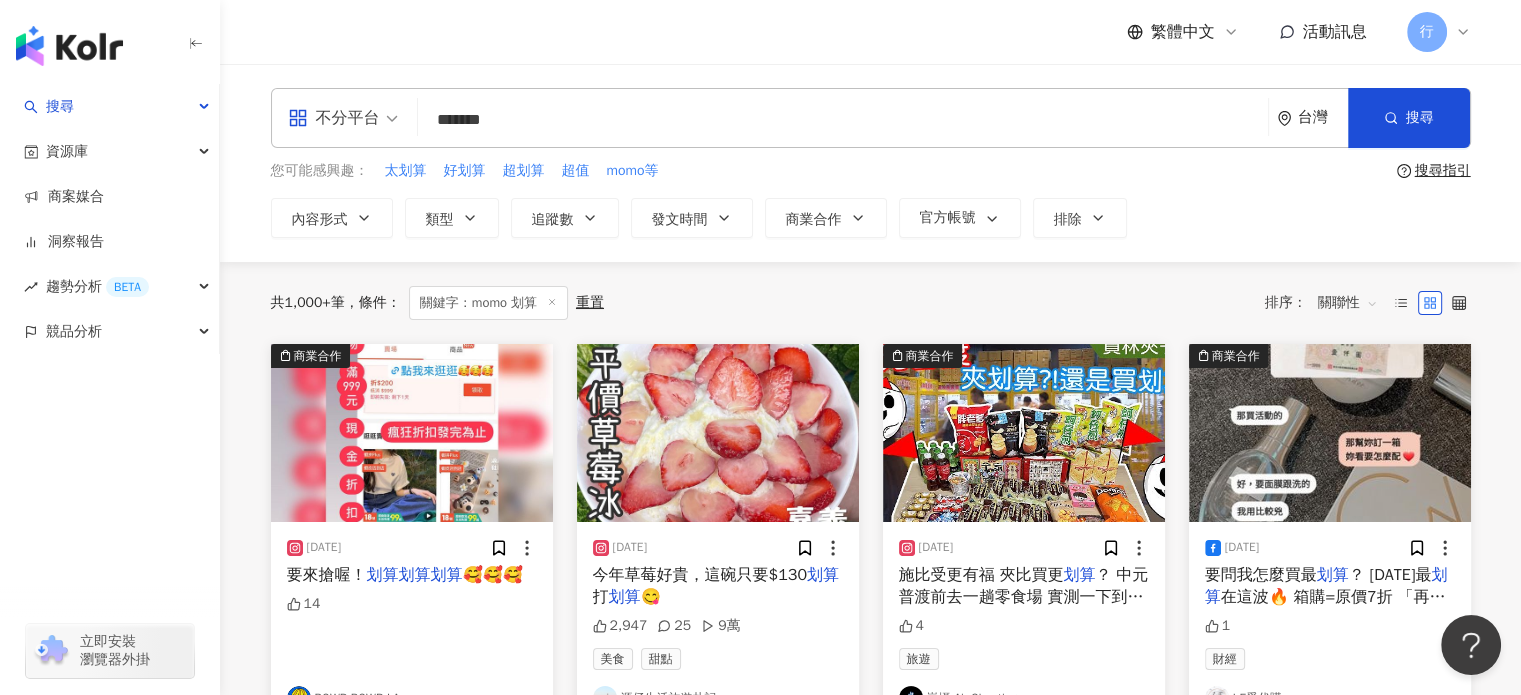 type on "**********" 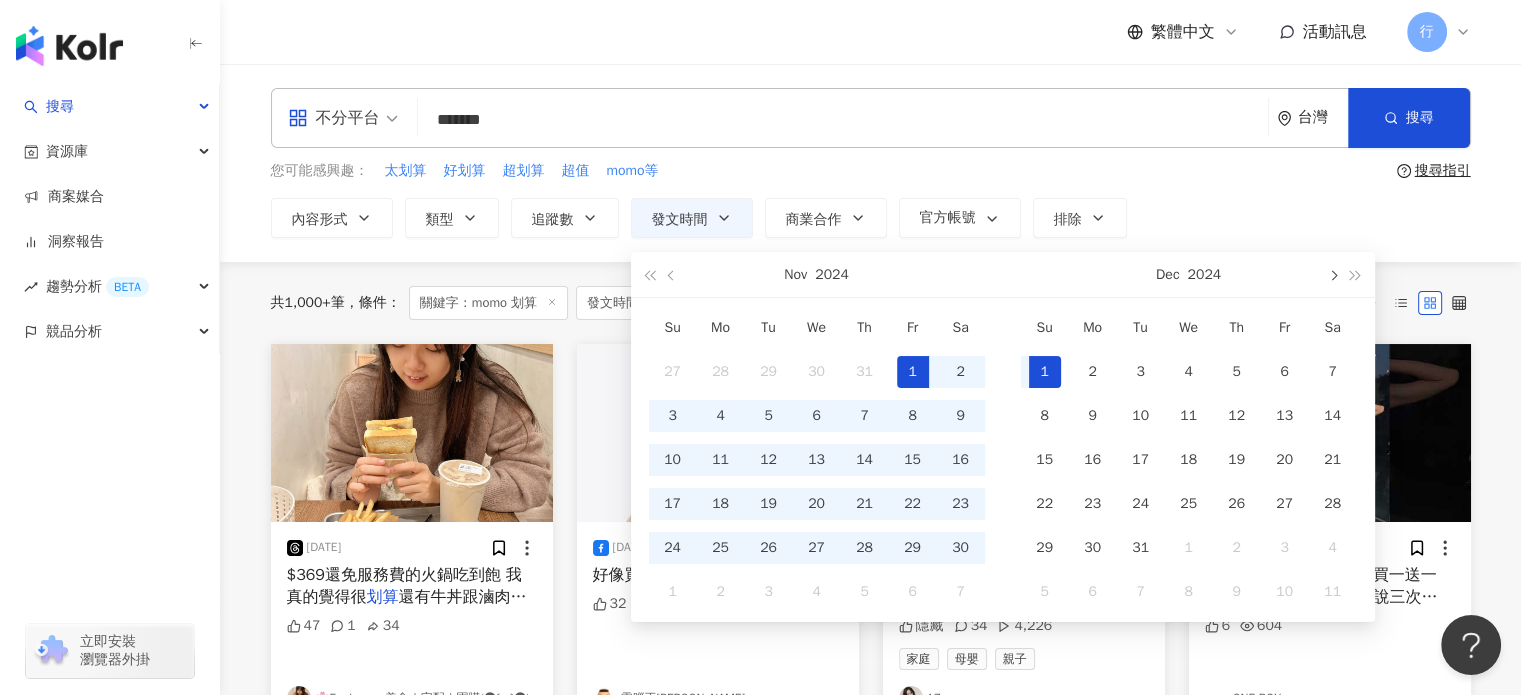 click at bounding box center (1333, 274) 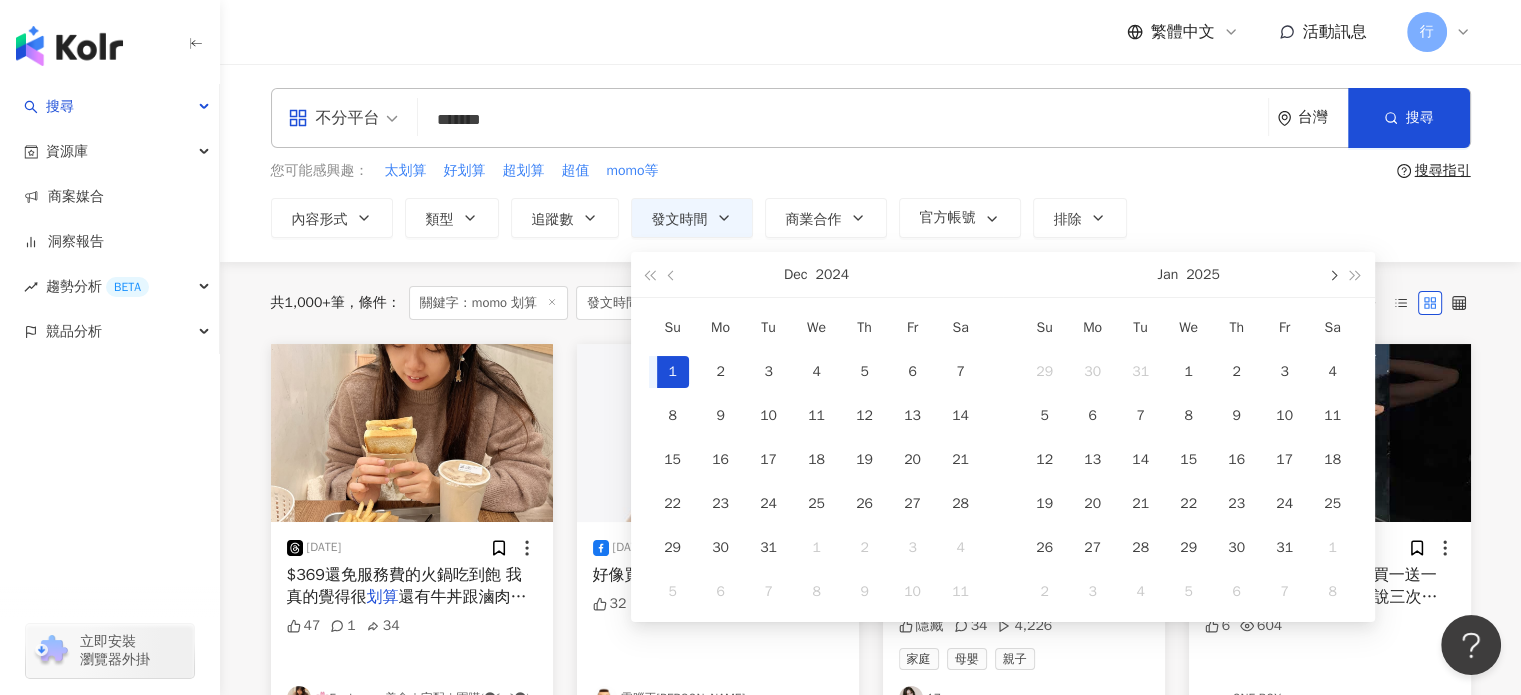 click at bounding box center [1333, 274] 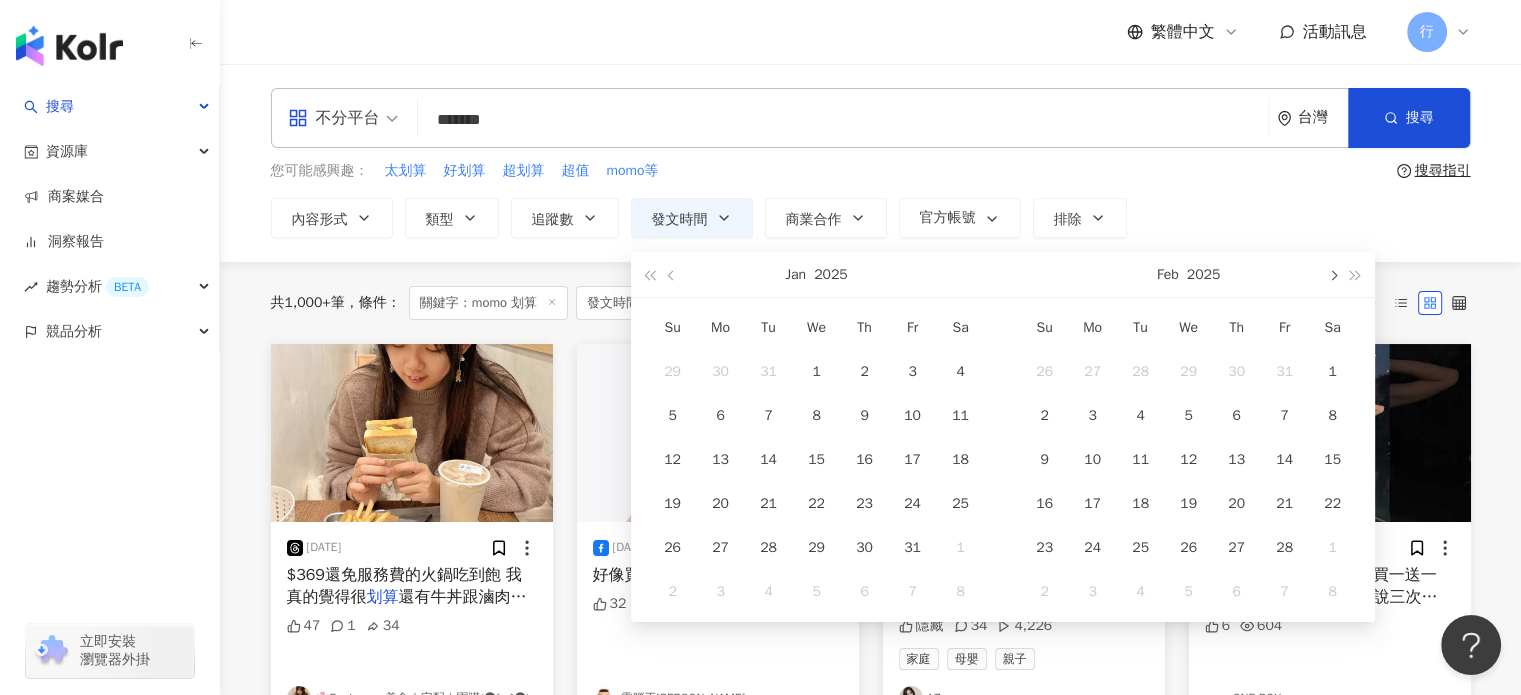click at bounding box center (1333, 274) 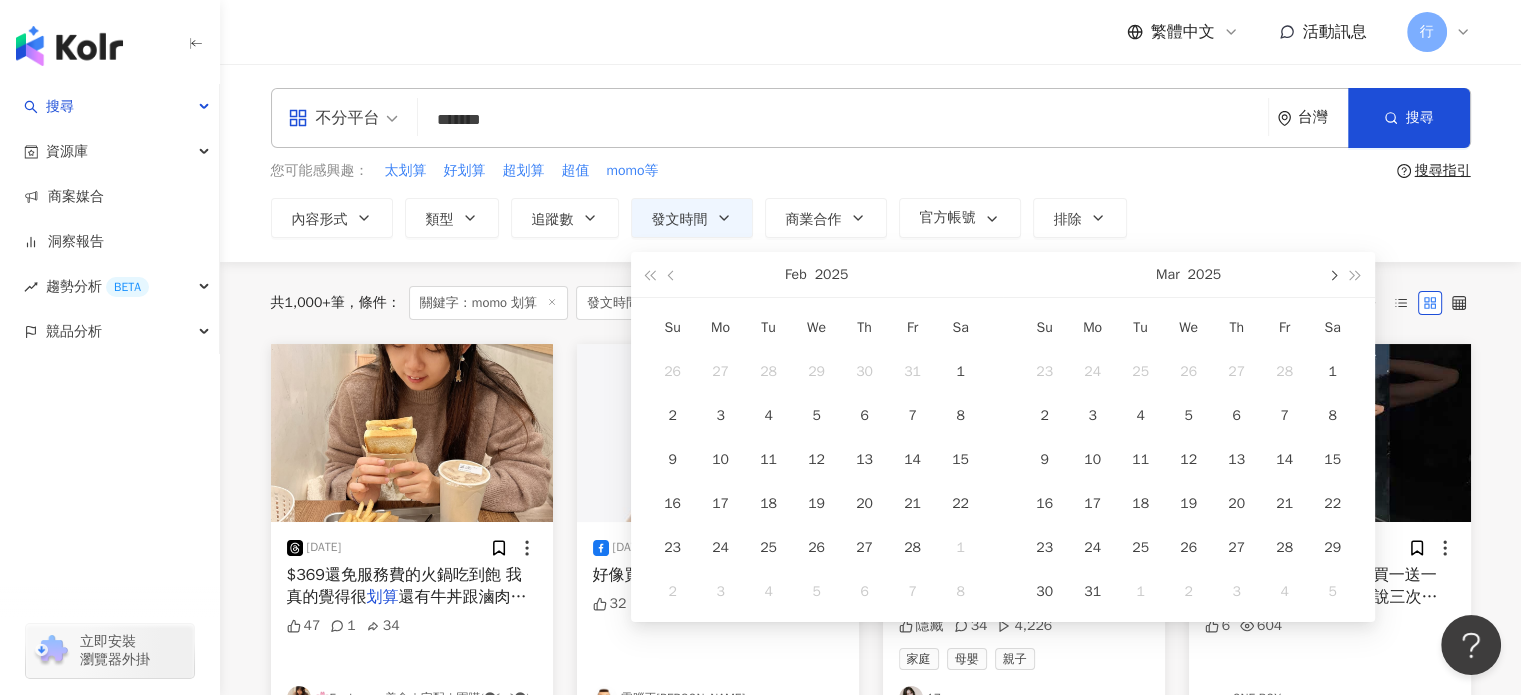 click at bounding box center [1333, 274] 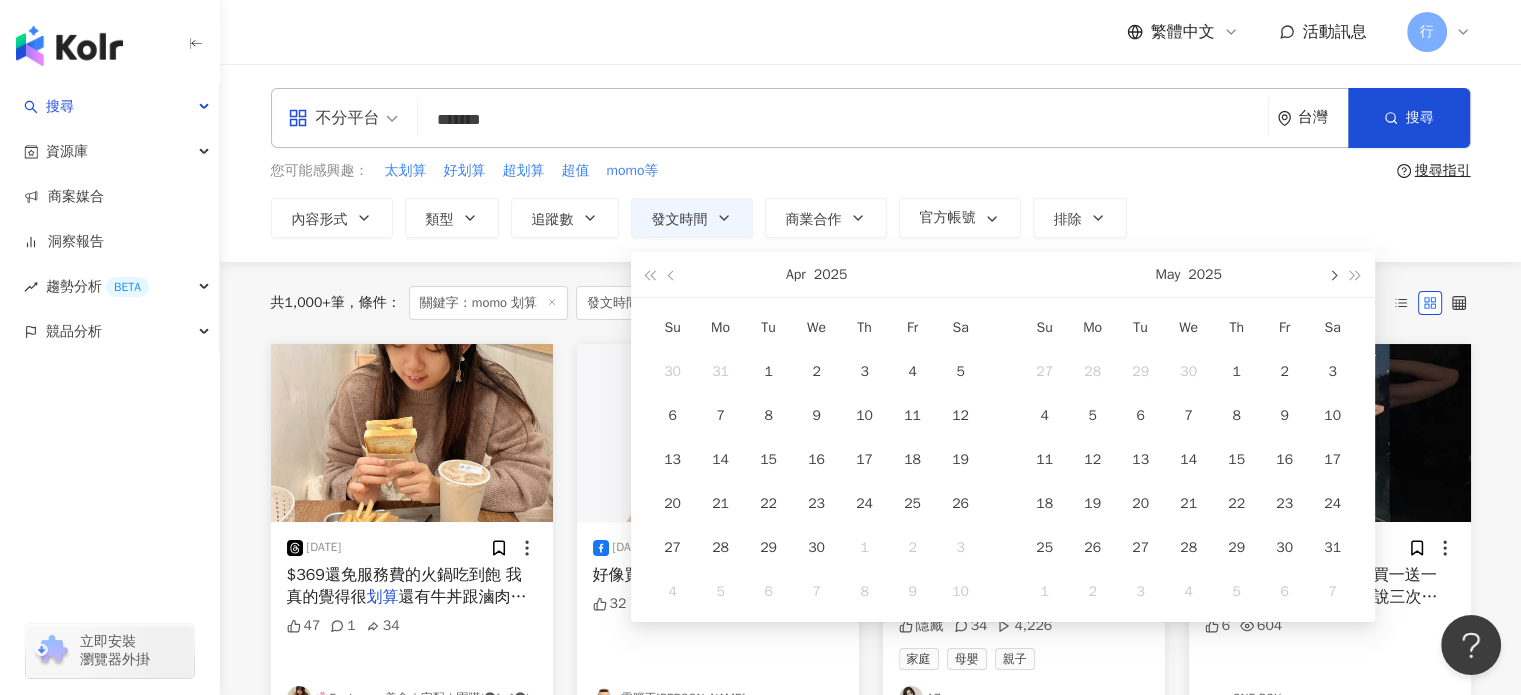 click at bounding box center (1333, 274) 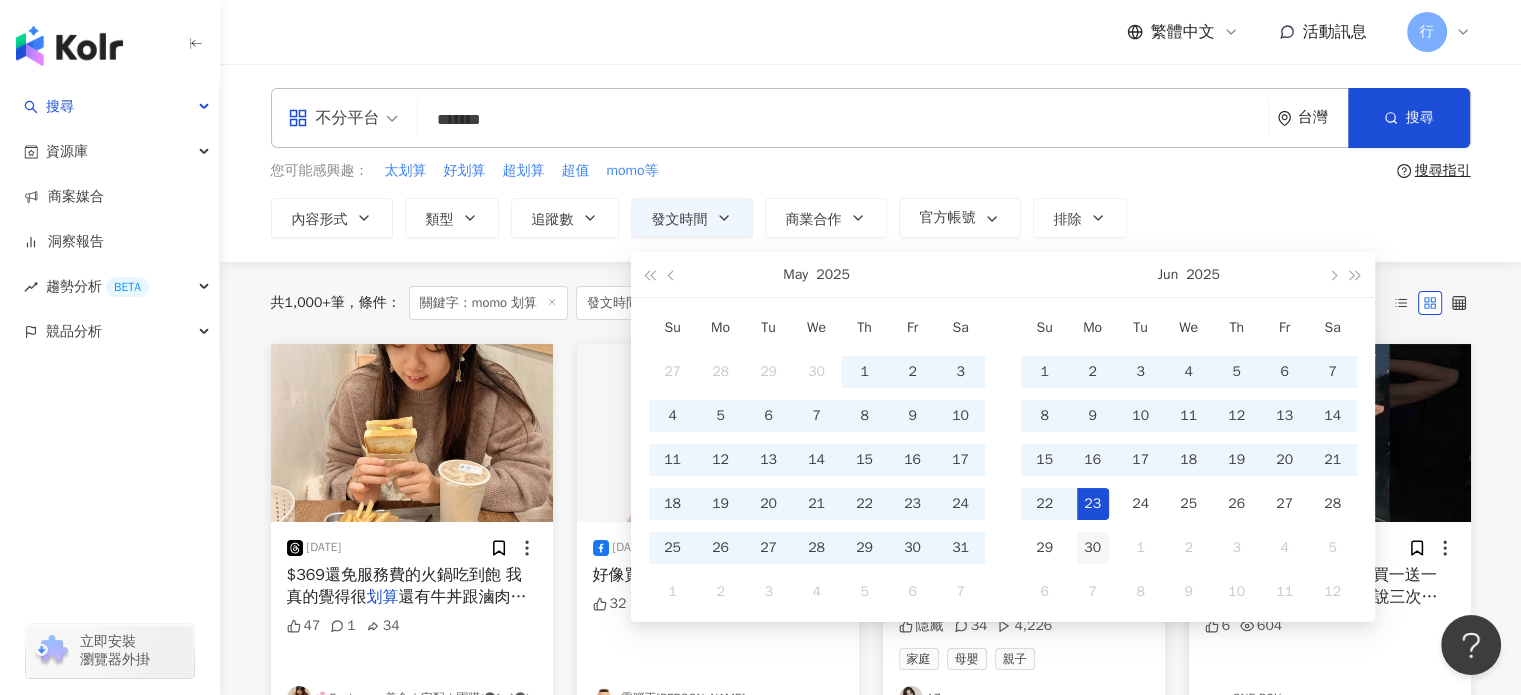 type on "**********" 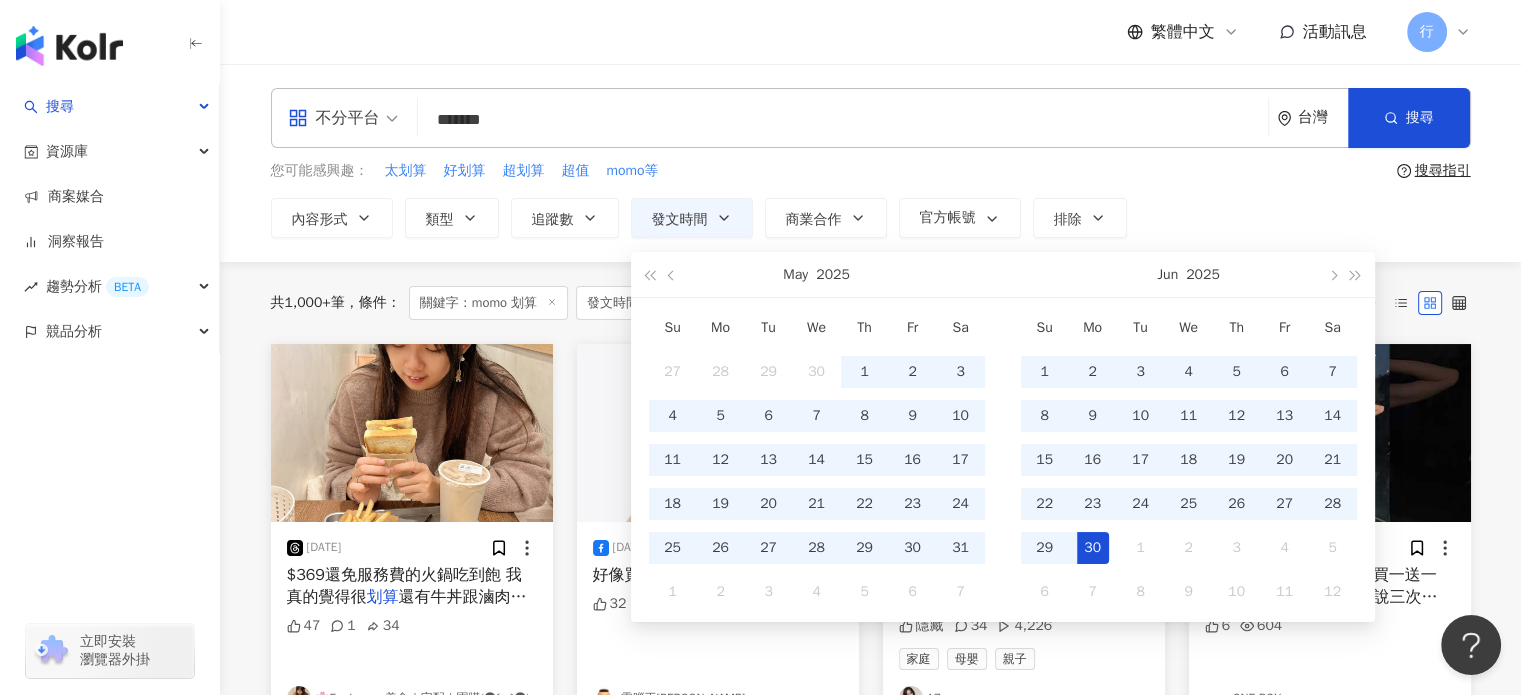 click on "30" at bounding box center [1093, 548] 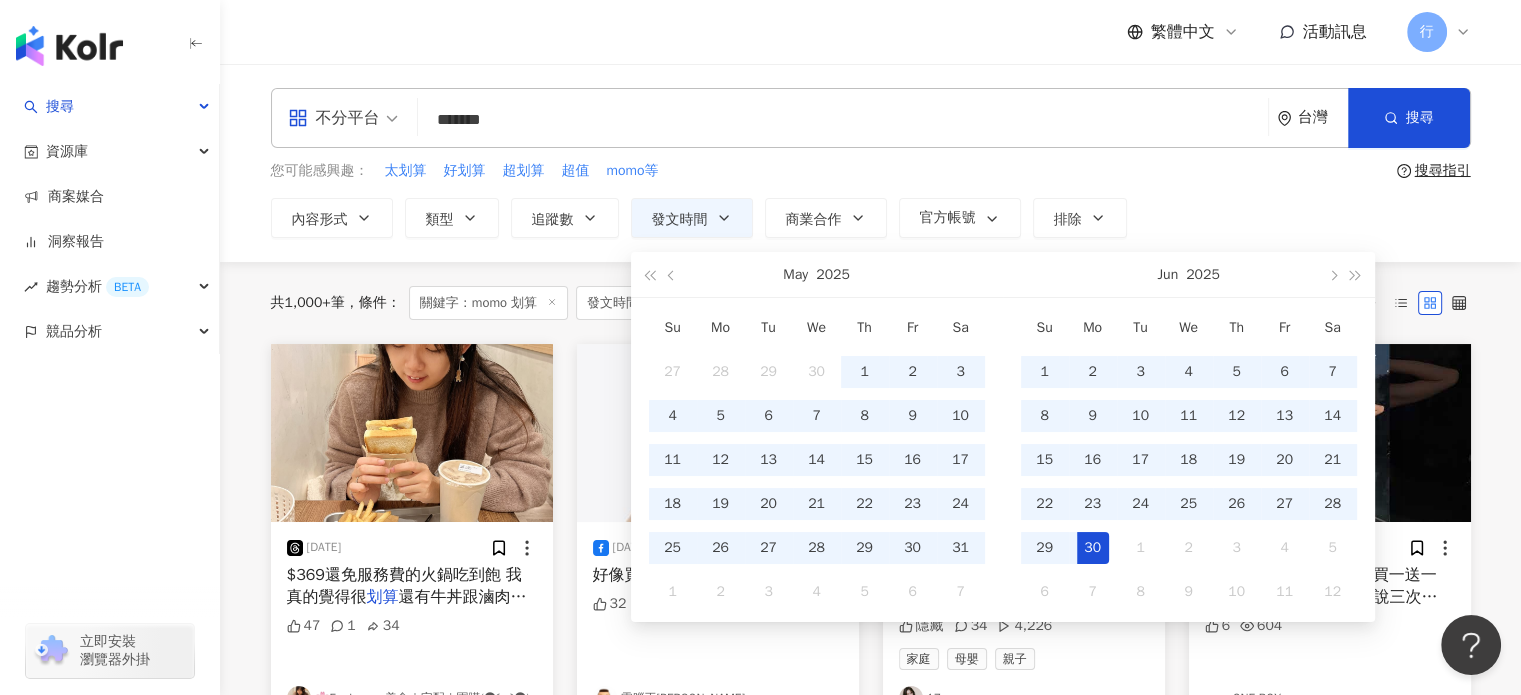 scroll, scrollTop: 0, scrollLeft: 48, axis: horizontal 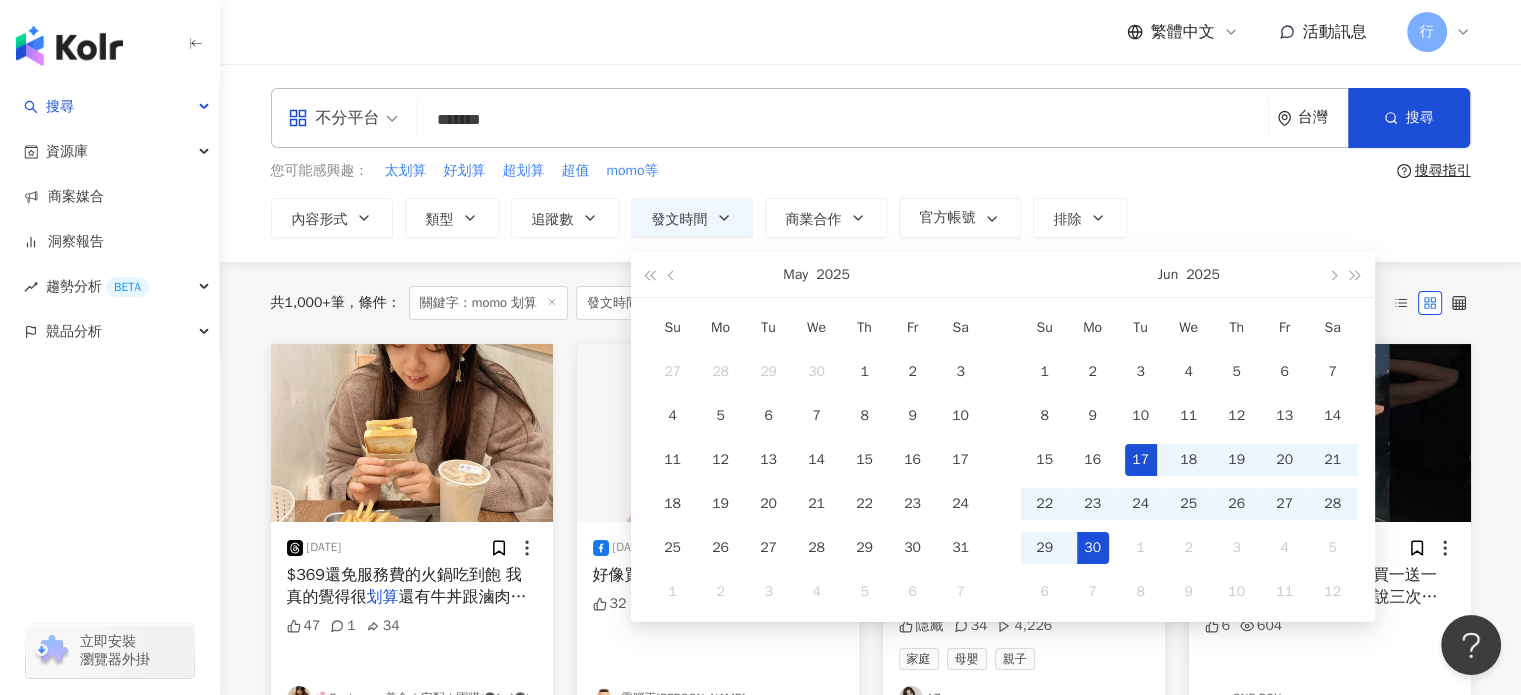type on "**********" 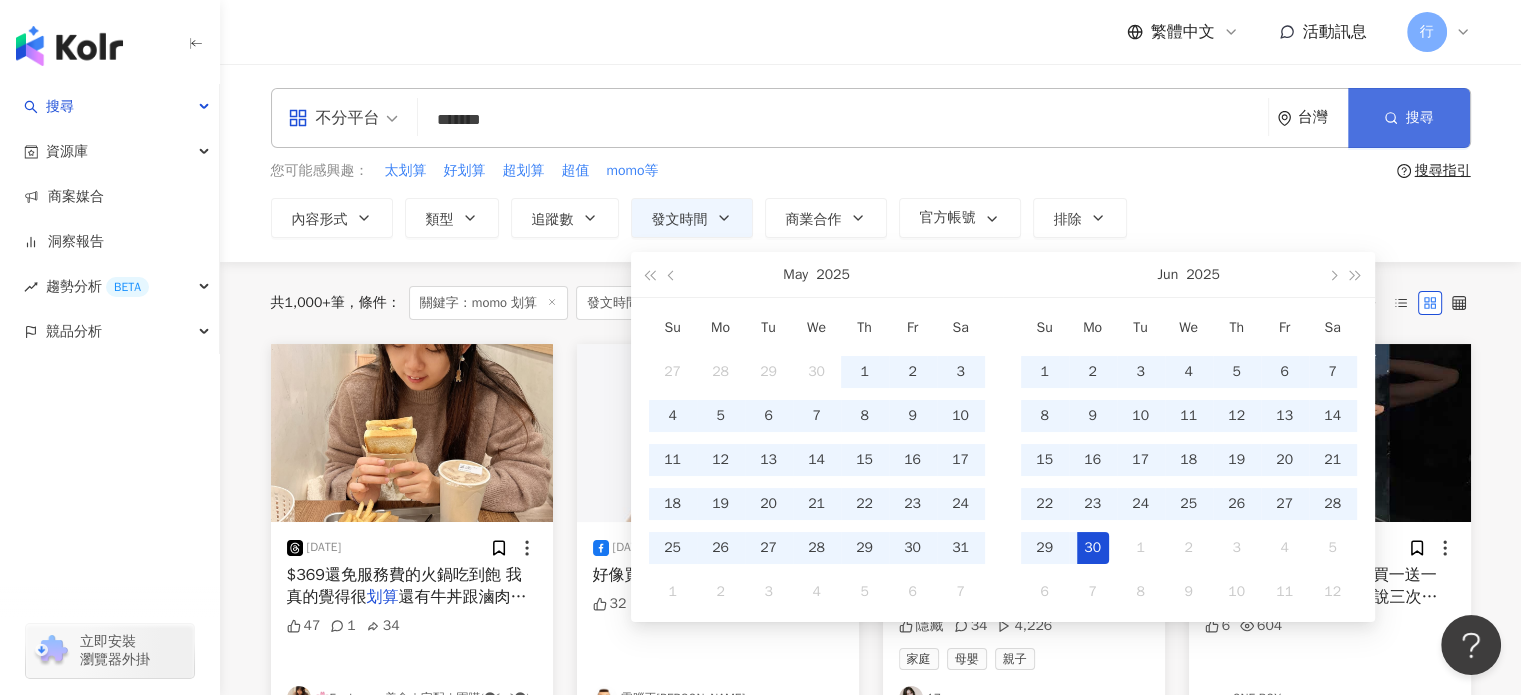 type on "**********" 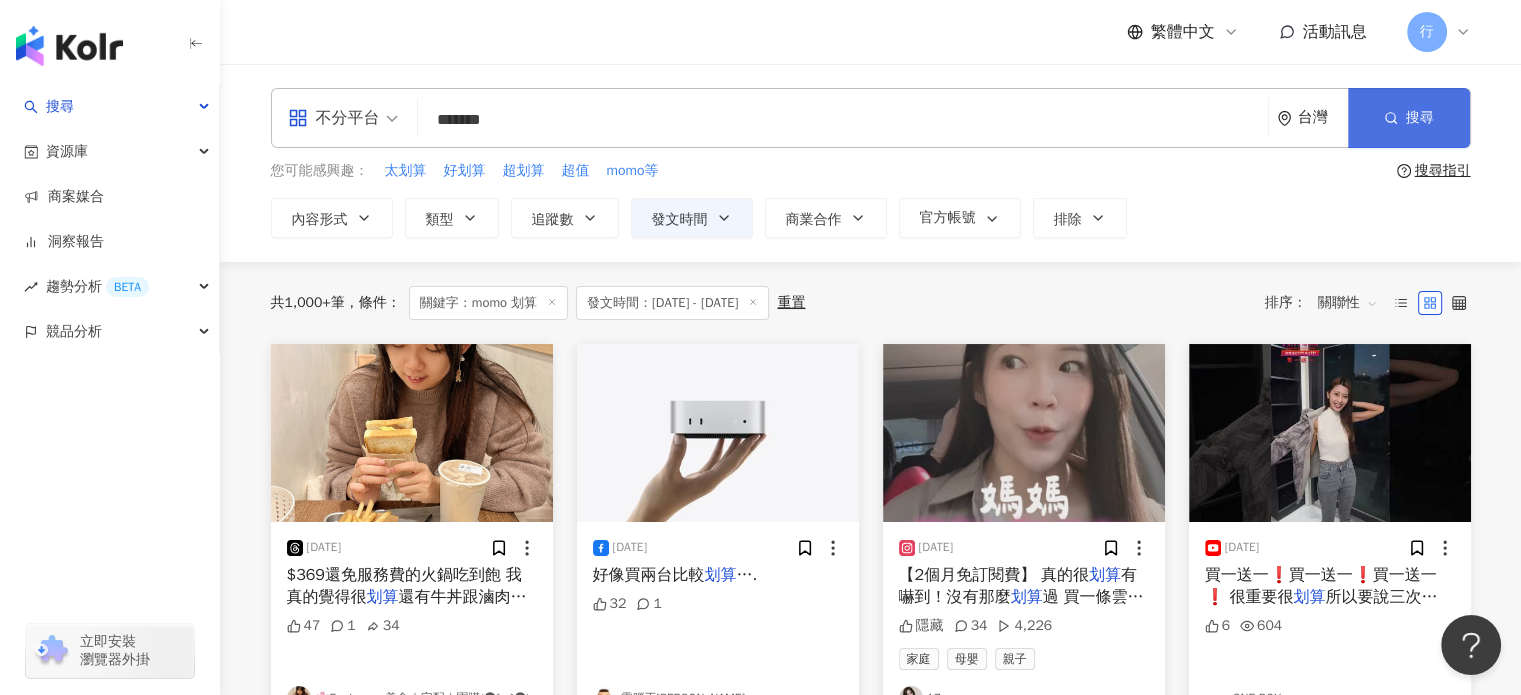 click on "搜尋" at bounding box center [1409, 118] 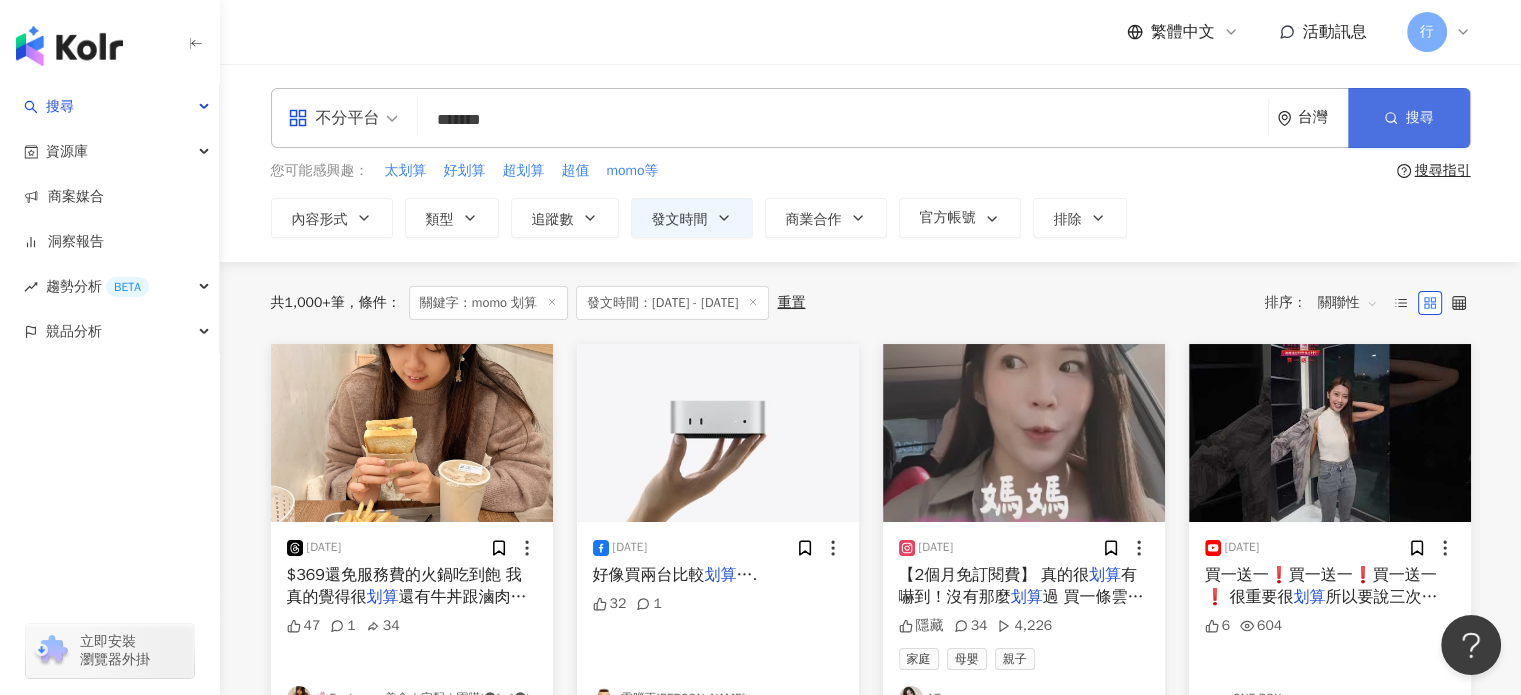 scroll, scrollTop: 0, scrollLeft: 0, axis: both 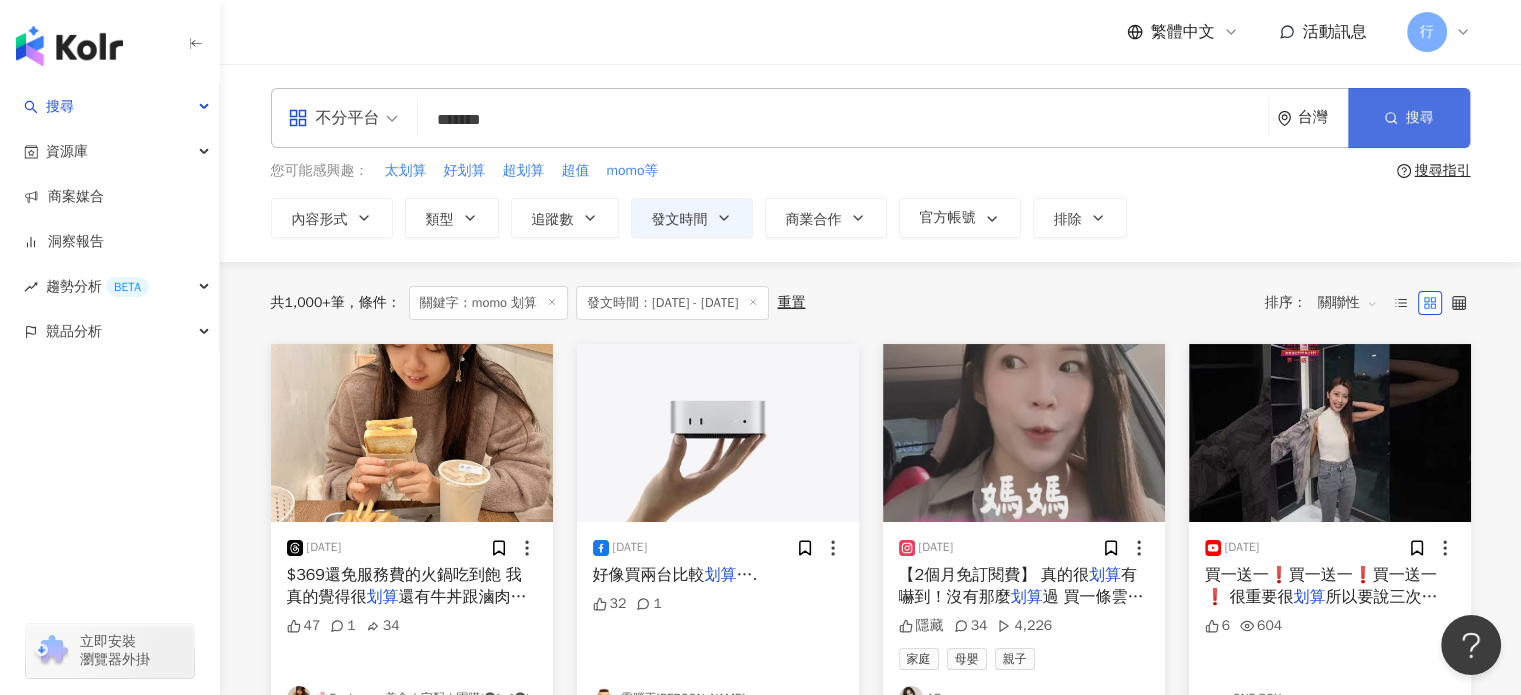 click on "搜尋" at bounding box center [1409, 118] 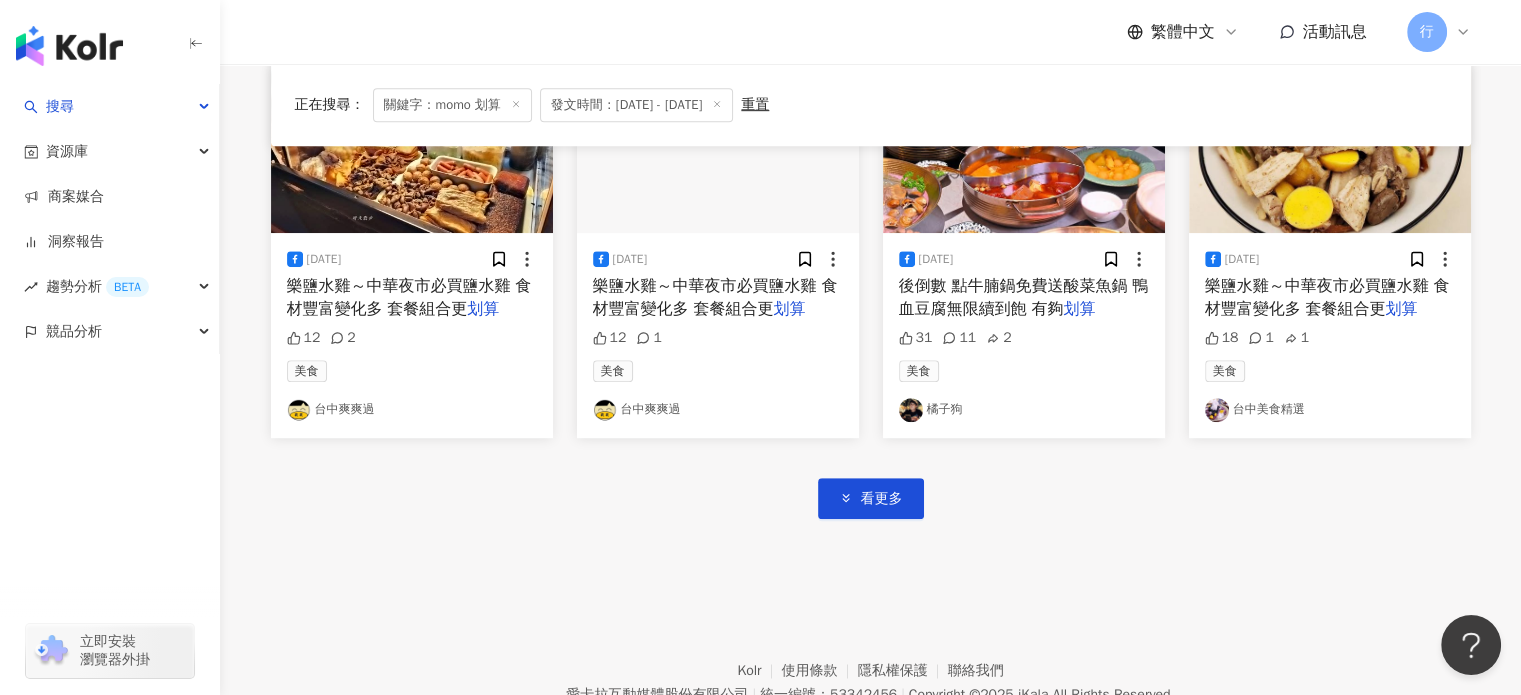 scroll, scrollTop: 1193, scrollLeft: 0, axis: vertical 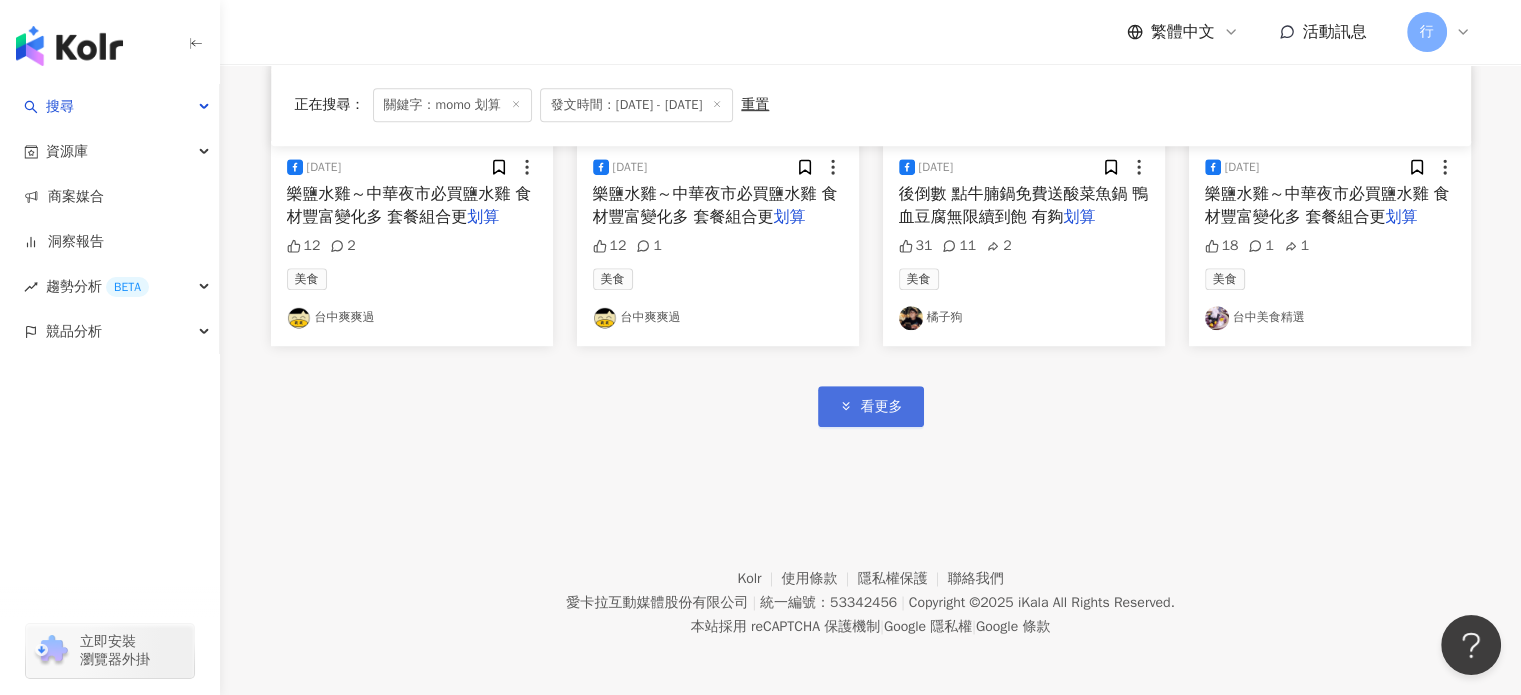 click on "看更多" at bounding box center [871, 406] 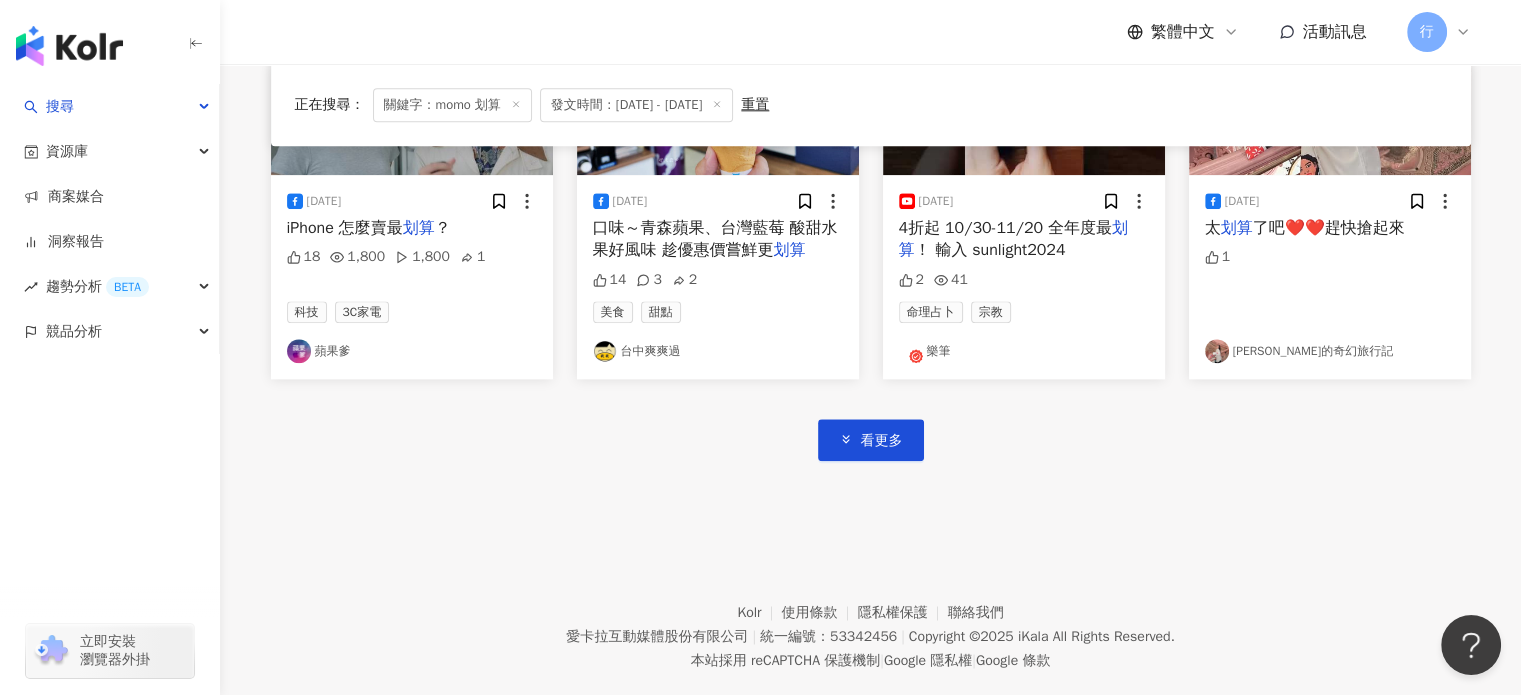scroll, scrollTop: 2389, scrollLeft: 0, axis: vertical 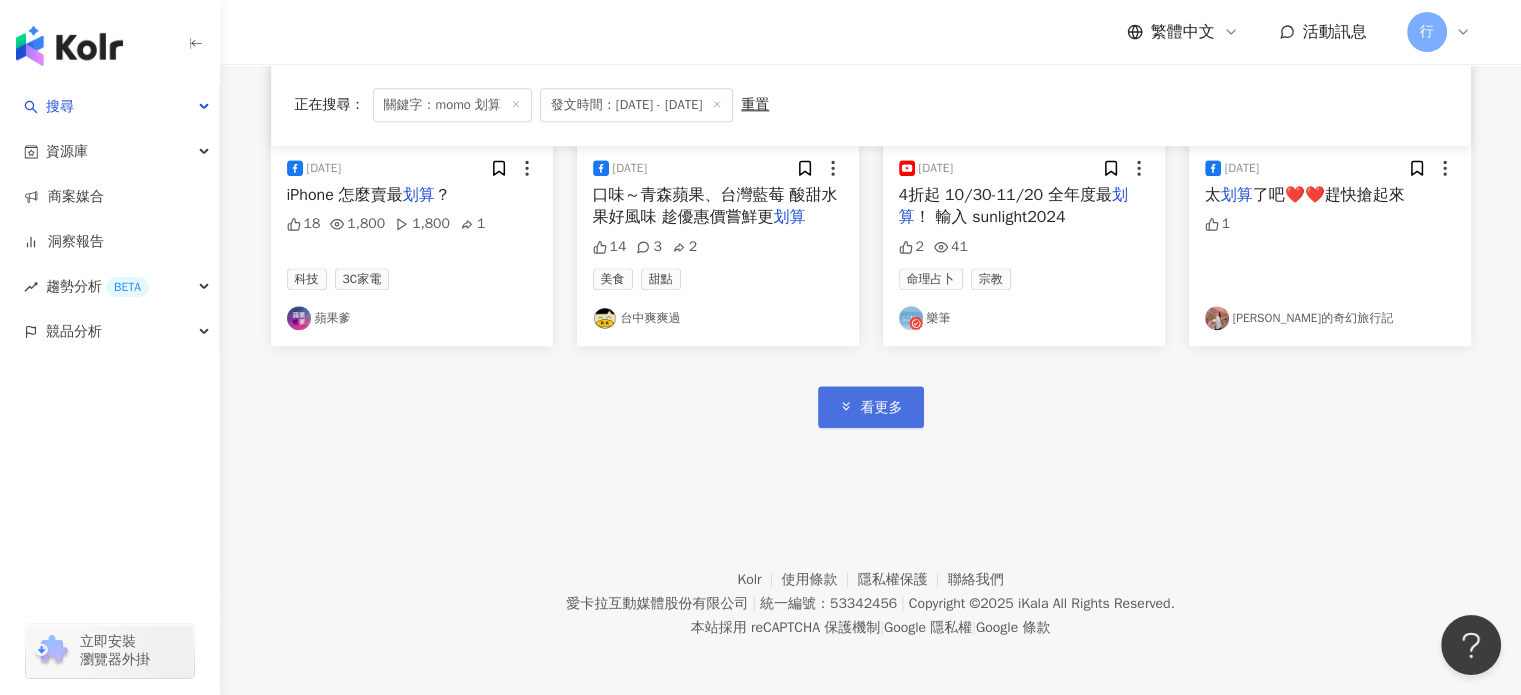 click on "看更多" at bounding box center [882, 408] 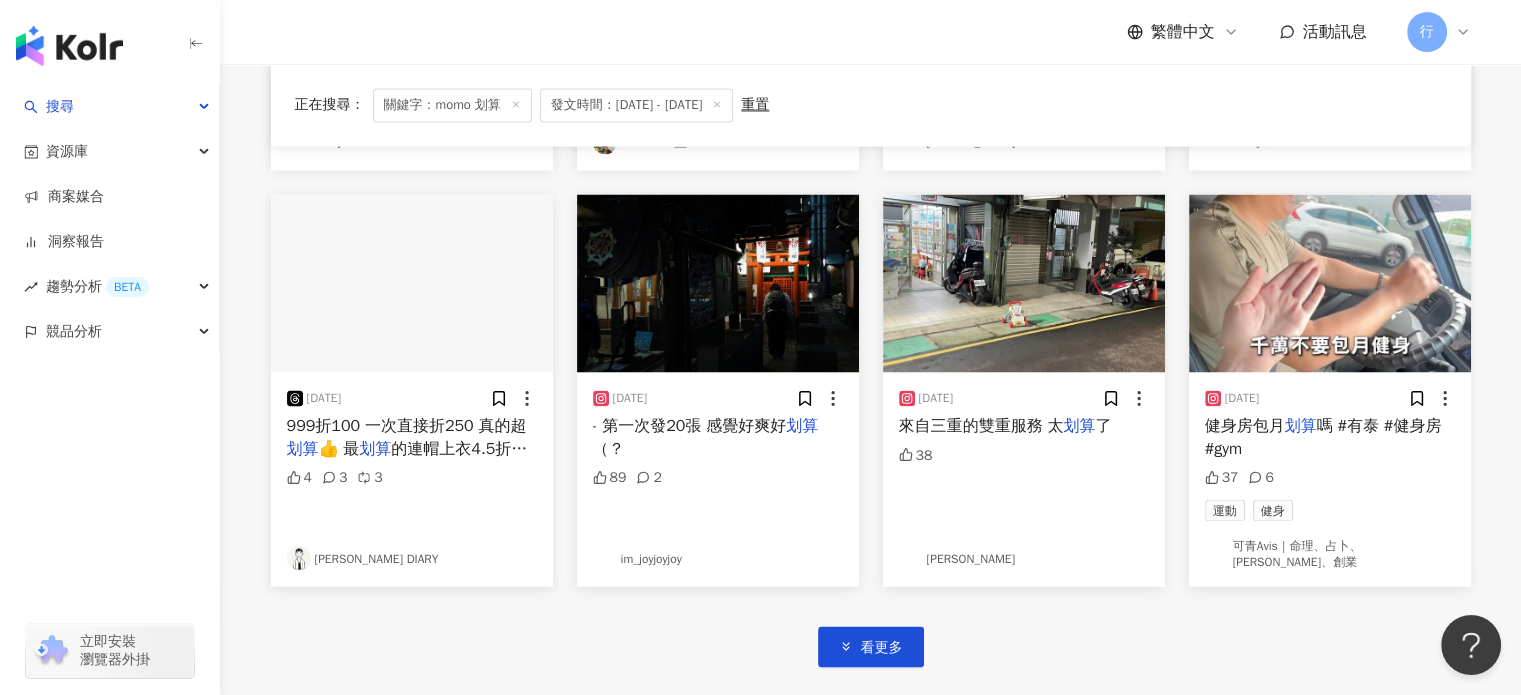 scroll, scrollTop: 3389, scrollLeft: 0, axis: vertical 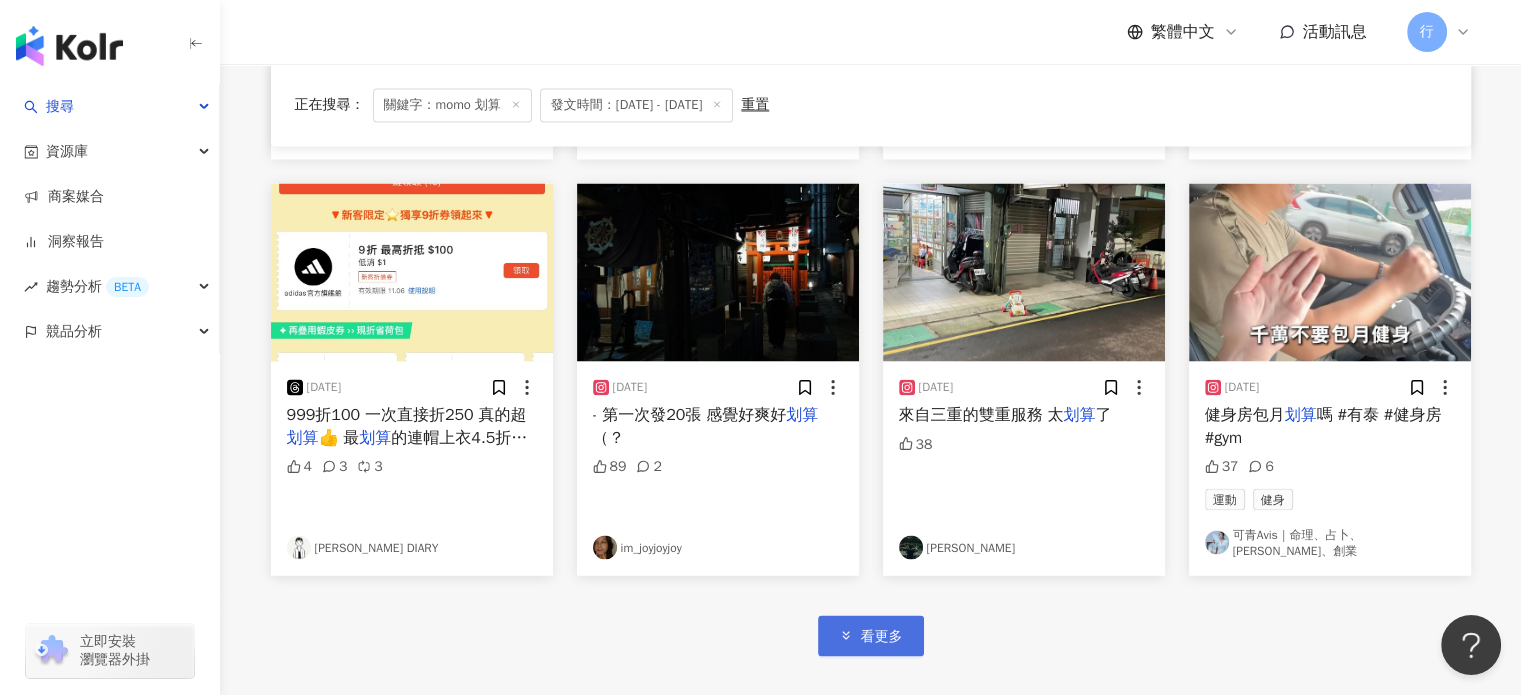 click on "看更多" at bounding box center (871, 635) 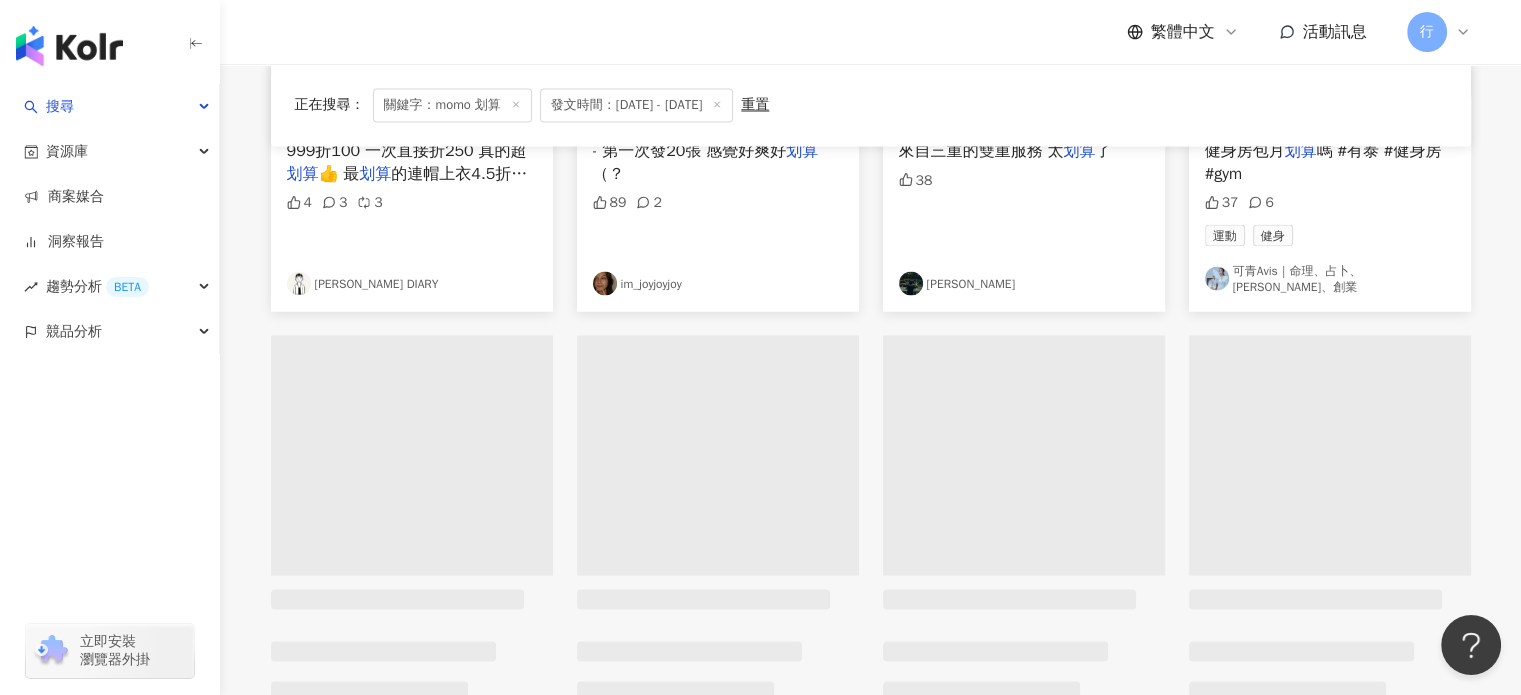 scroll, scrollTop: 3689, scrollLeft: 0, axis: vertical 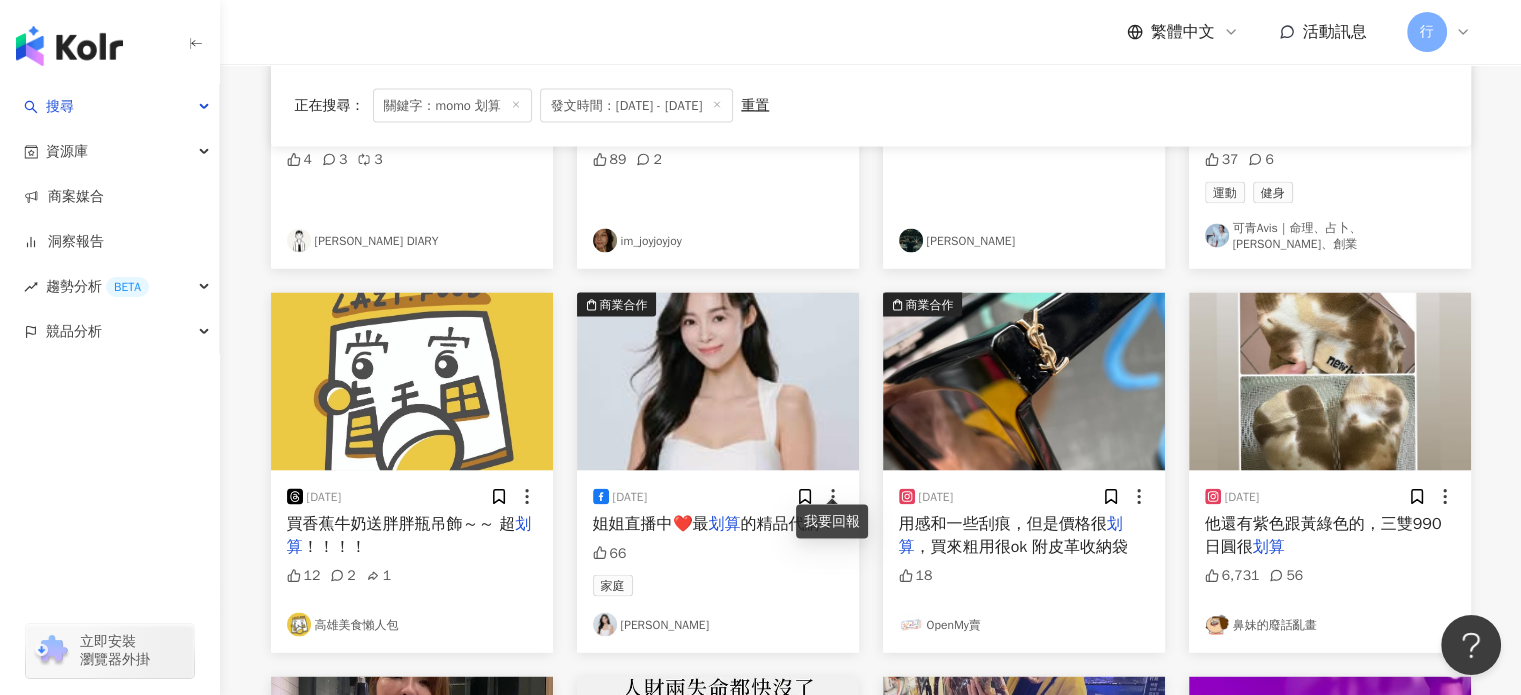 click 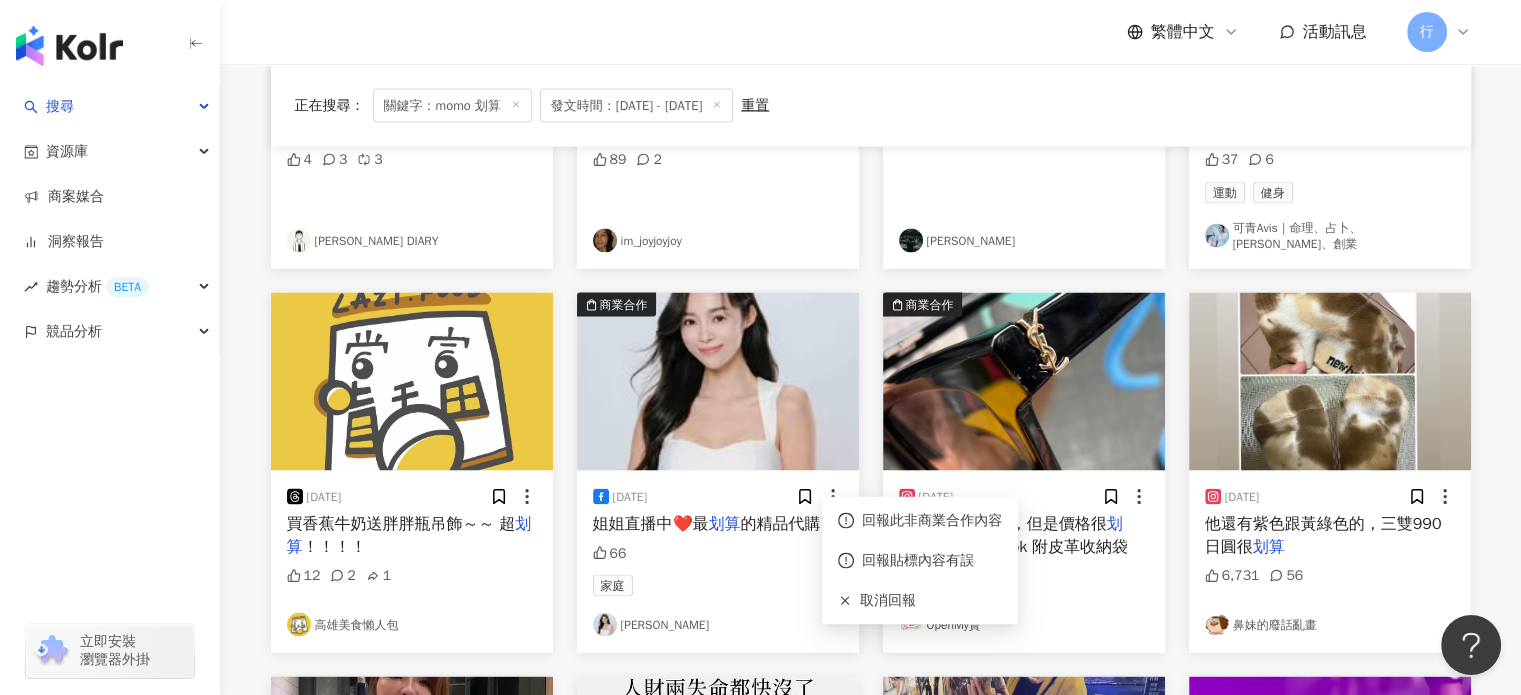 click on "家庭" at bounding box center [718, 585] 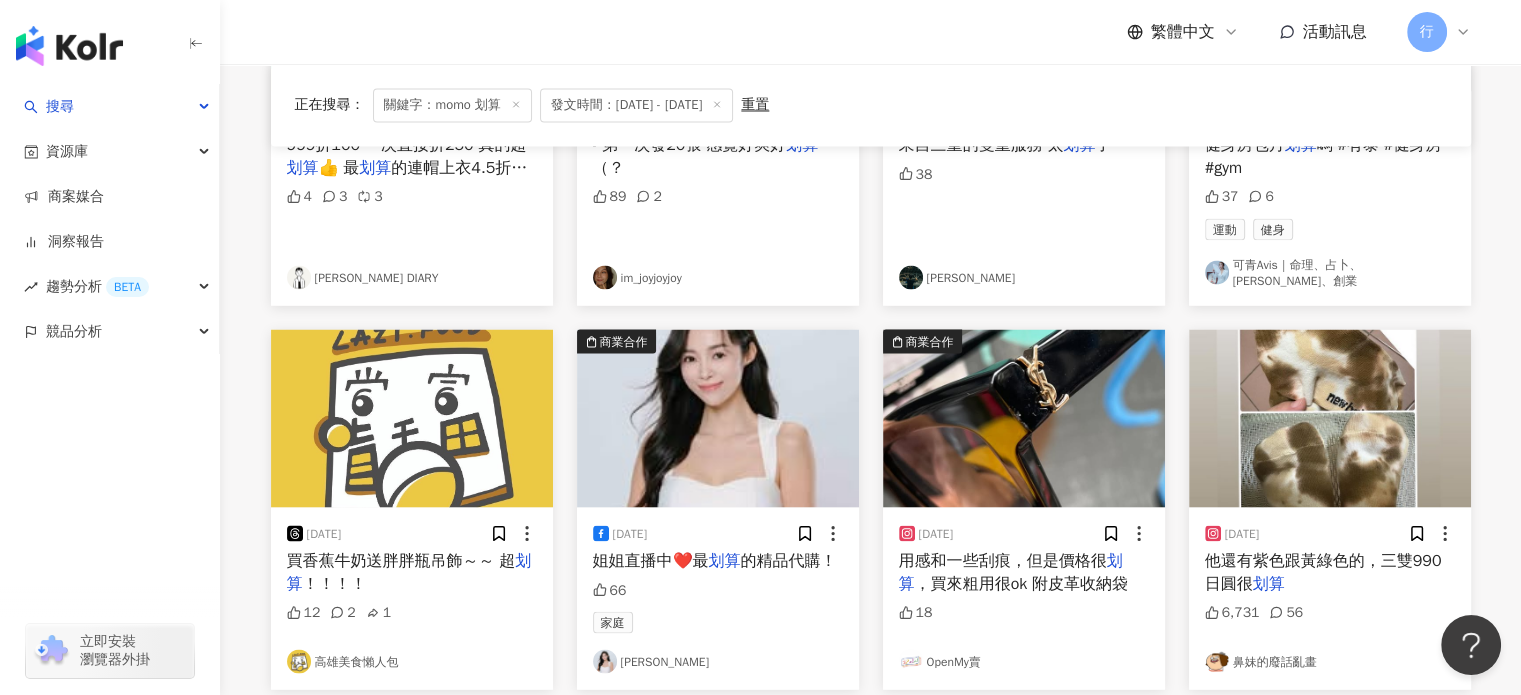 scroll, scrollTop: 3596, scrollLeft: 0, axis: vertical 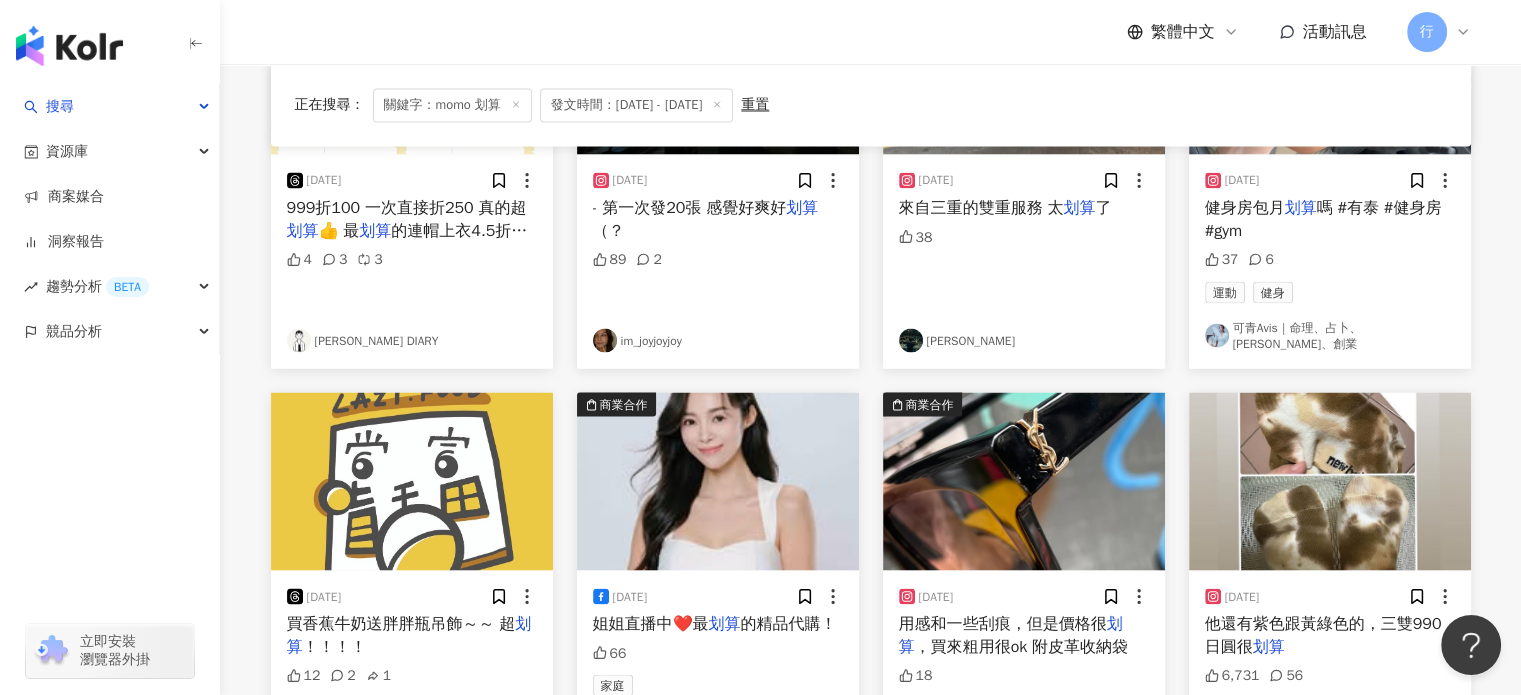 click on "2024/11/21  姐姐直播中❤️最 划算 的精品代購！ 66 家庭 康茵茵" at bounding box center [718, 661] 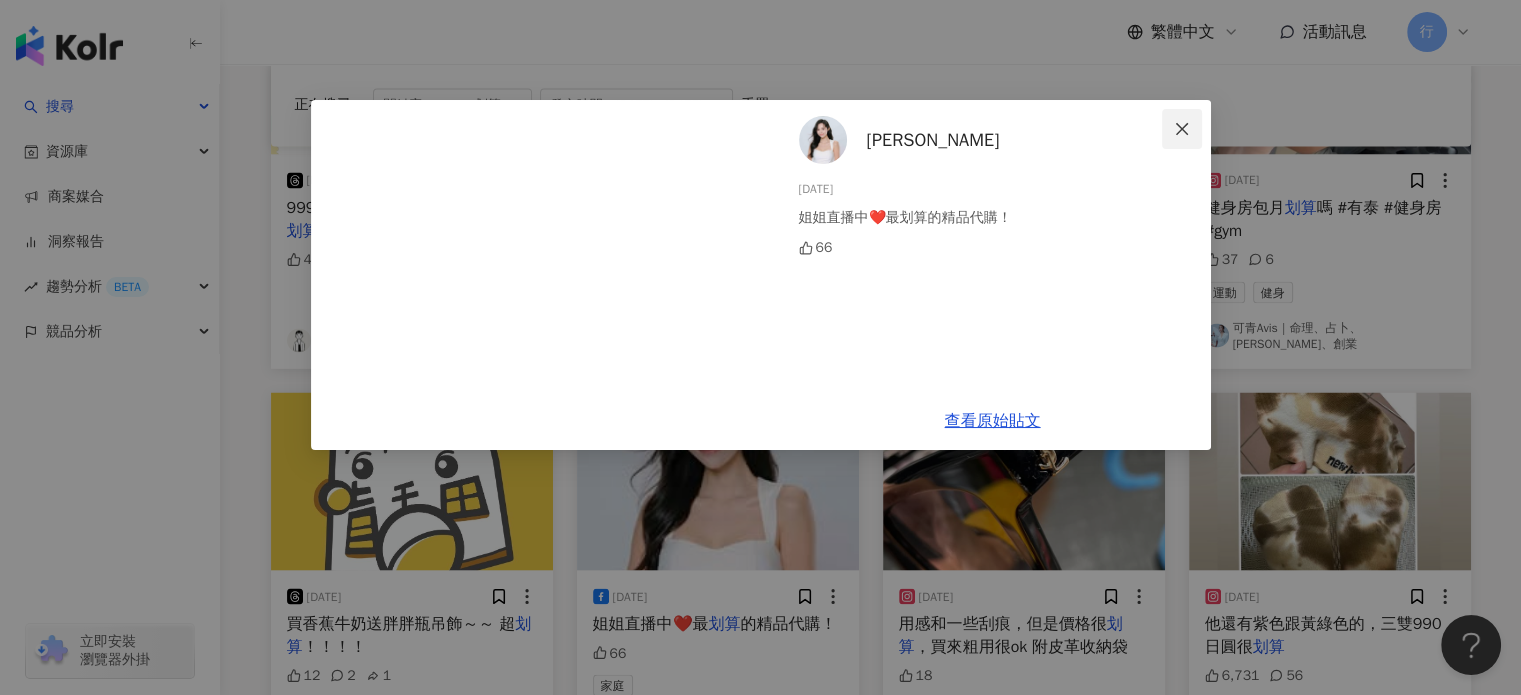 click 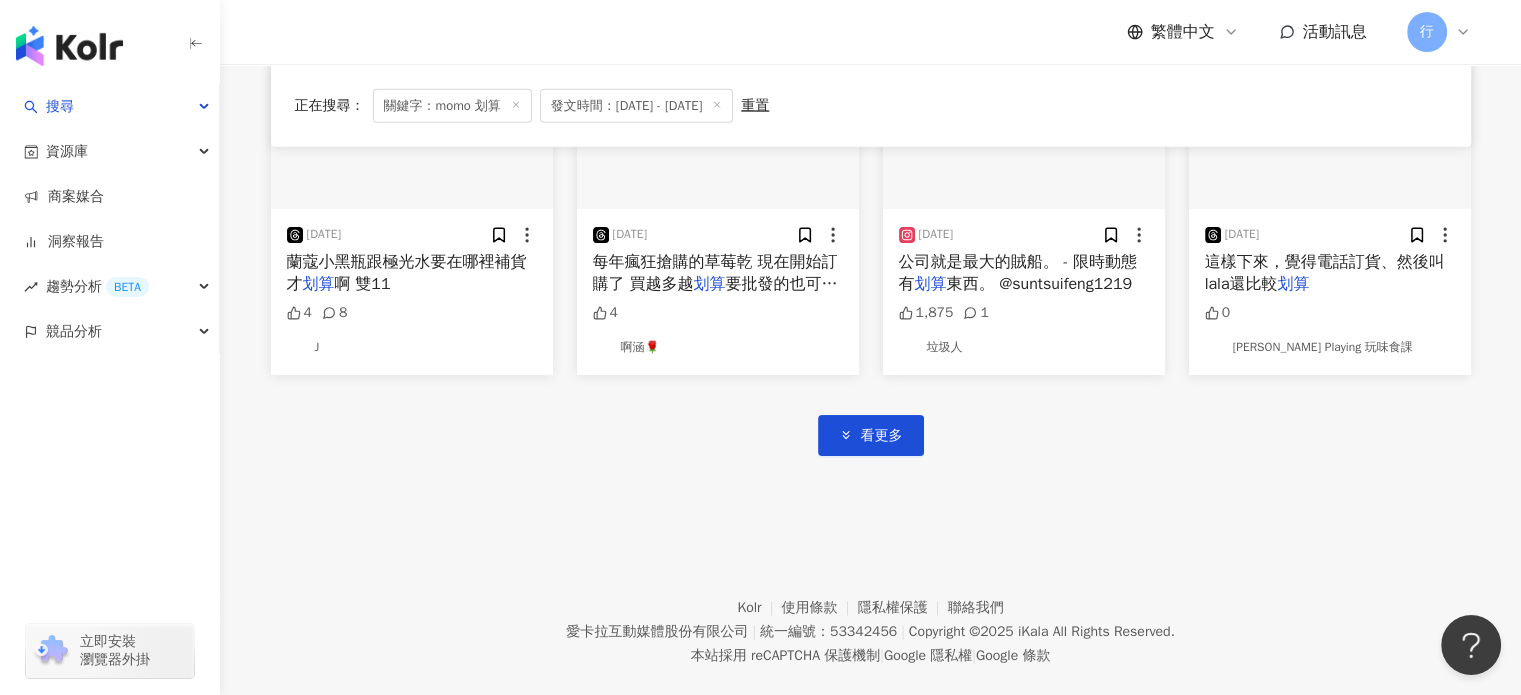 scroll, scrollTop: 4765, scrollLeft: 0, axis: vertical 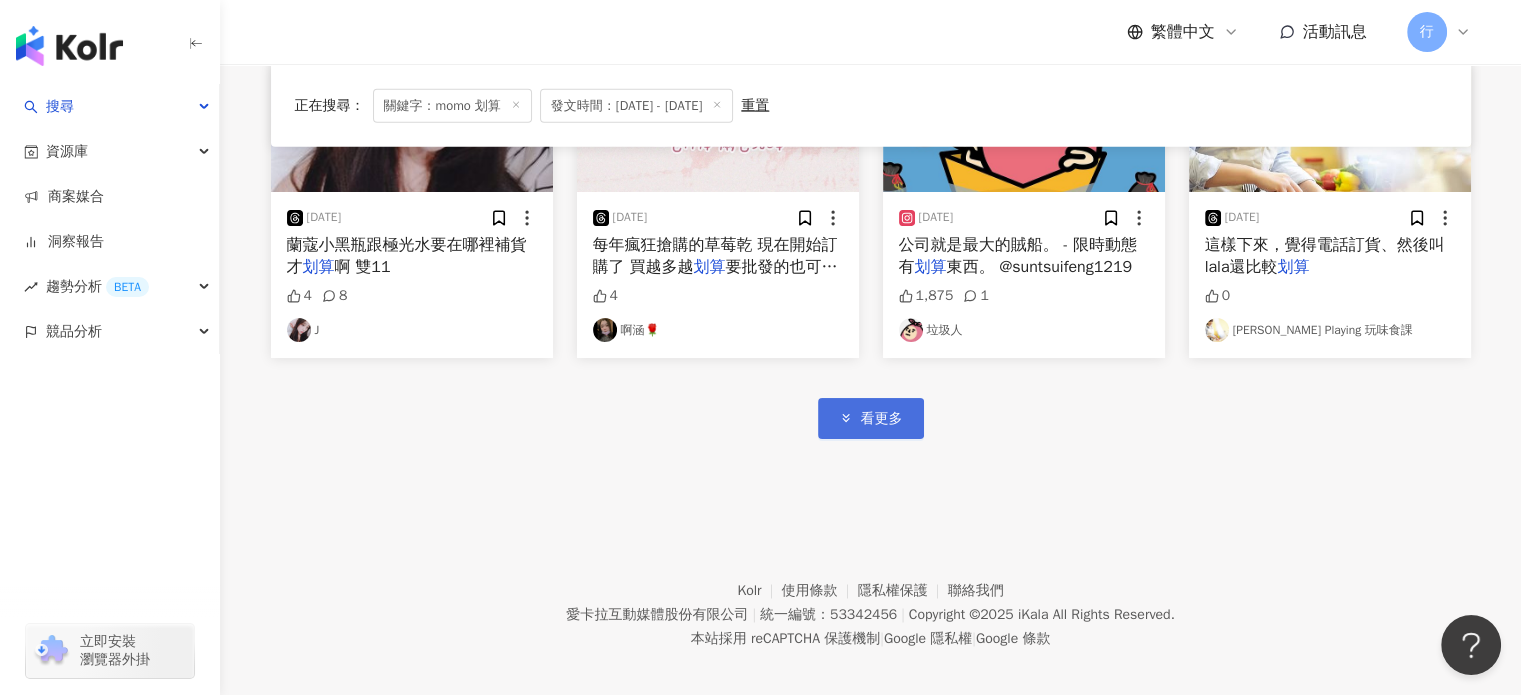 click on "看更多" at bounding box center (882, 419) 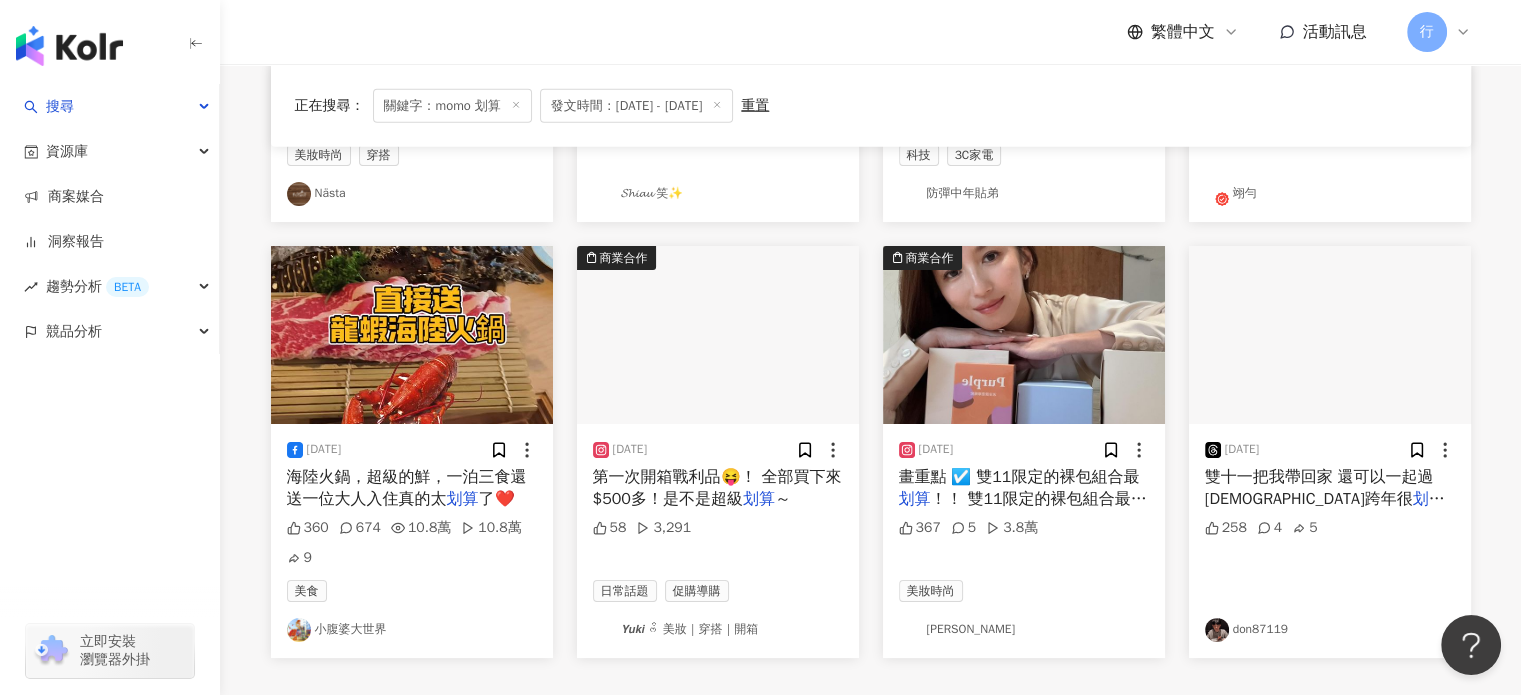scroll, scrollTop: 5765, scrollLeft: 0, axis: vertical 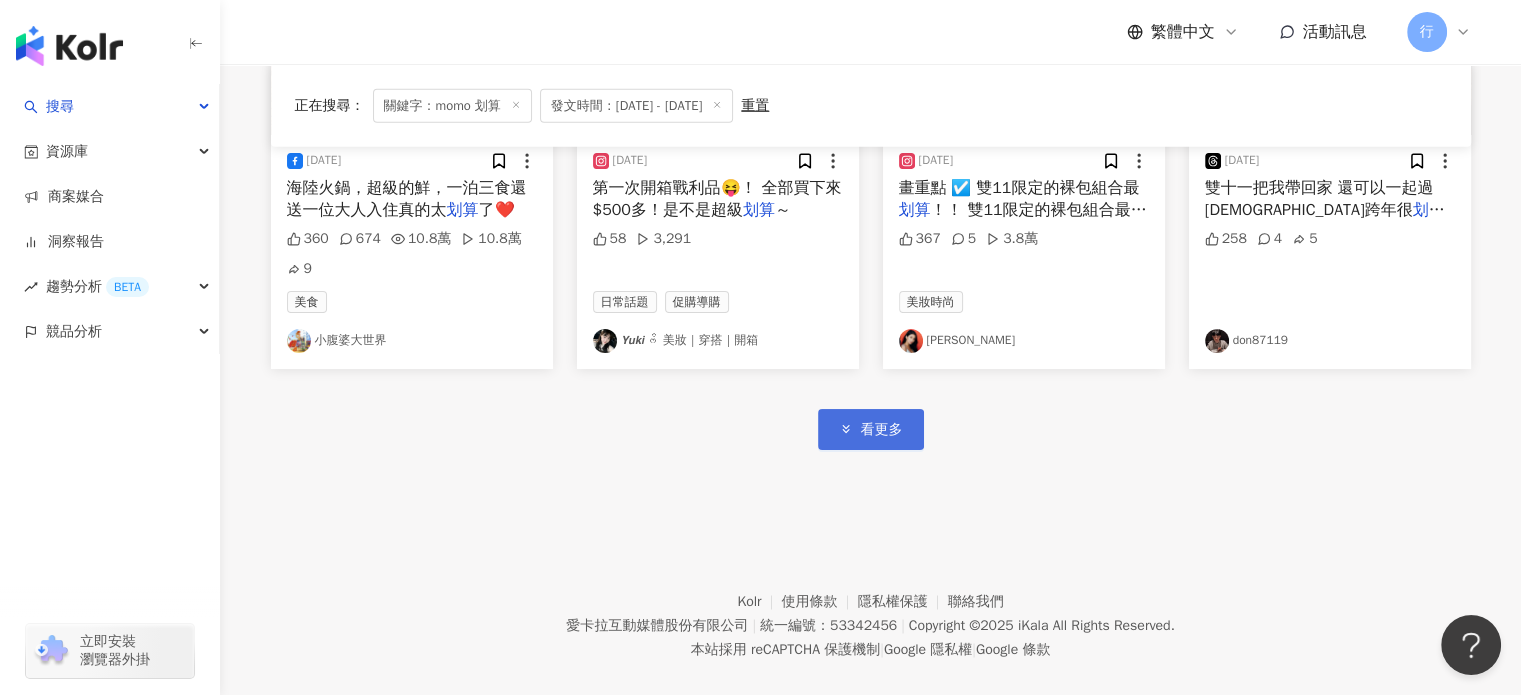 click on "看更多" at bounding box center (882, 430) 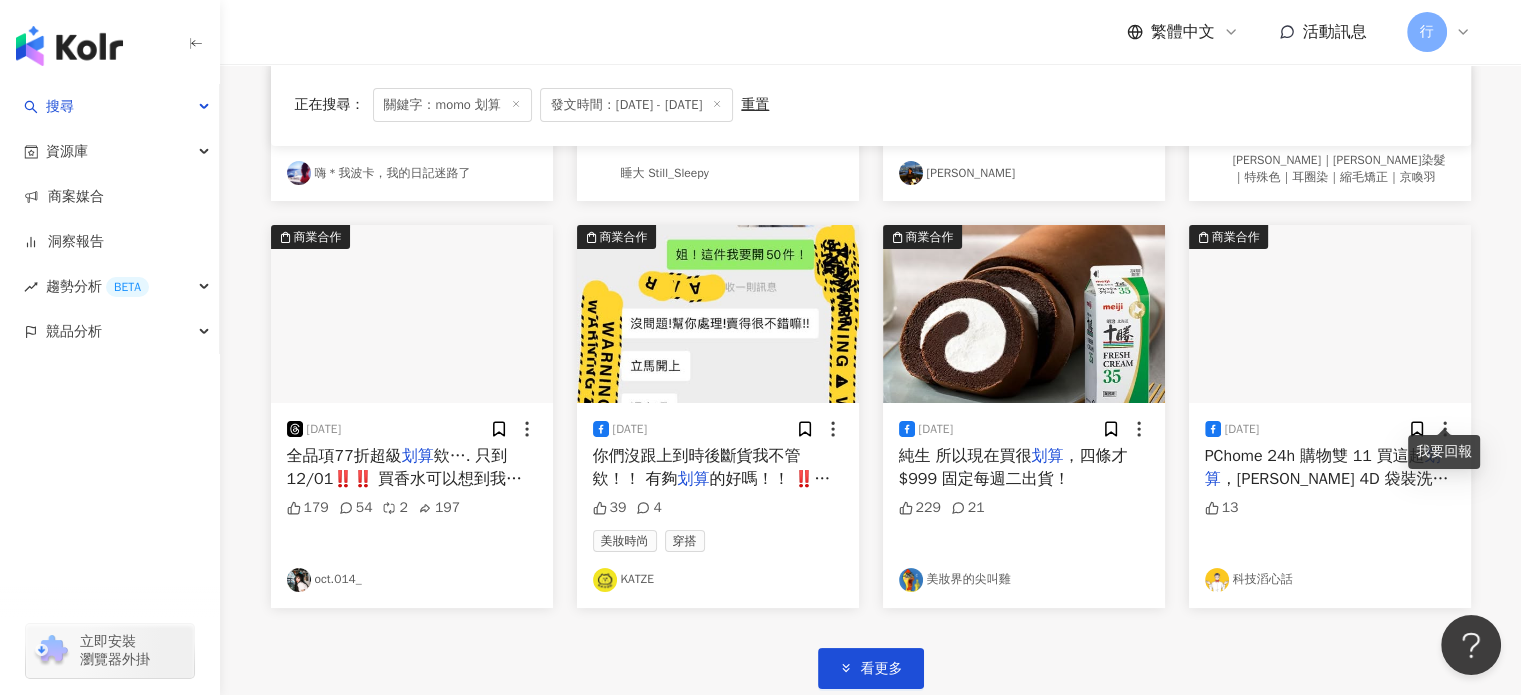 scroll, scrollTop: 7065, scrollLeft: 0, axis: vertical 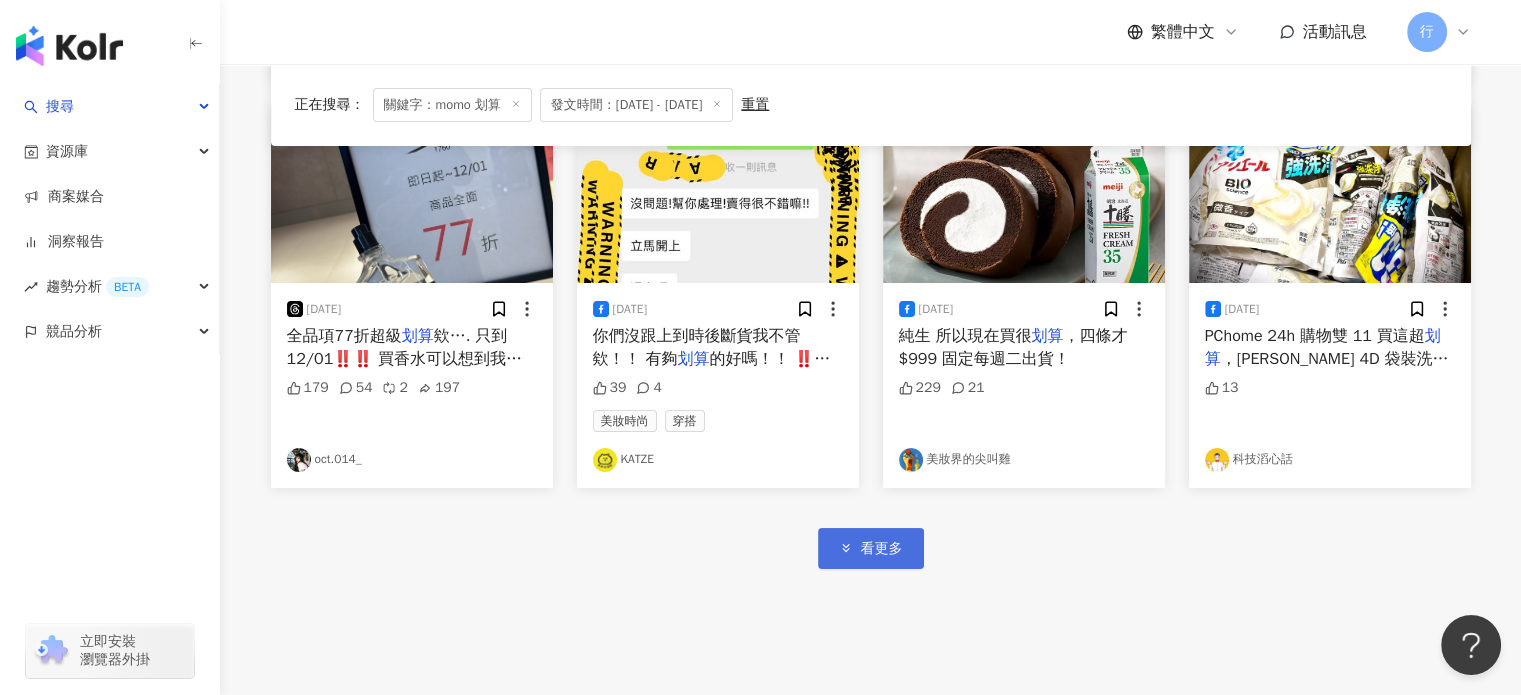 click on "看更多" at bounding box center [871, 548] 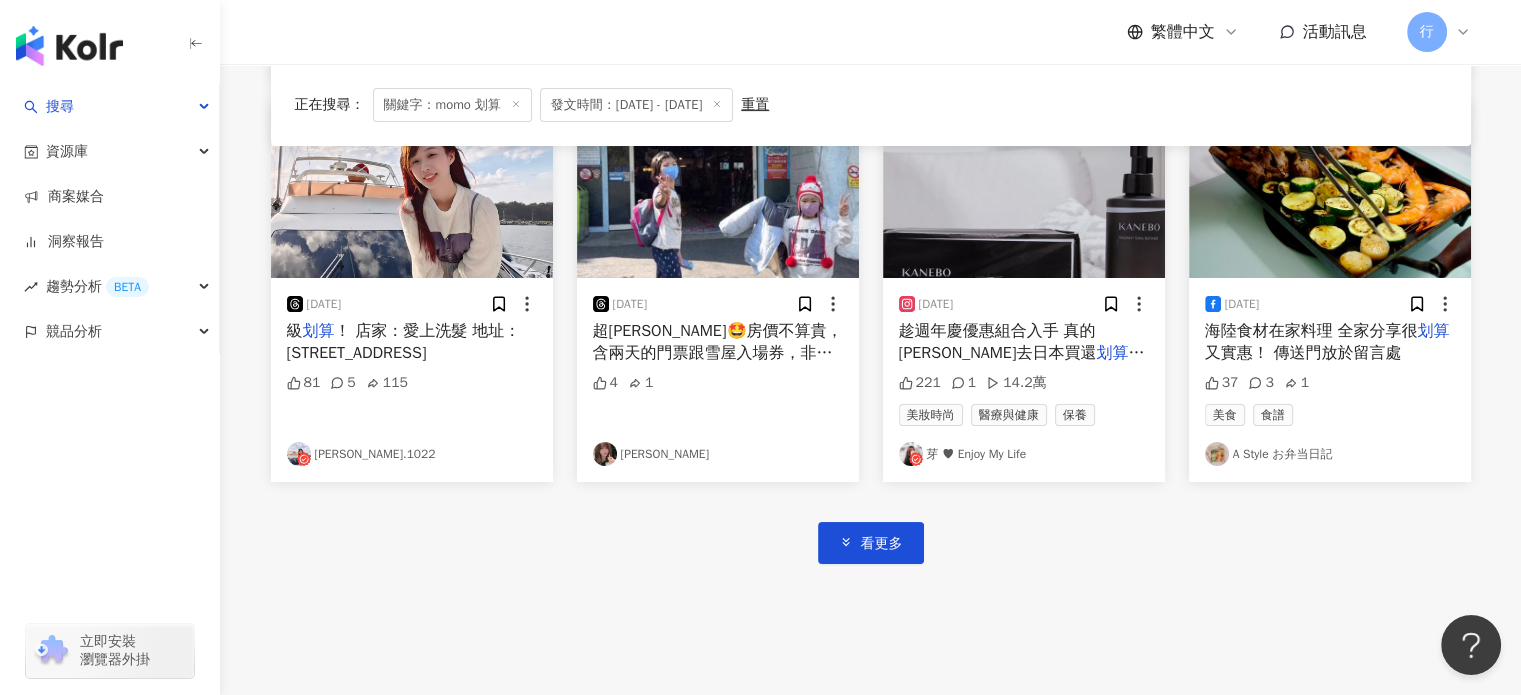 scroll, scrollTop: 8156, scrollLeft: 0, axis: vertical 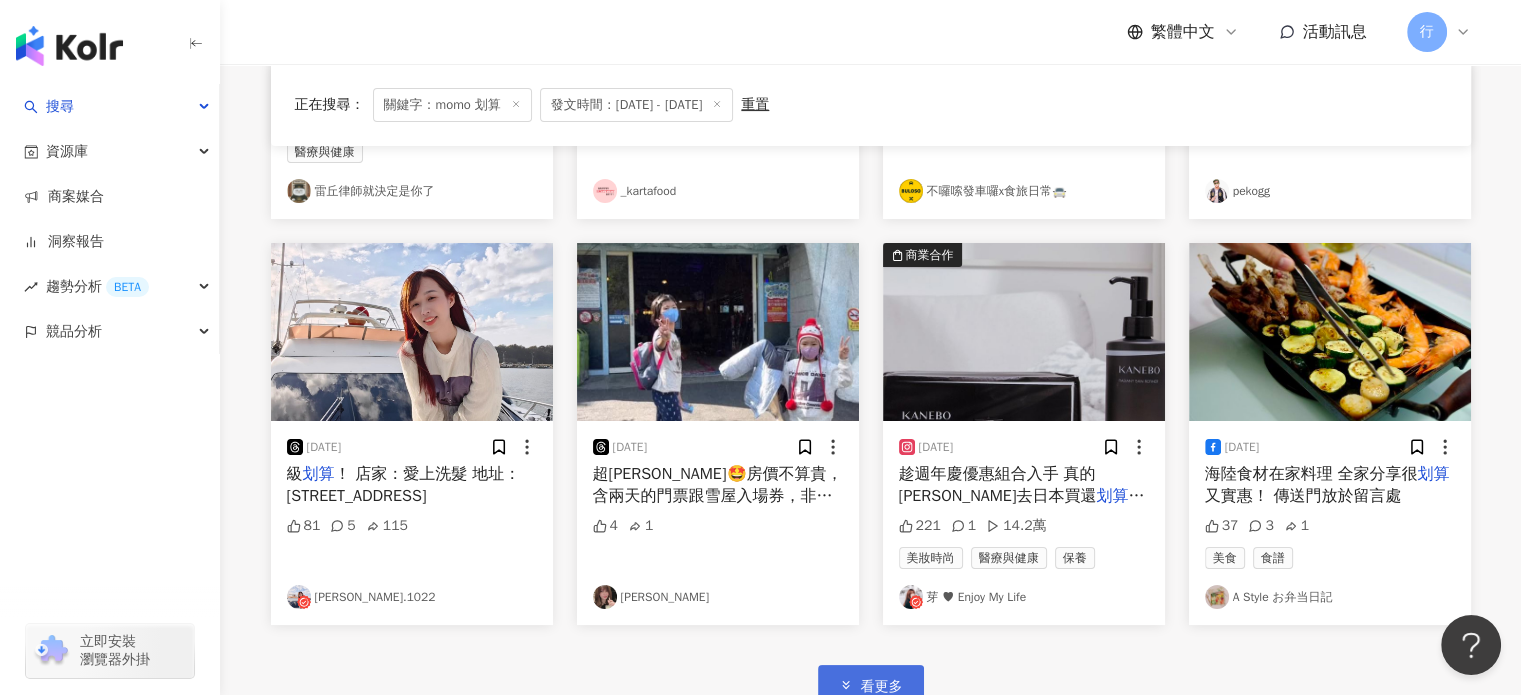 click on "看更多" at bounding box center [882, 687] 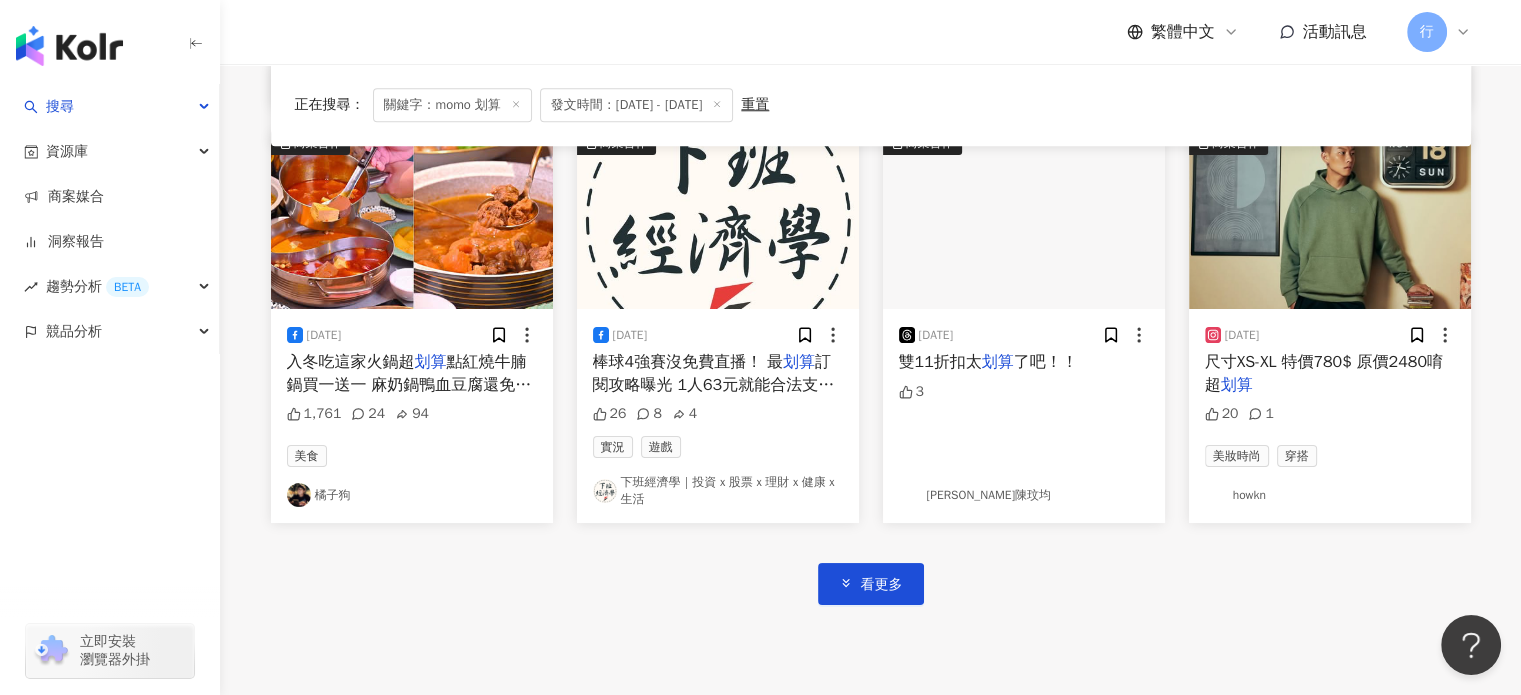 scroll, scrollTop: 9668, scrollLeft: 0, axis: vertical 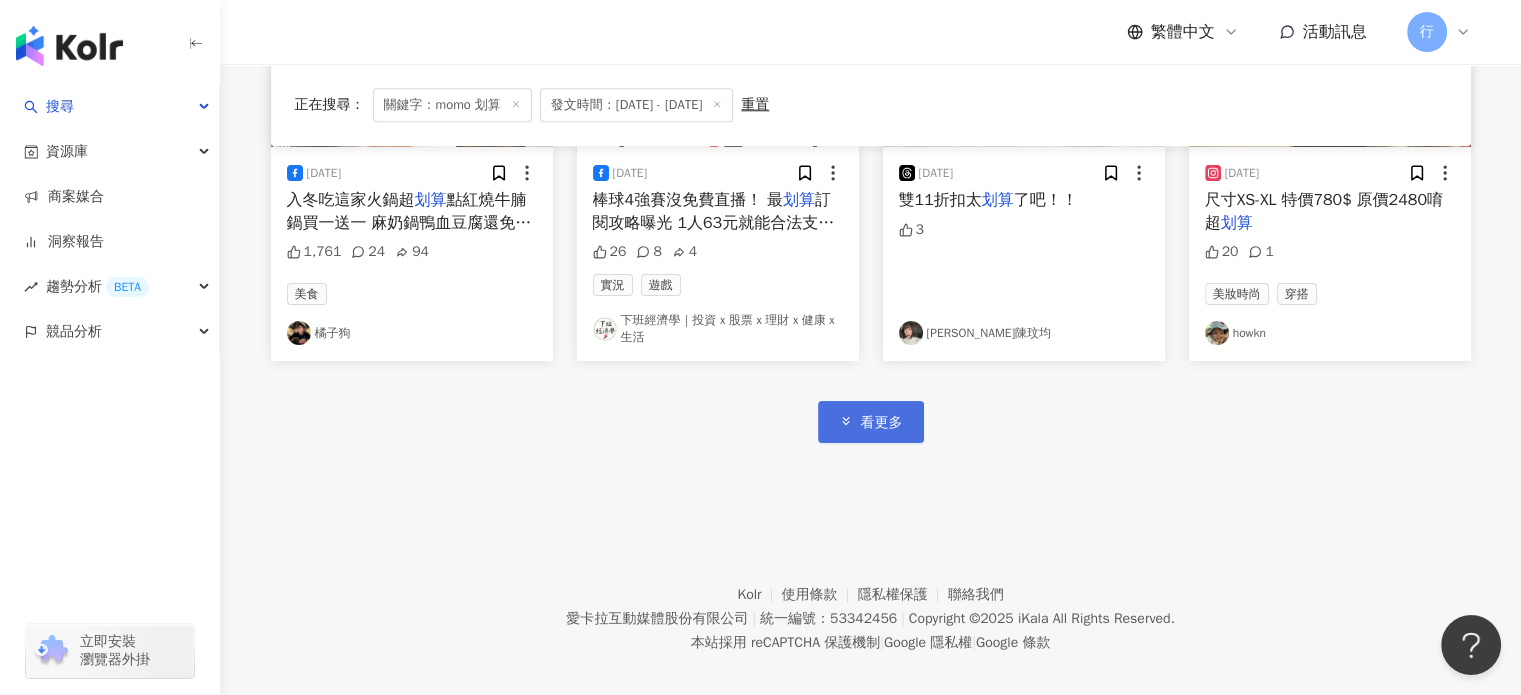 click on "看更多" at bounding box center [871, 421] 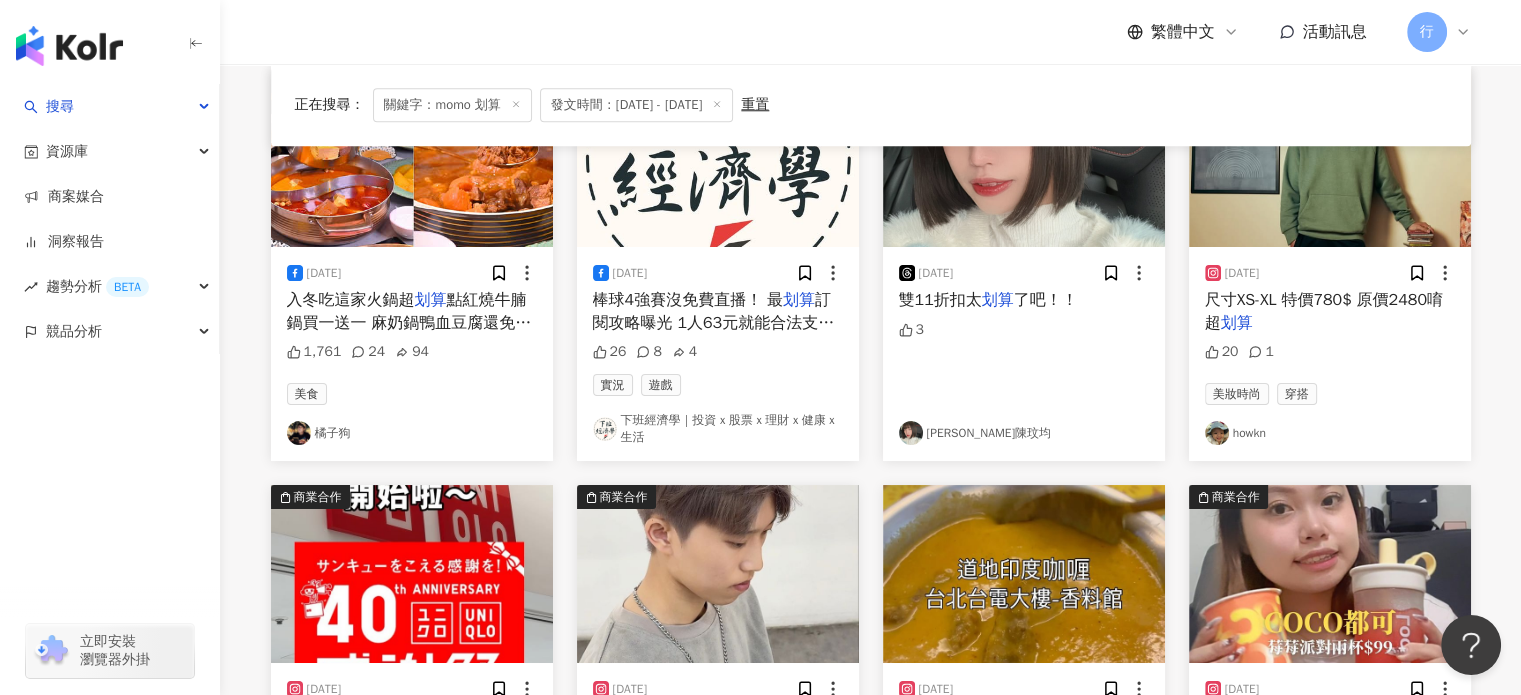 scroll, scrollTop: 9368, scrollLeft: 0, axis: vertical 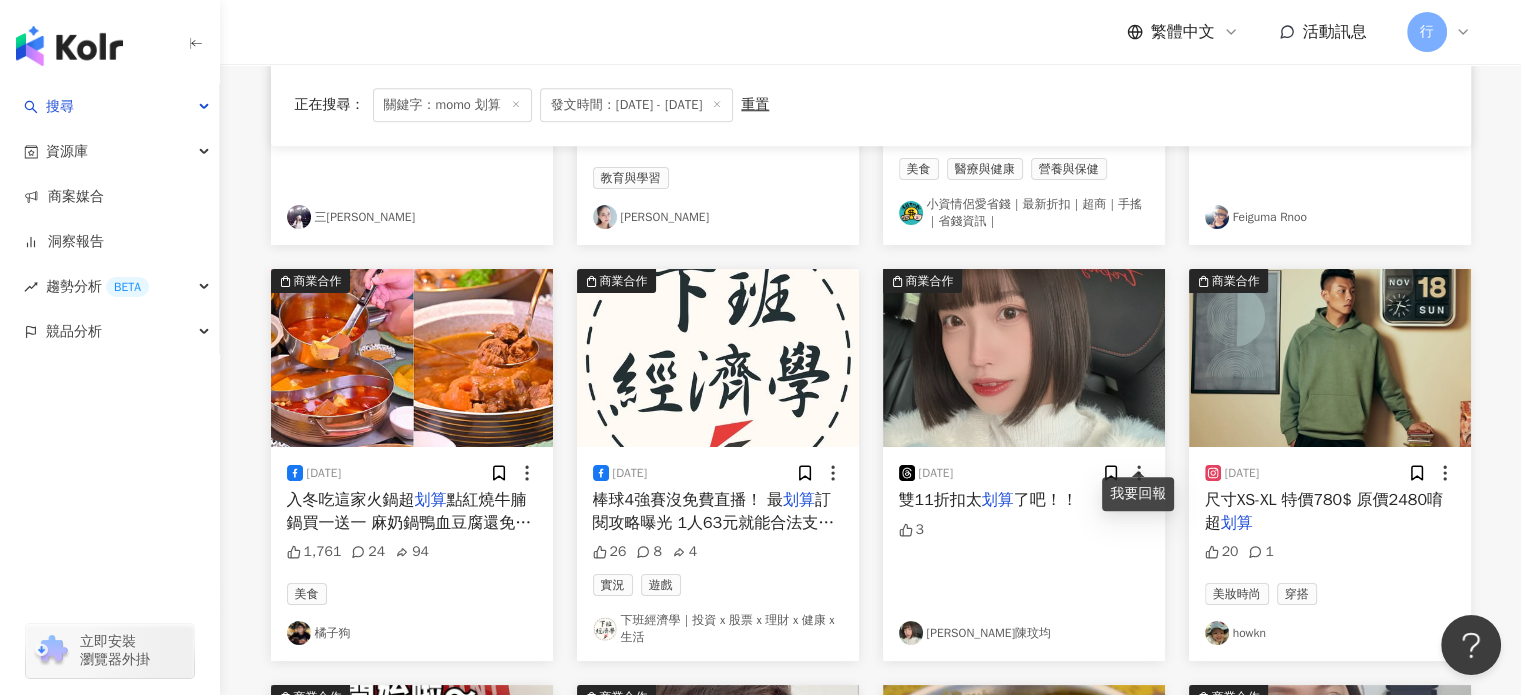 click on "2024/11/9 雙11折扣太 划算 了吧！！ 3 溫蒂陳玟均" at bounding box center (1024, 554) 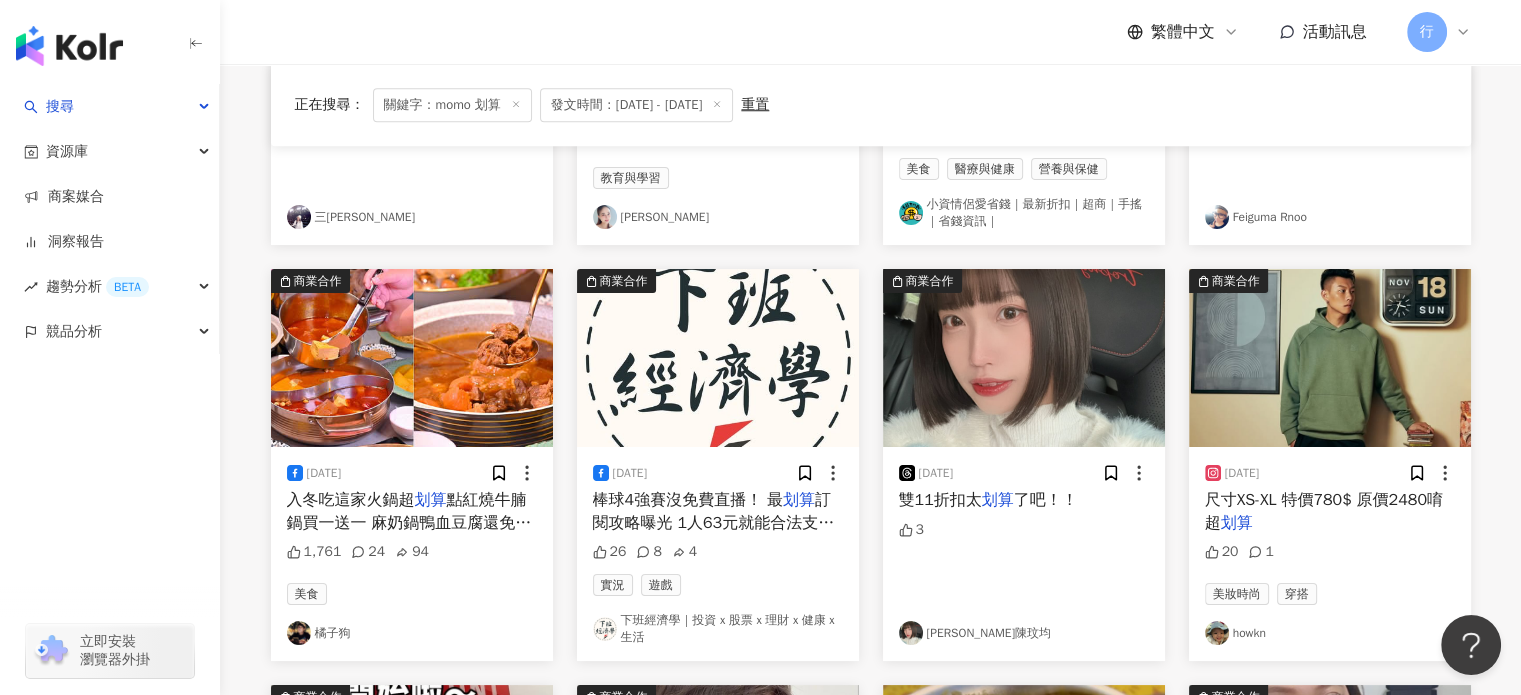 click on "3" at bounding box center (1024, 565) 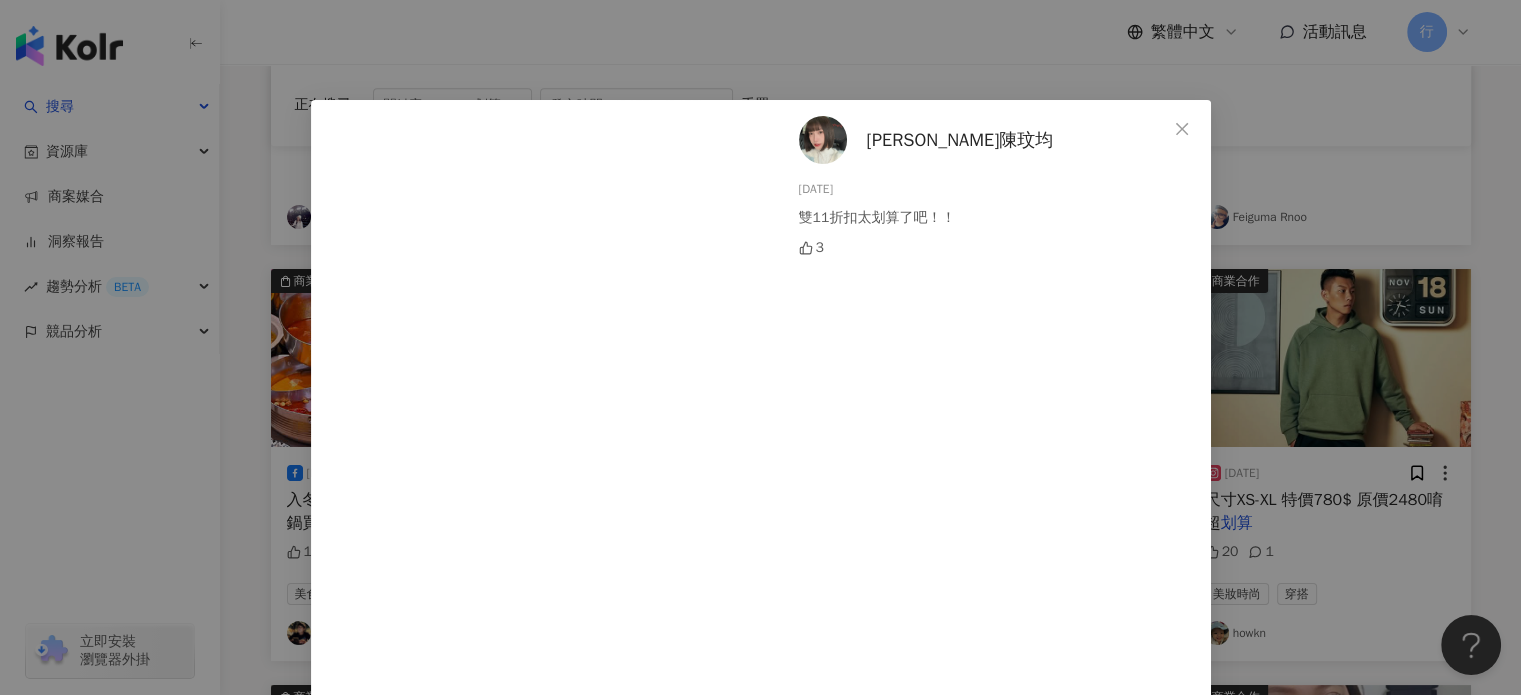 click at bounding box center [1182, 129] 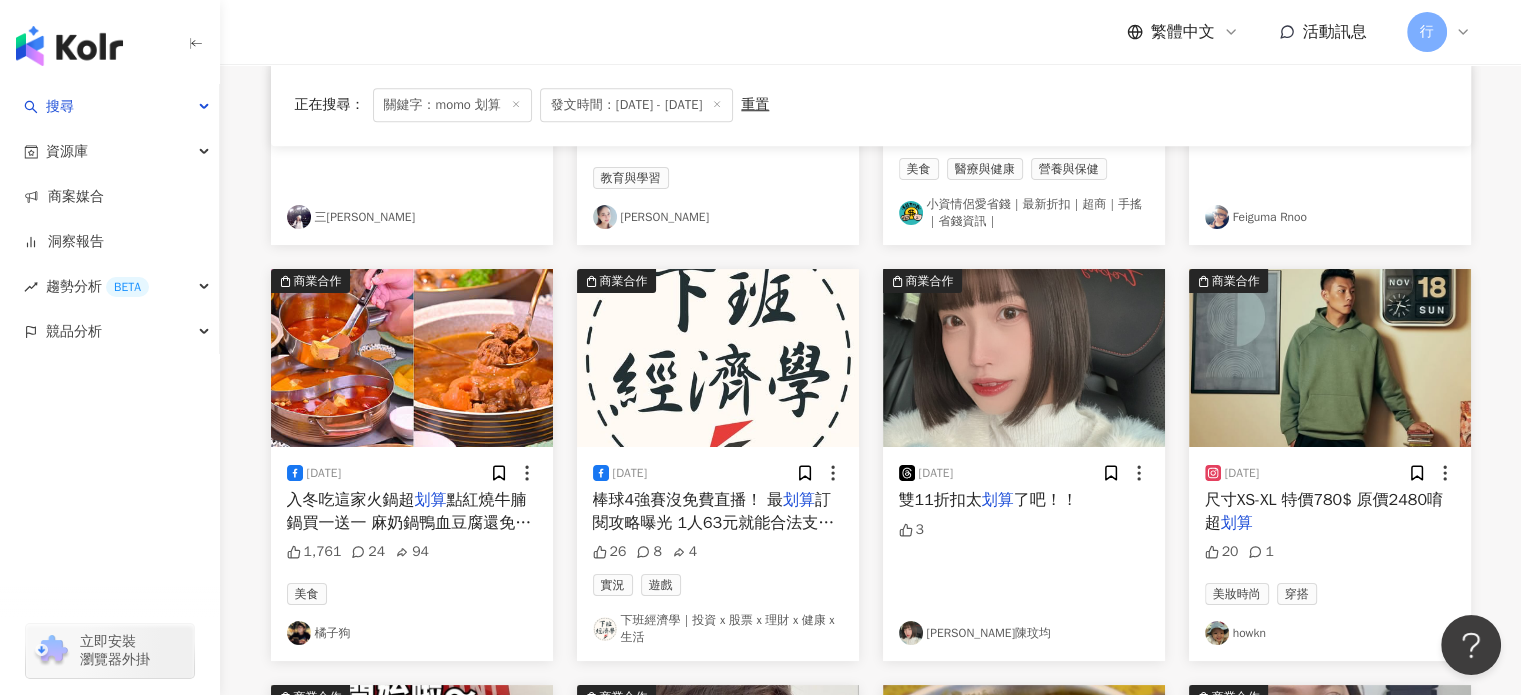 scroll, scrollTop: 3958, scrollLeft: 0, axis: vertical 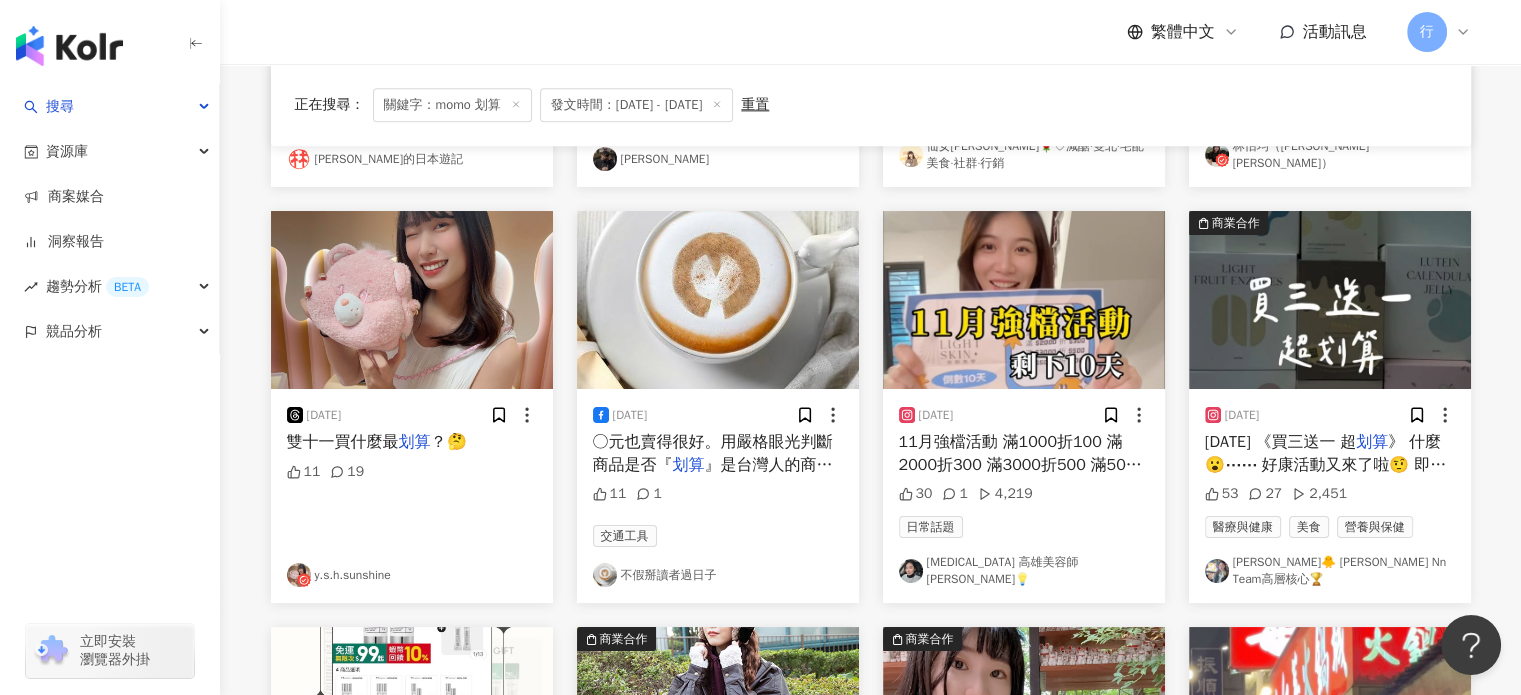 click on "11月強檔活動
滿1000折100
滿2000折300
滿3000折500
滿5000折1000
超！划！算！
剩餘10天趕快利用時間吧😂" at bounding box center [1022, 475] 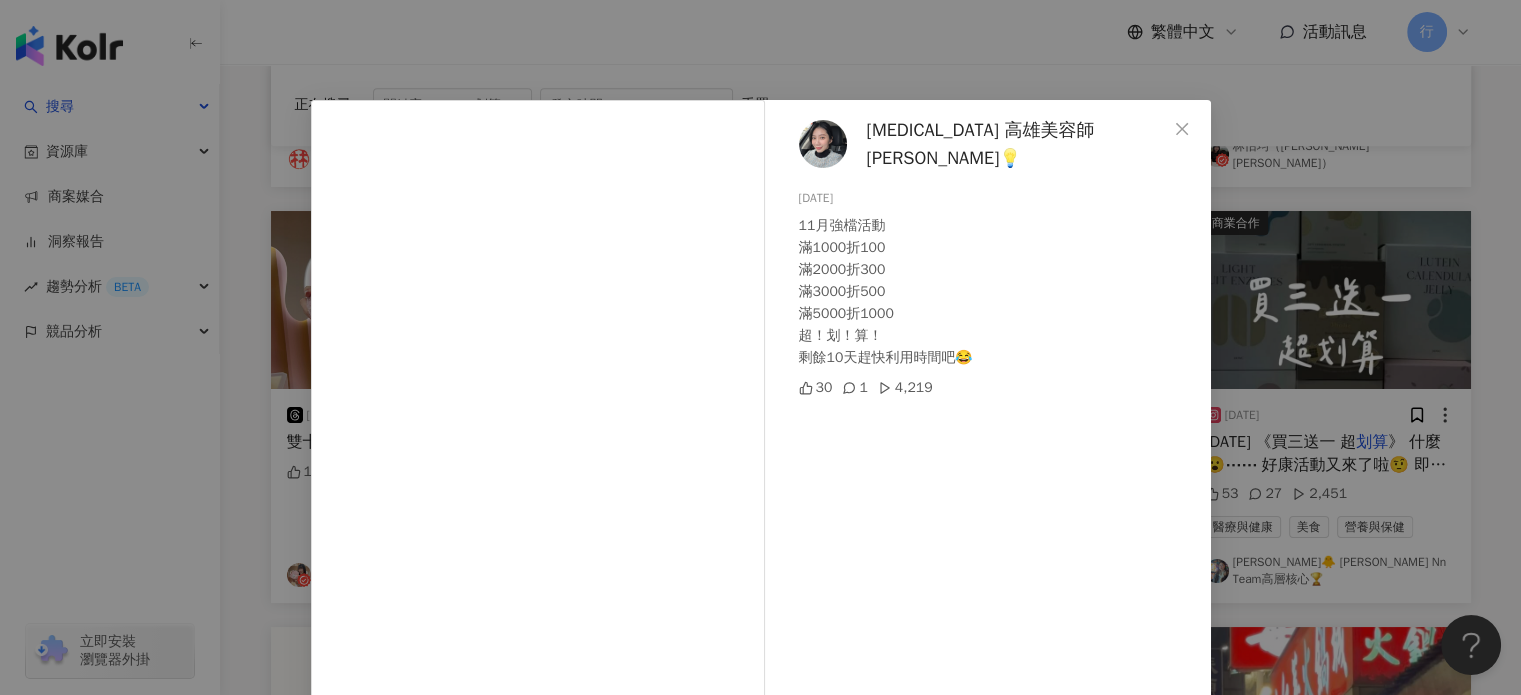 click on "Light Skin 高雄美容師 小吟子💡 2024/11/22 11月強檔活動
滿1000折100
滿2000折300
滿3000折500
滿5000折1000
超！划！算！
剩餘10天趕快利用時間吧😂 30 1 4,219 查看原始貼文" at bounding box center [760, 347] 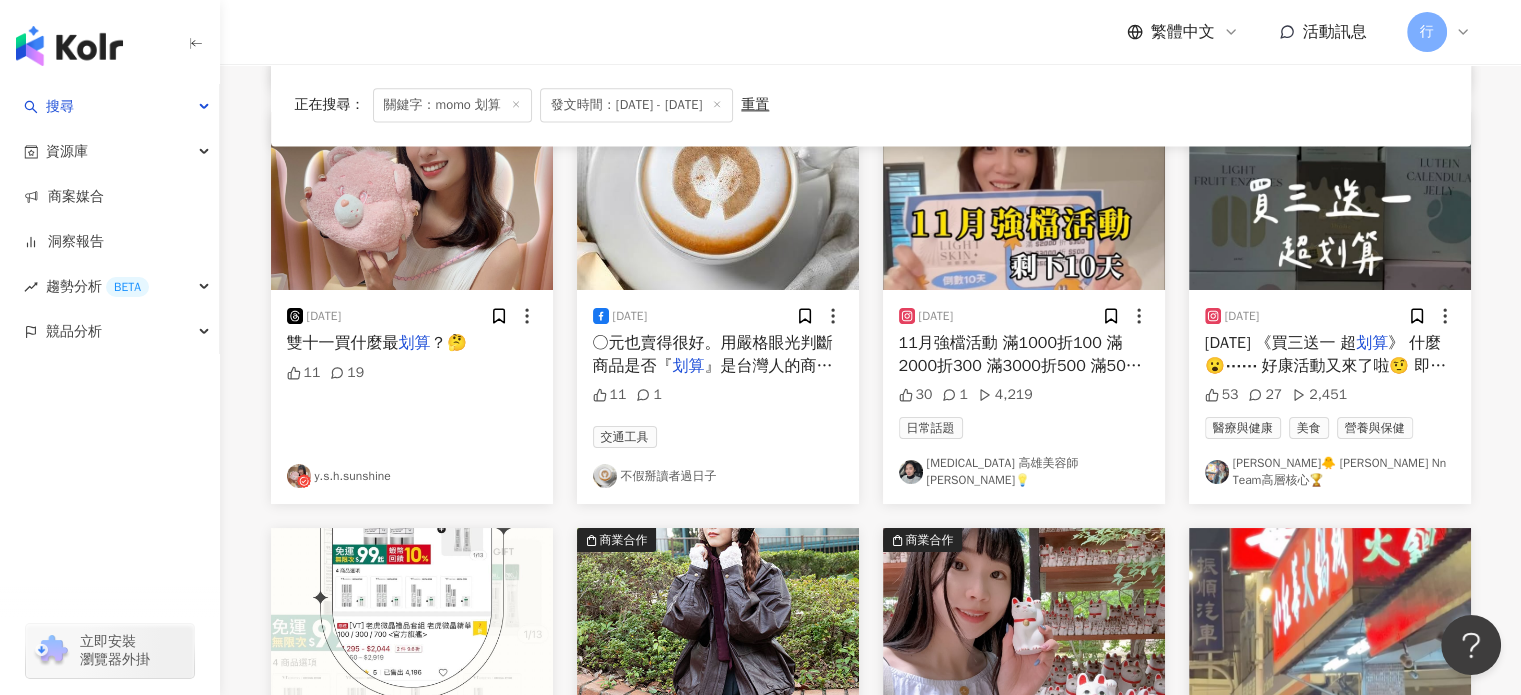 scroll, scrollTop: 10358, scrollLeft: 0, axis: vertical 